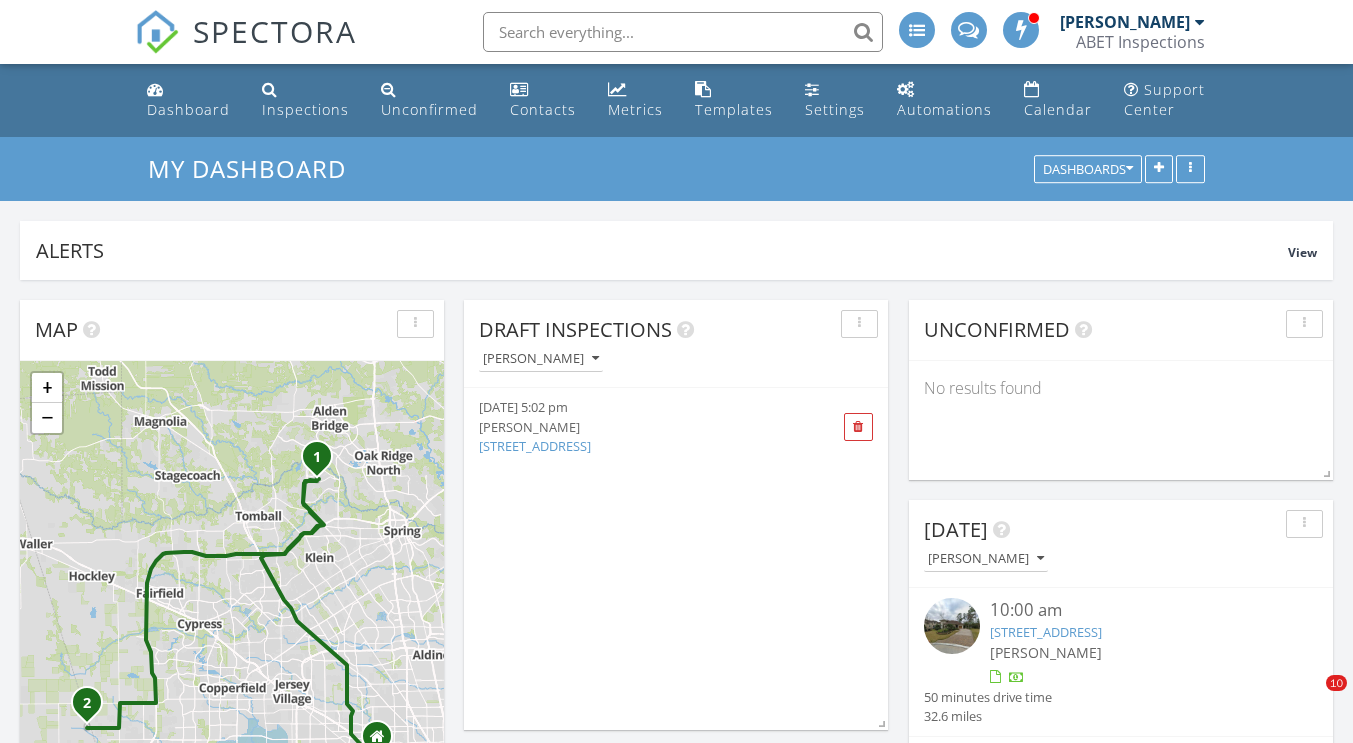 scroll, scrollTop: 931, scrollLeft: 0, axis: vertical 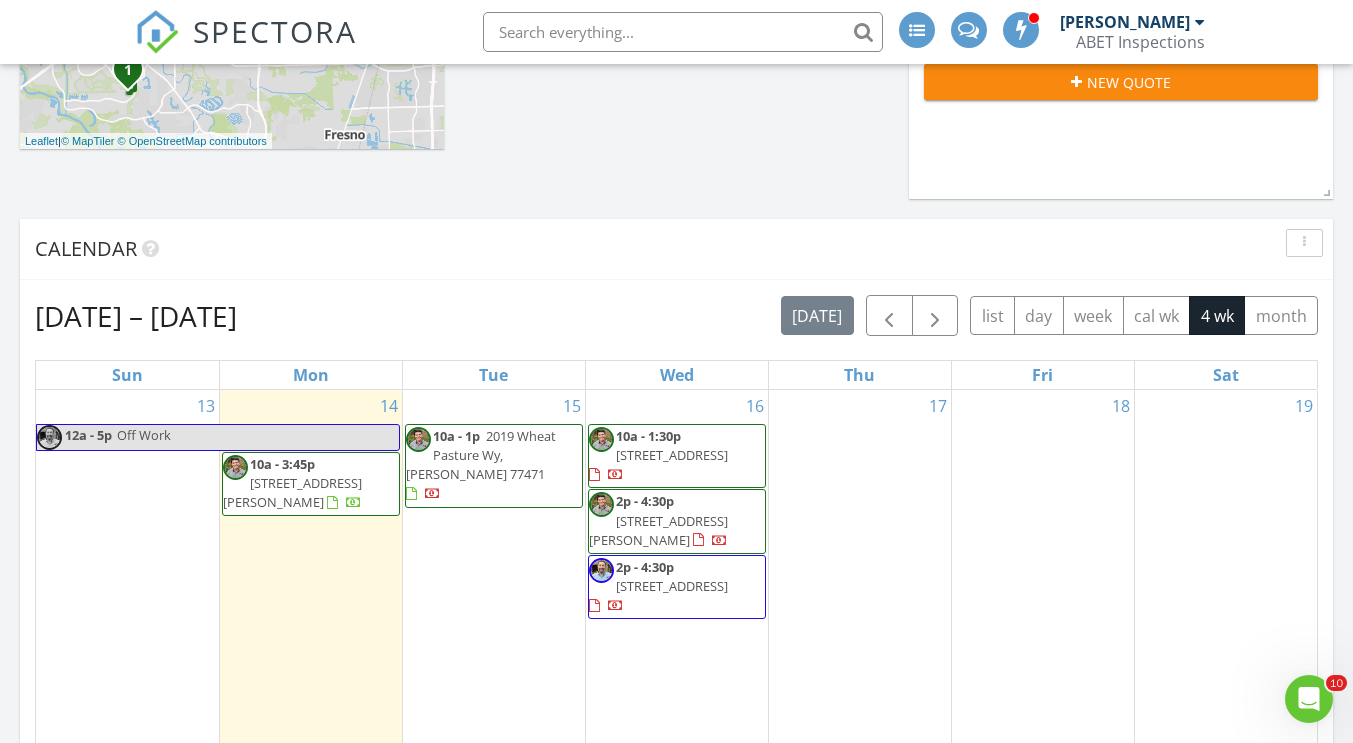 click on "[STREET_ADDRESS][PERSON_NAME]" at bounding box center (292, 492) 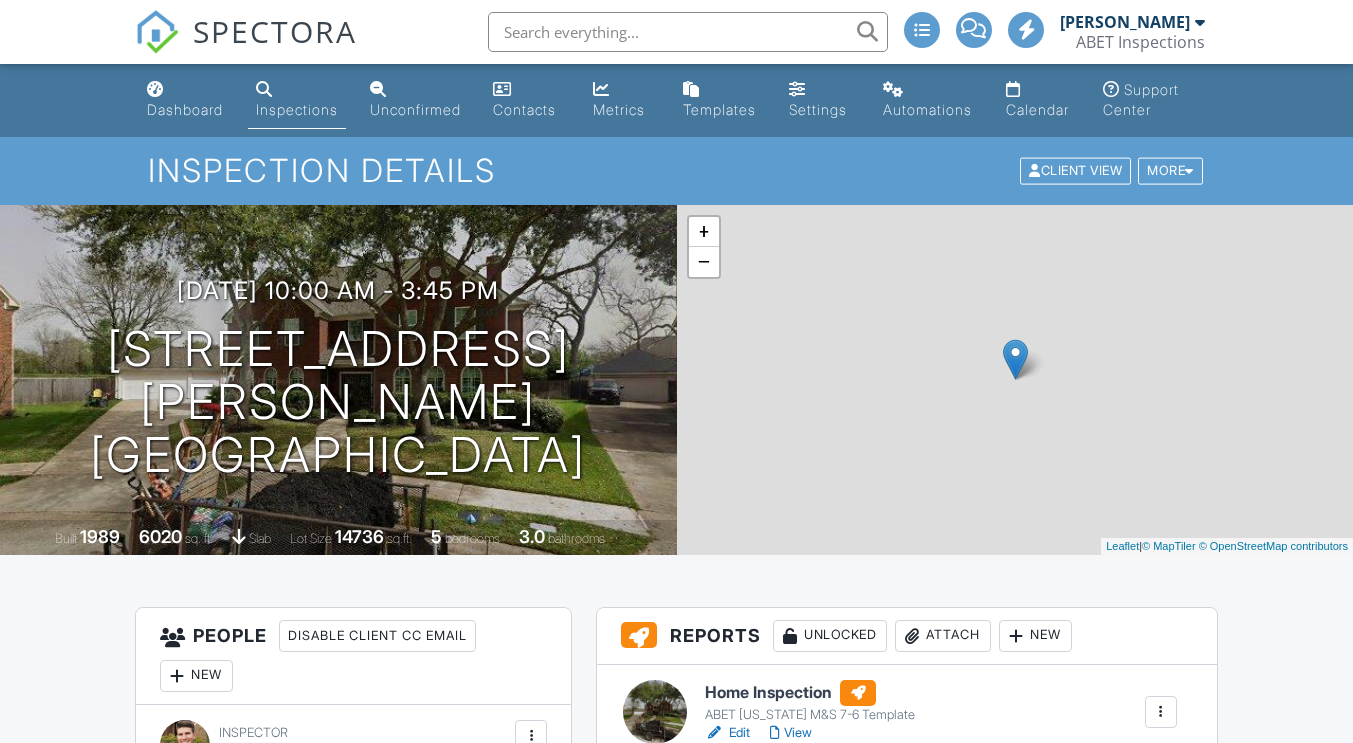 scroll, scrollTop: 800, scrollLeft: 0, axis: vertical 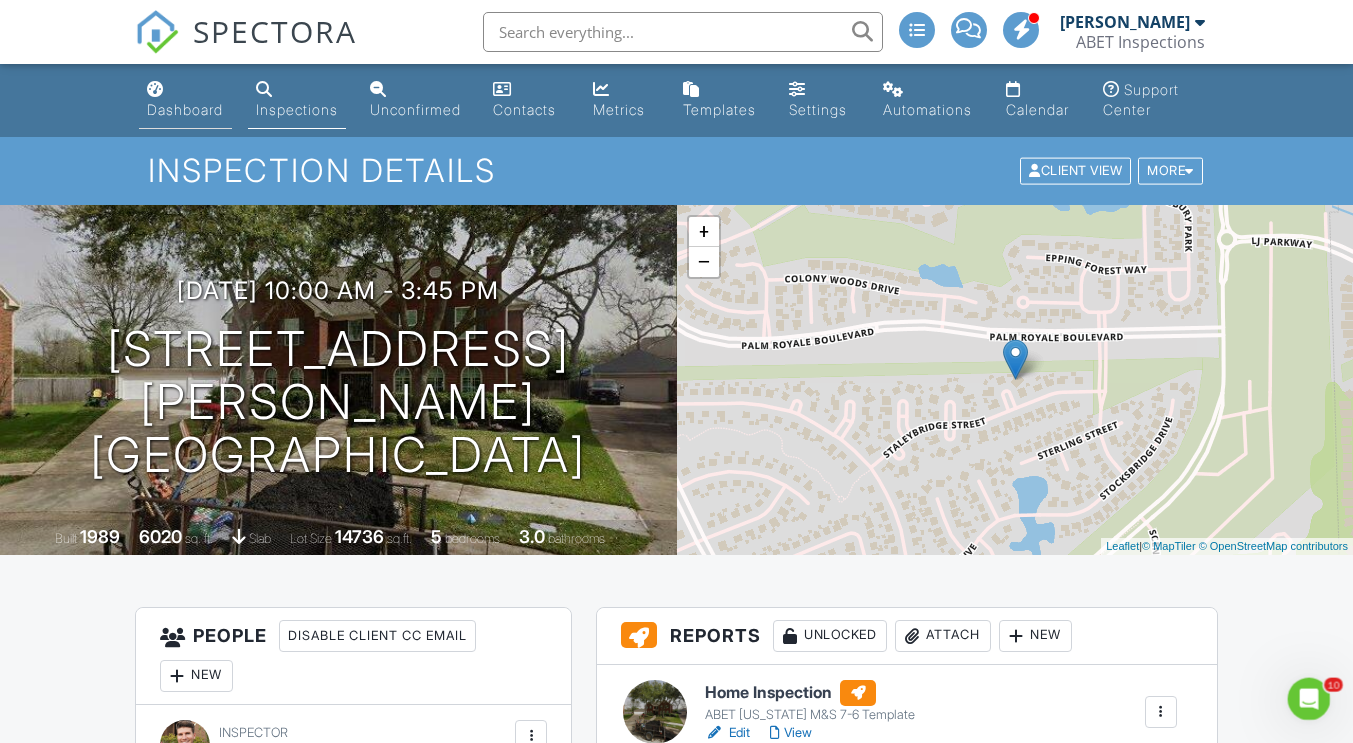 click on "Dashboard" at bounding box center [185, 100] 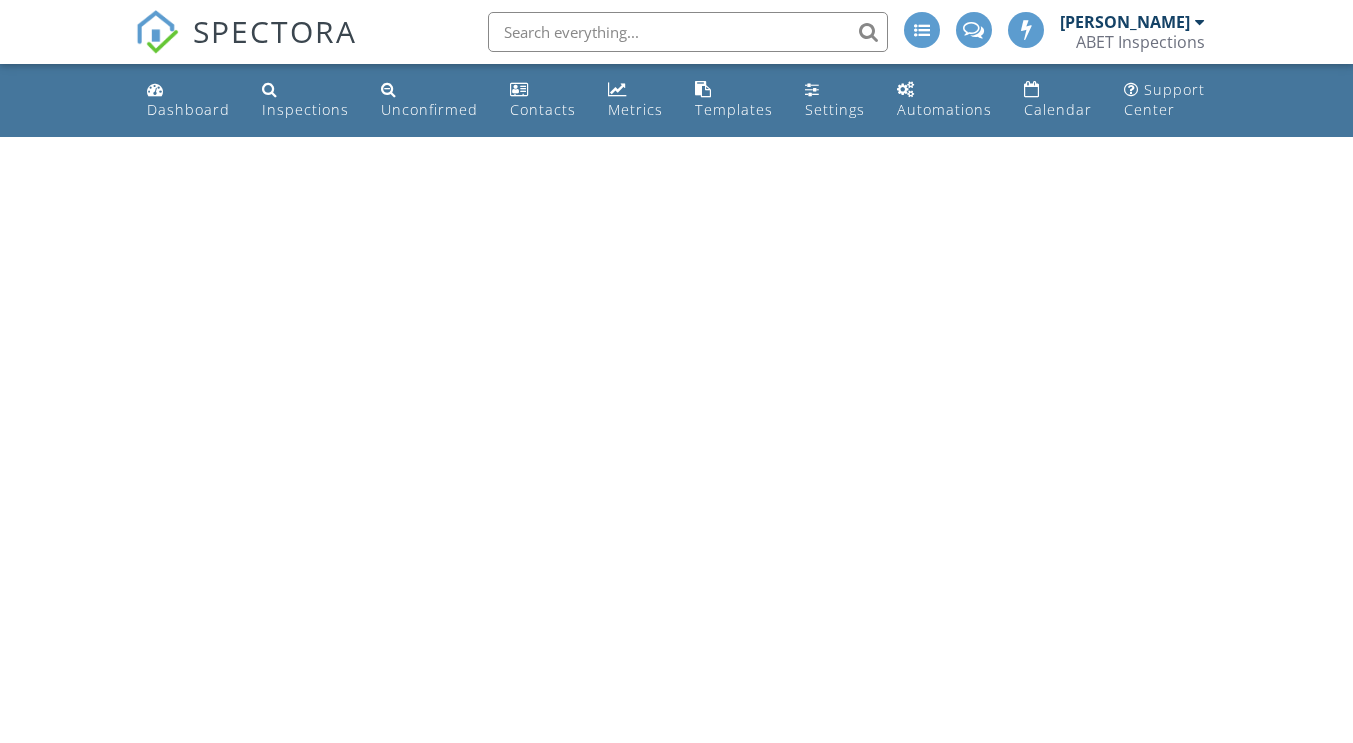 scroll, scrollTop: 0, scrollLeft: 0, axis: both 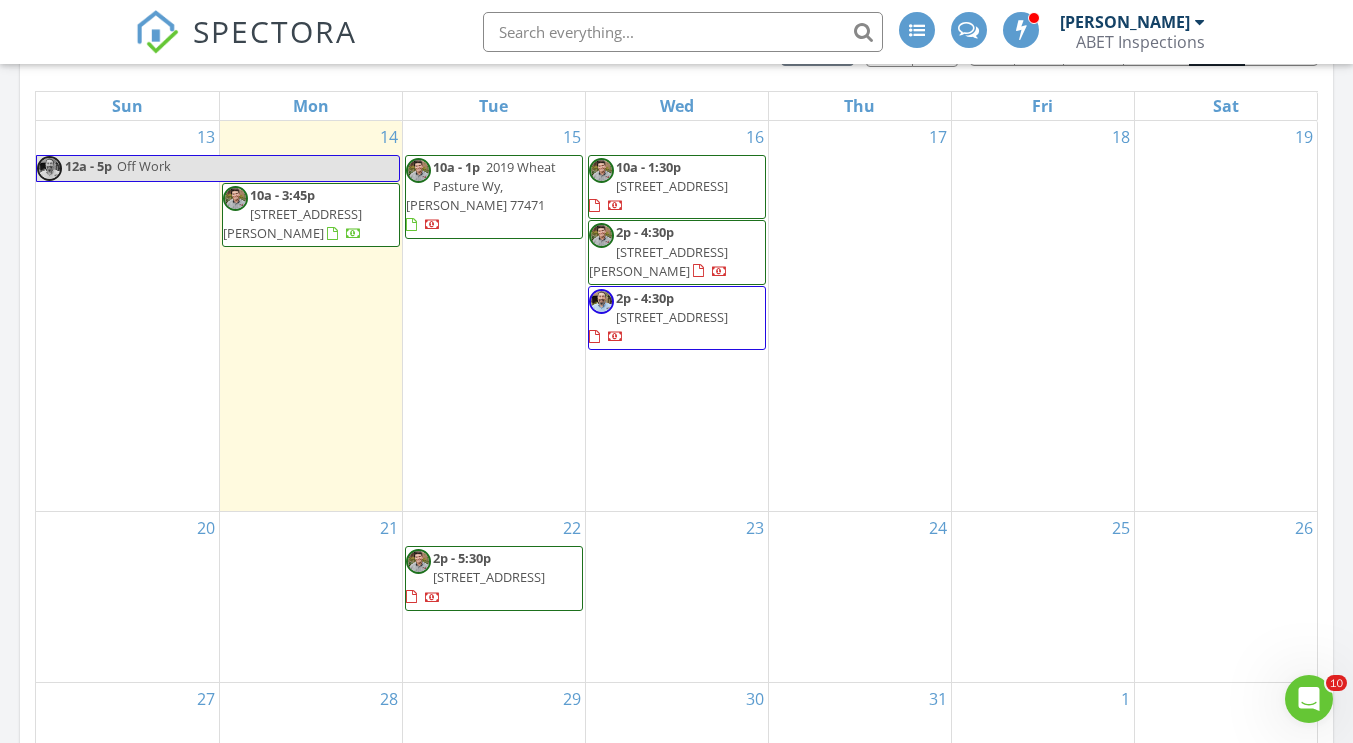 click on "14
10a - 3:45p
14 Wickham Ct, Sugar Land 77479" at bounding box center (311, 316) 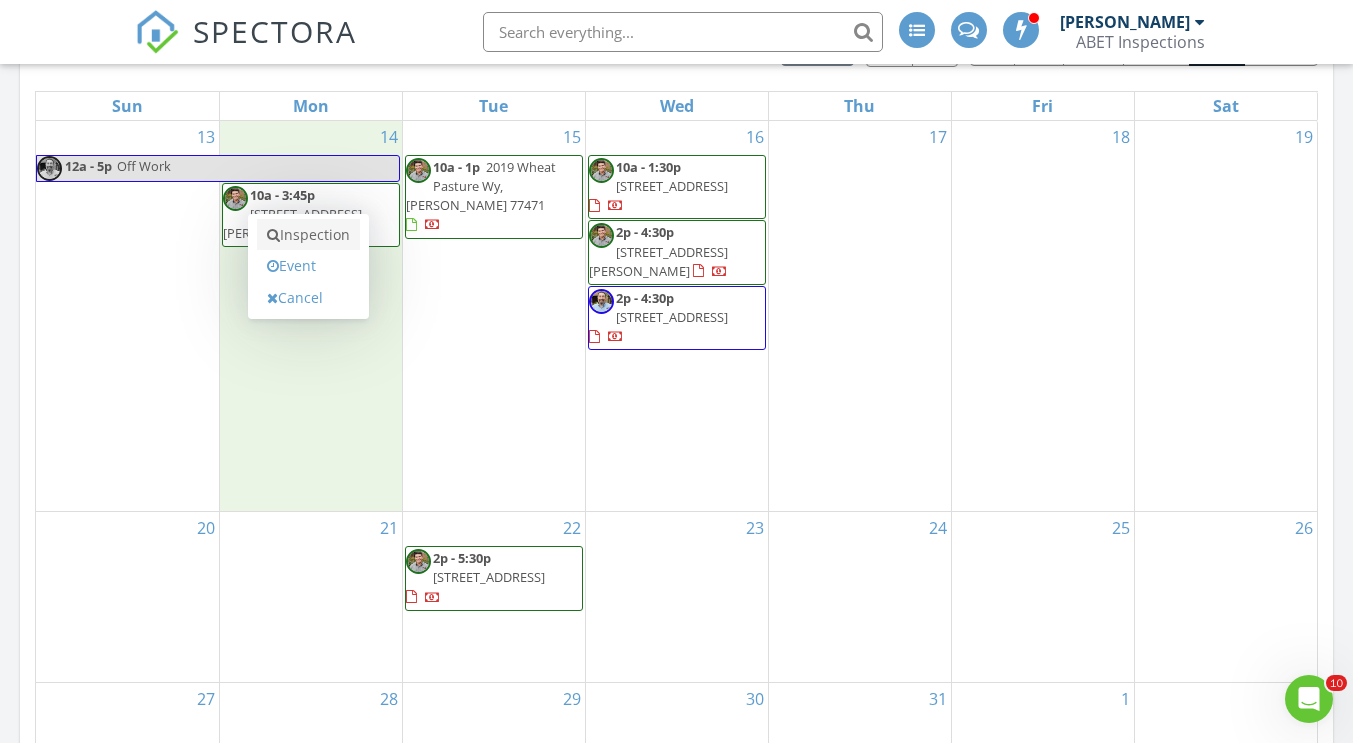 click on "Inspection" at bounding box center [308, 235] 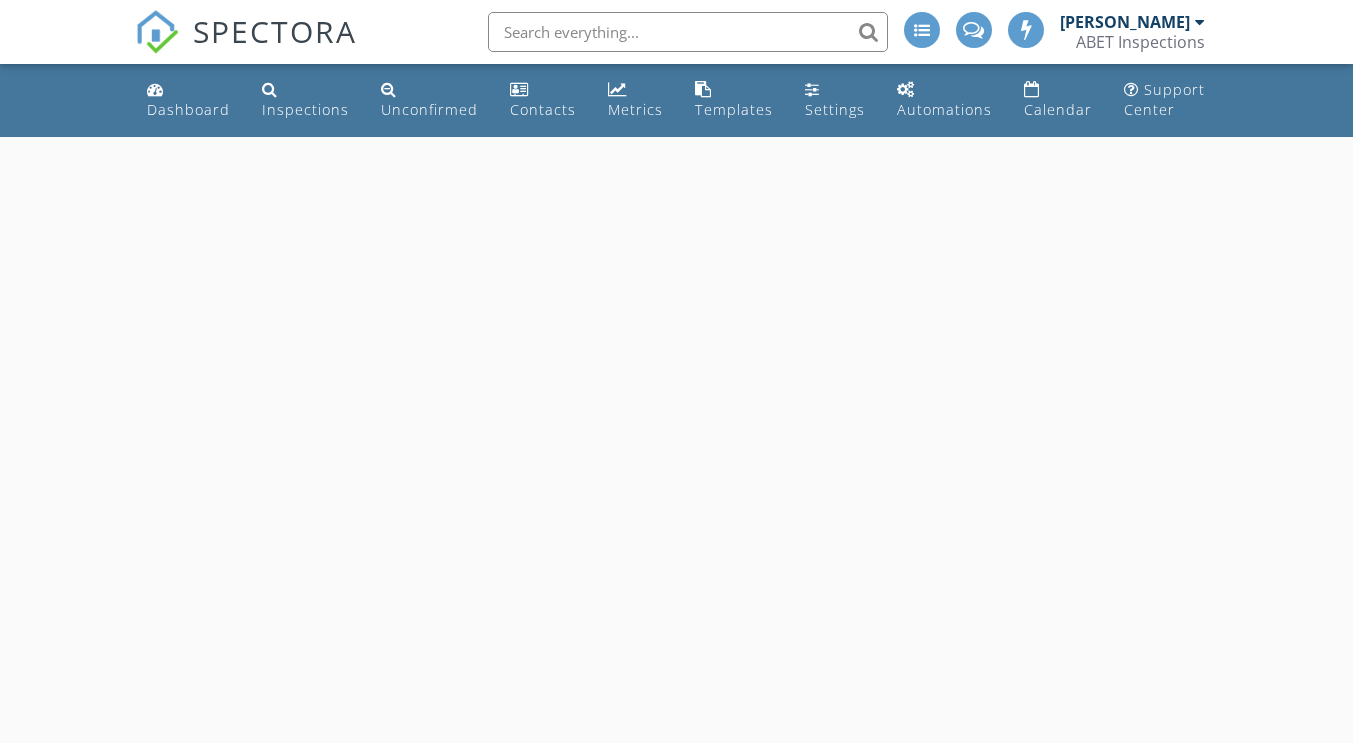 scroll, scrollTop: 0, scrollLeft: 0, axis: both 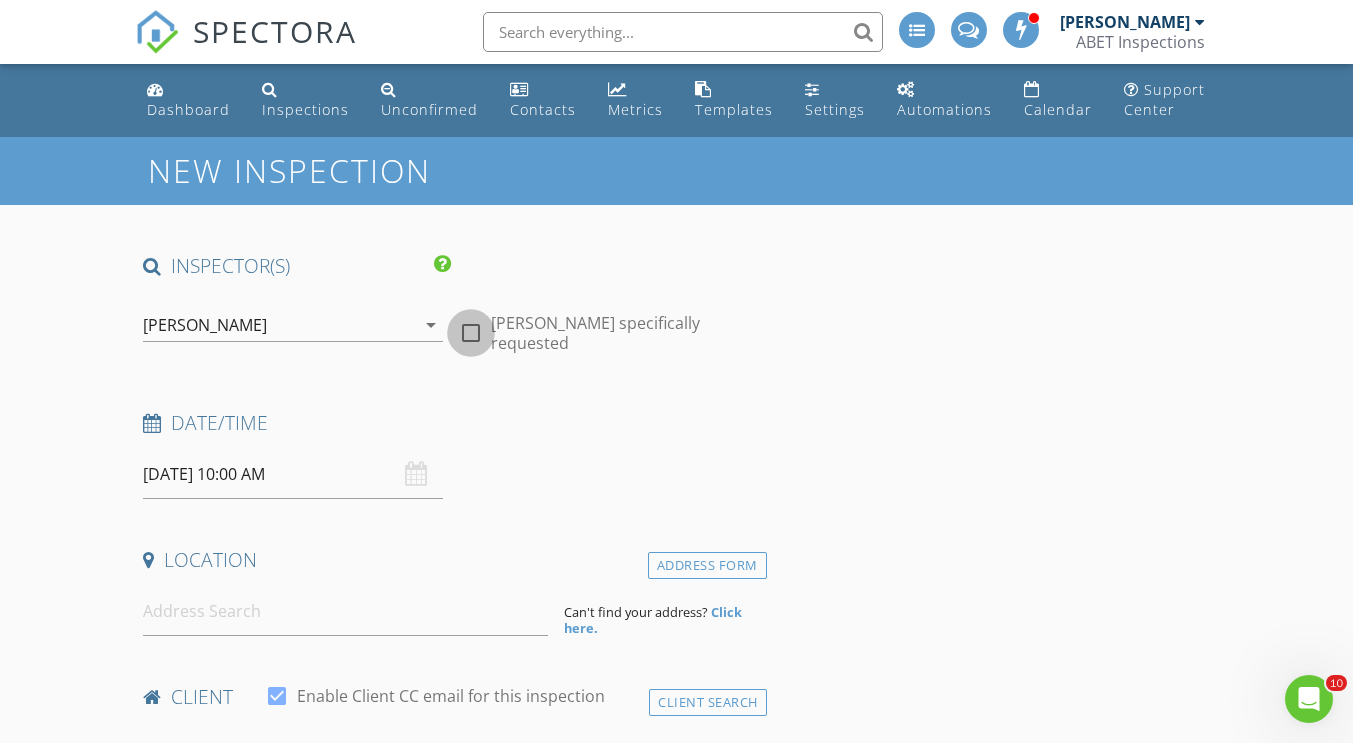 click at bounding box center (471, 333) 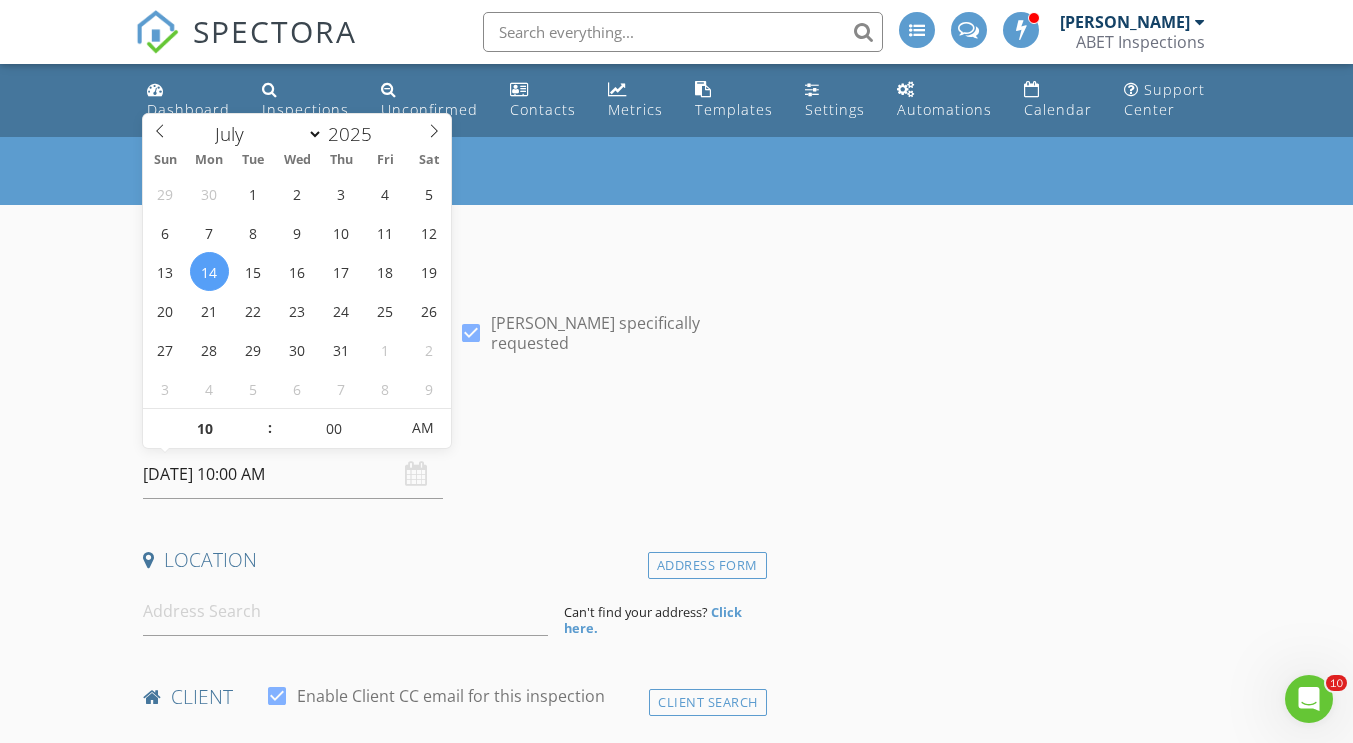 click on "07/14/2025 10:00 AM" at bounding box center [293, 474] 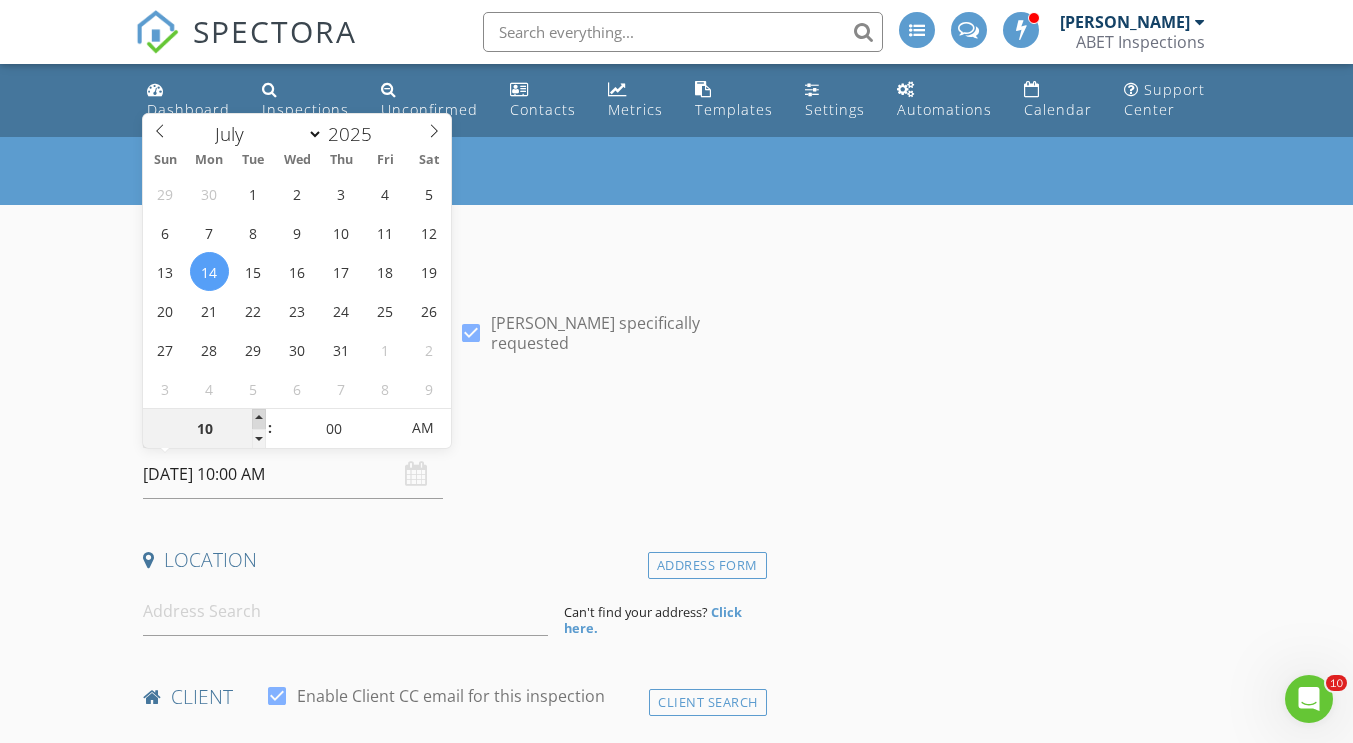 type on "11" 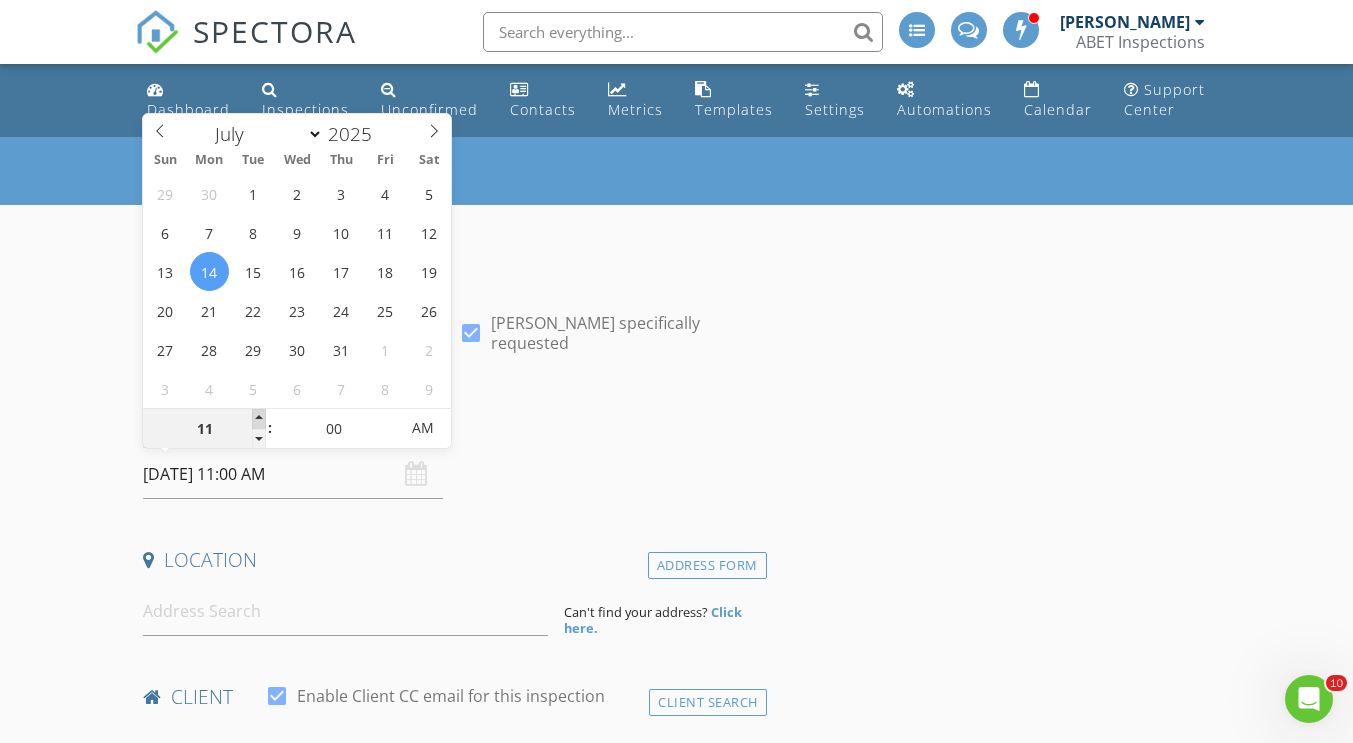 click at bounding box center (259, 419) 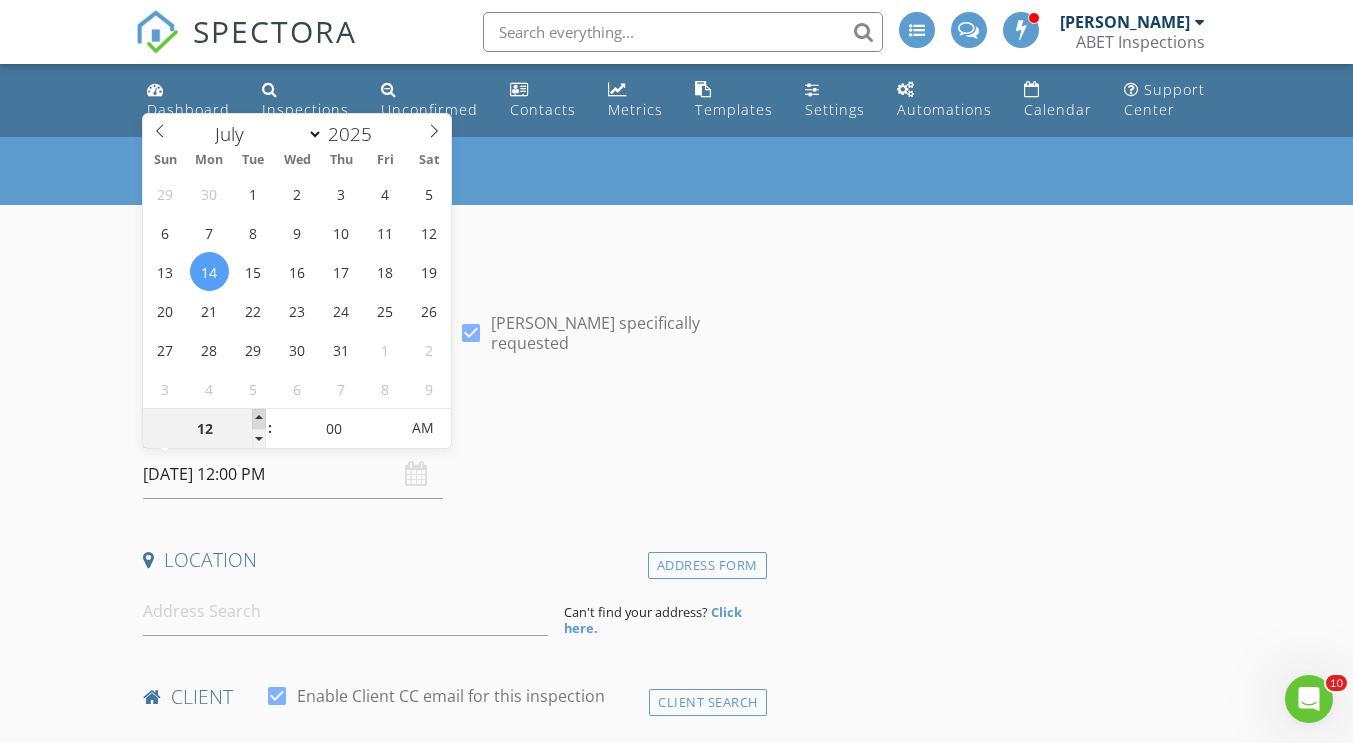 click at bounding box center [259, 419] 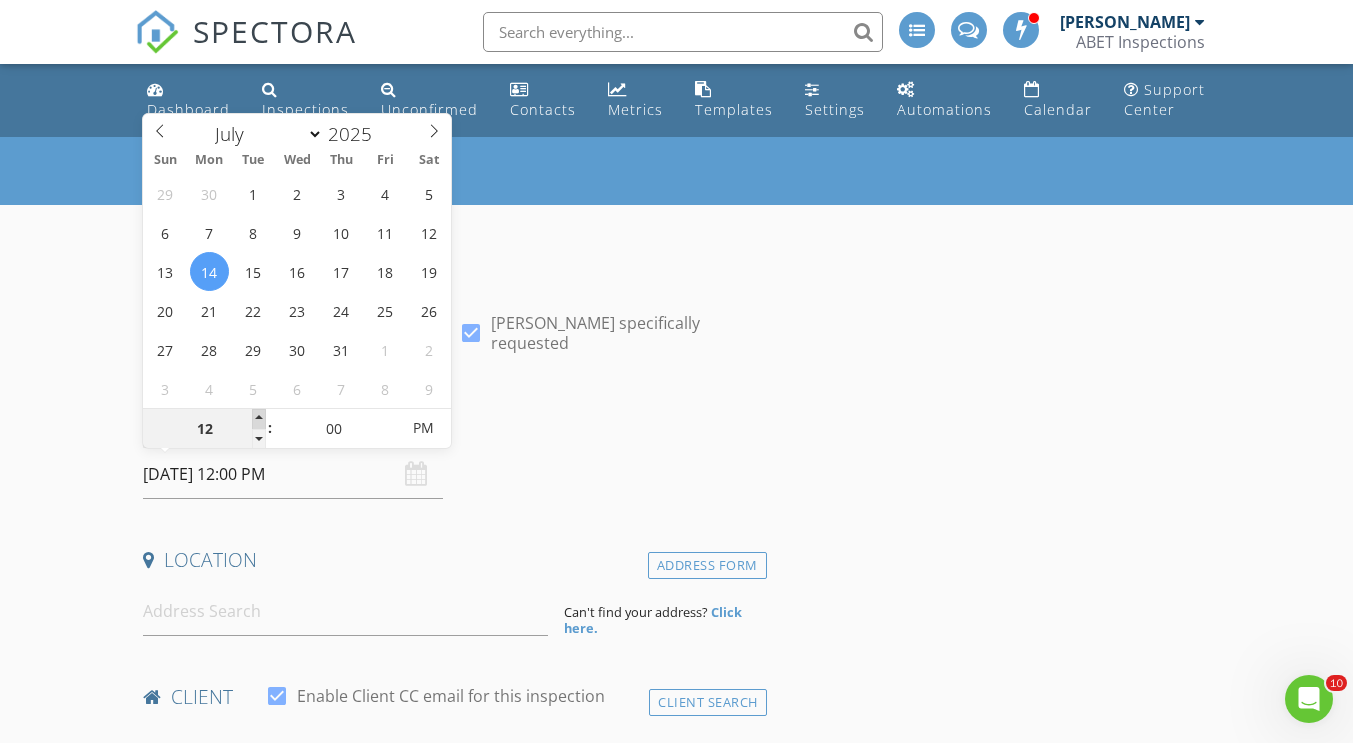 type on "01" 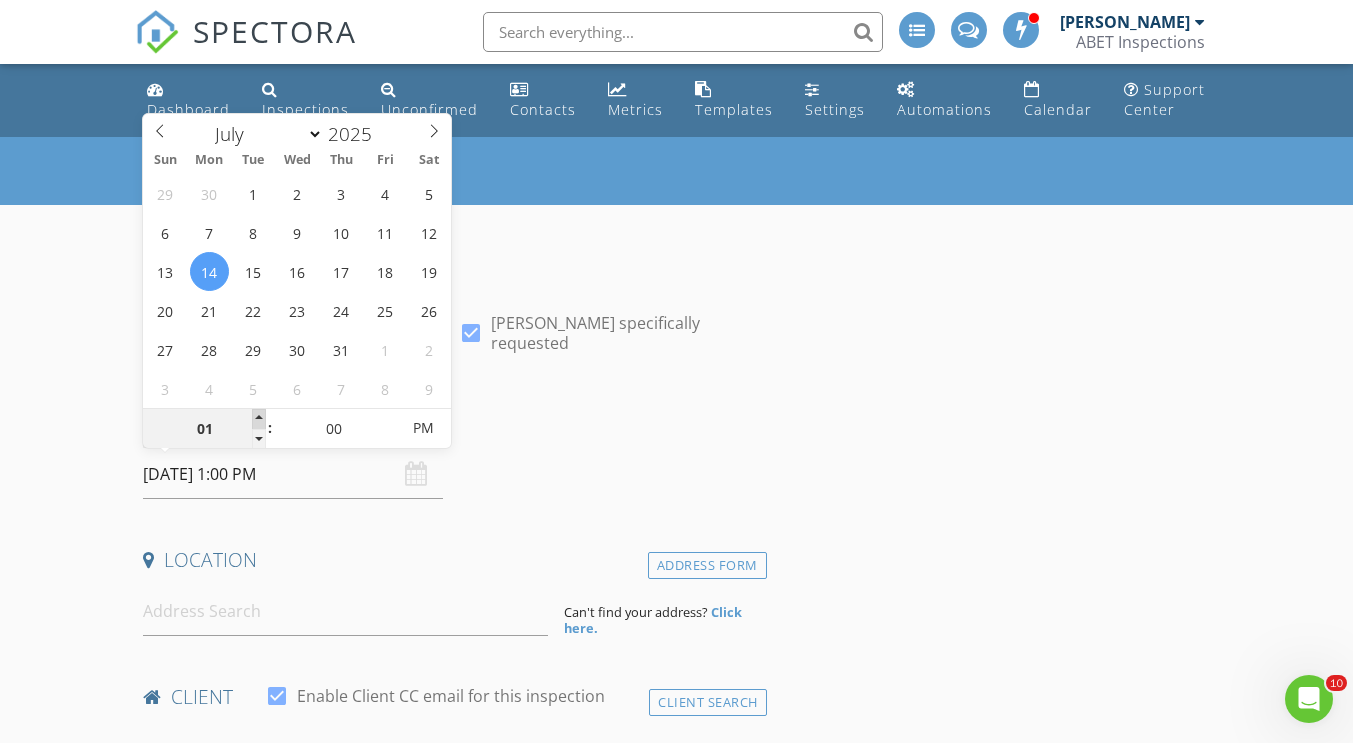 click at bounding box center [259, 419] 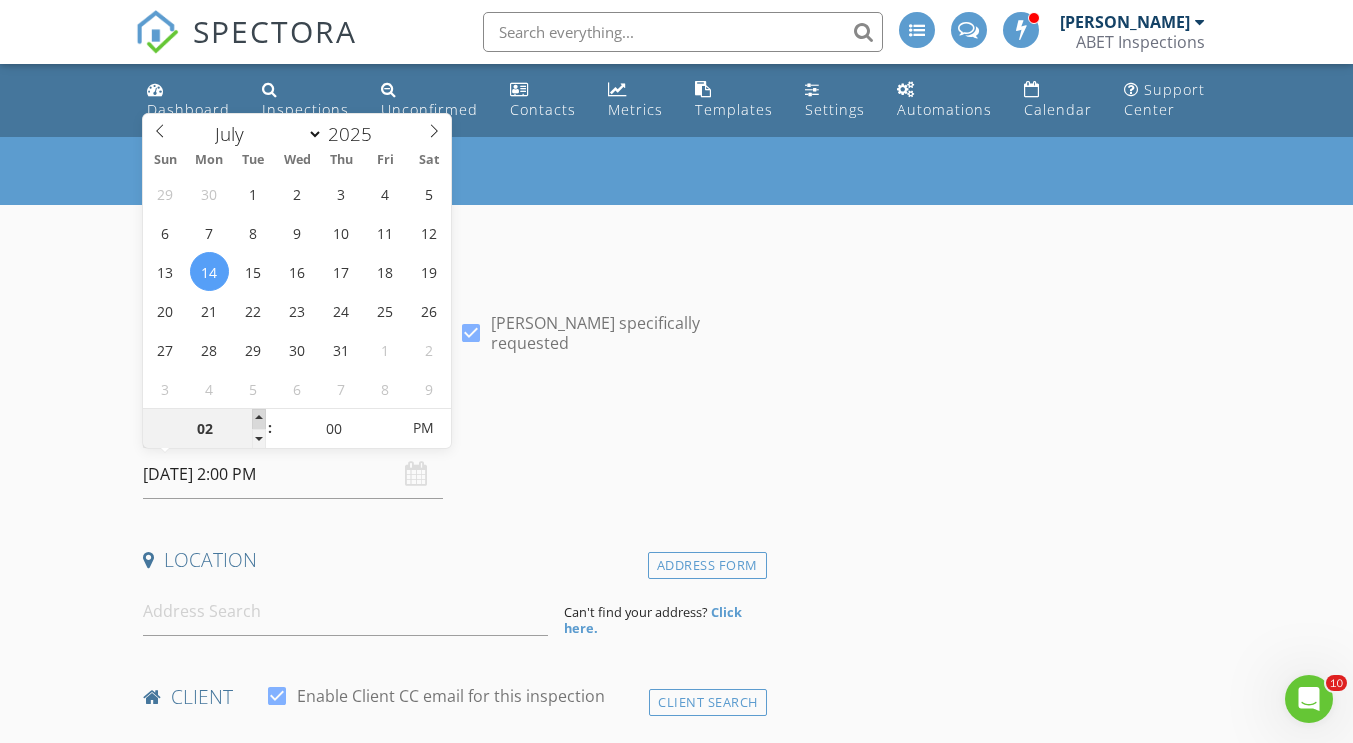 click at bounding box center [259, 419] 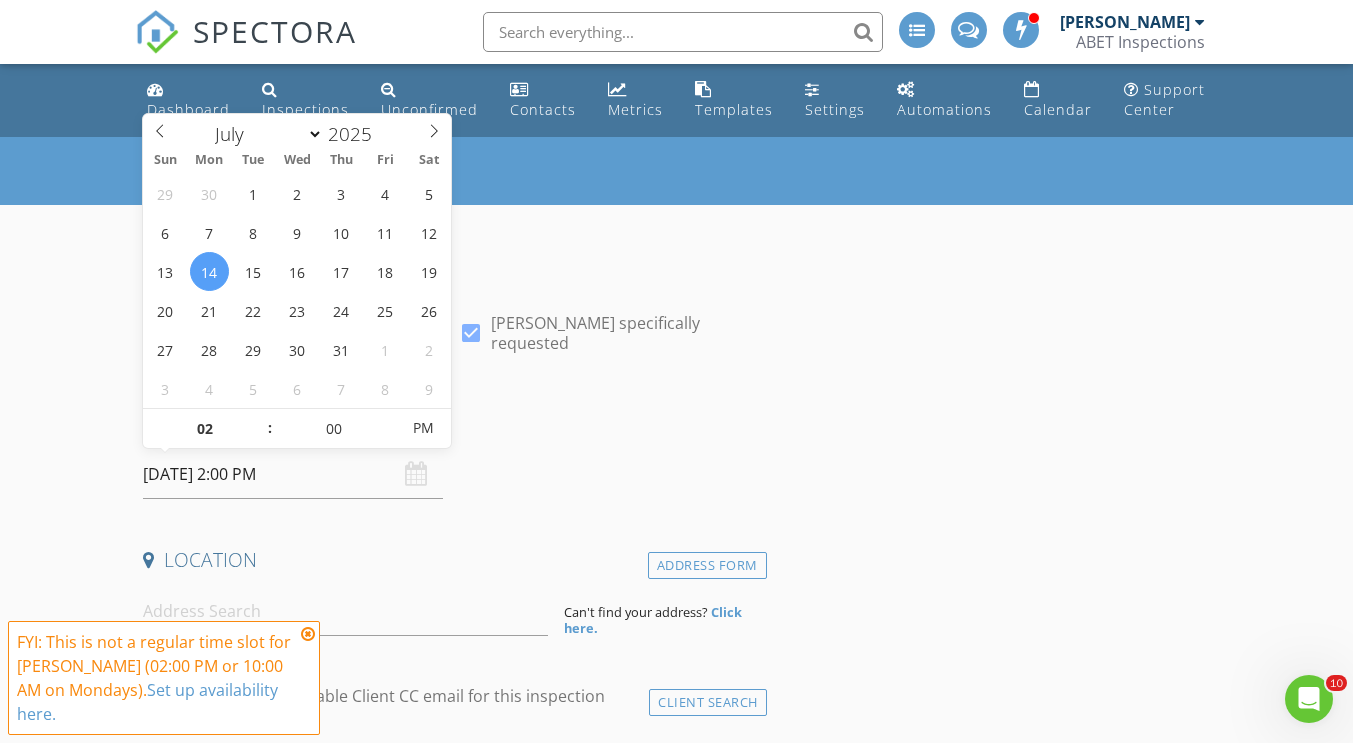 click on "Date/Time" at bounding box center [450, 423] 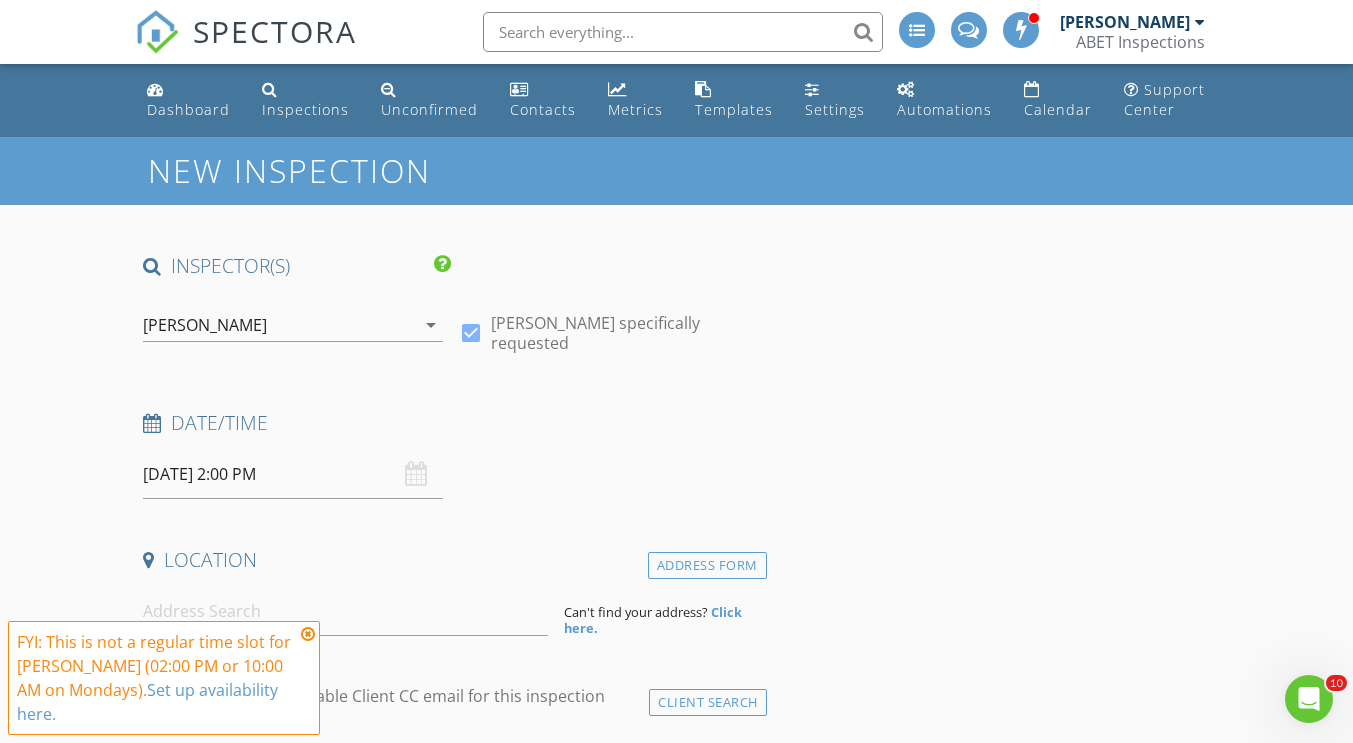 scroll, scrollTop: 200, scrollLeft: 0, axis: vertical 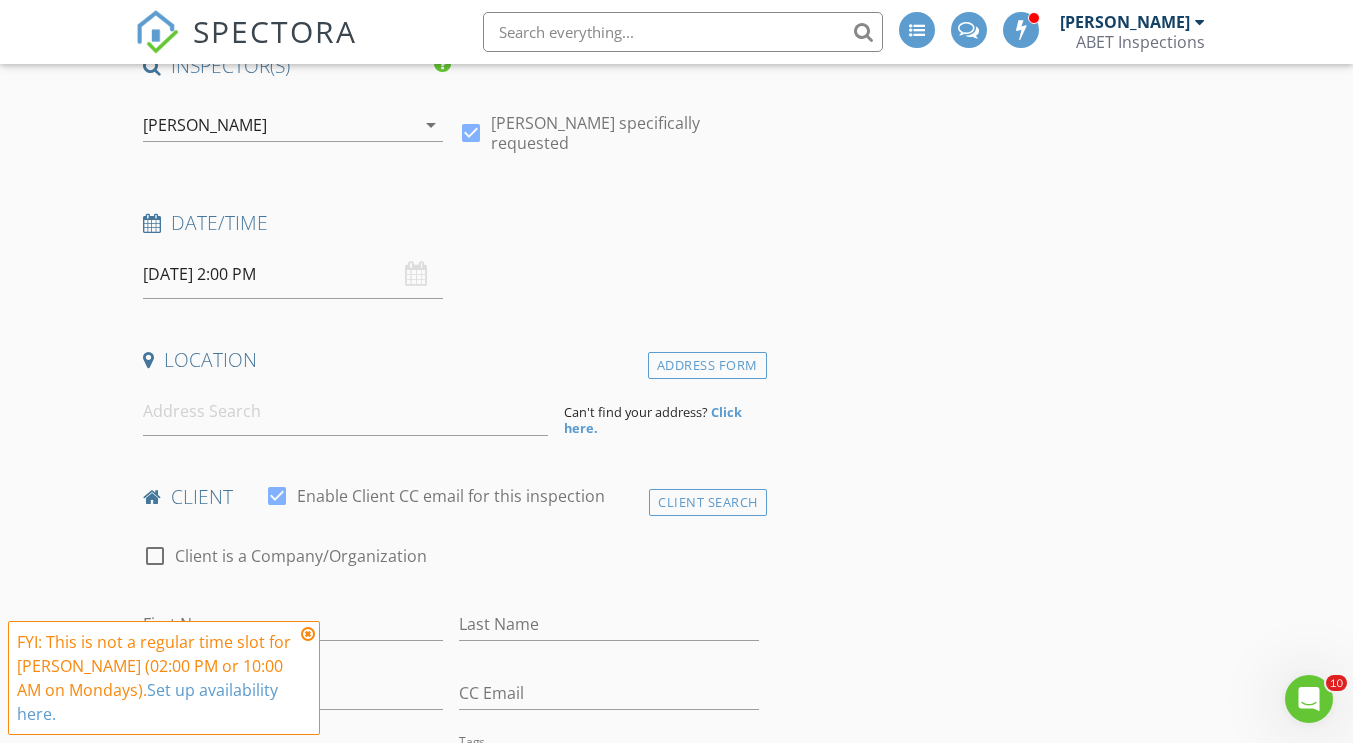 click at bounding box center [308, 634] 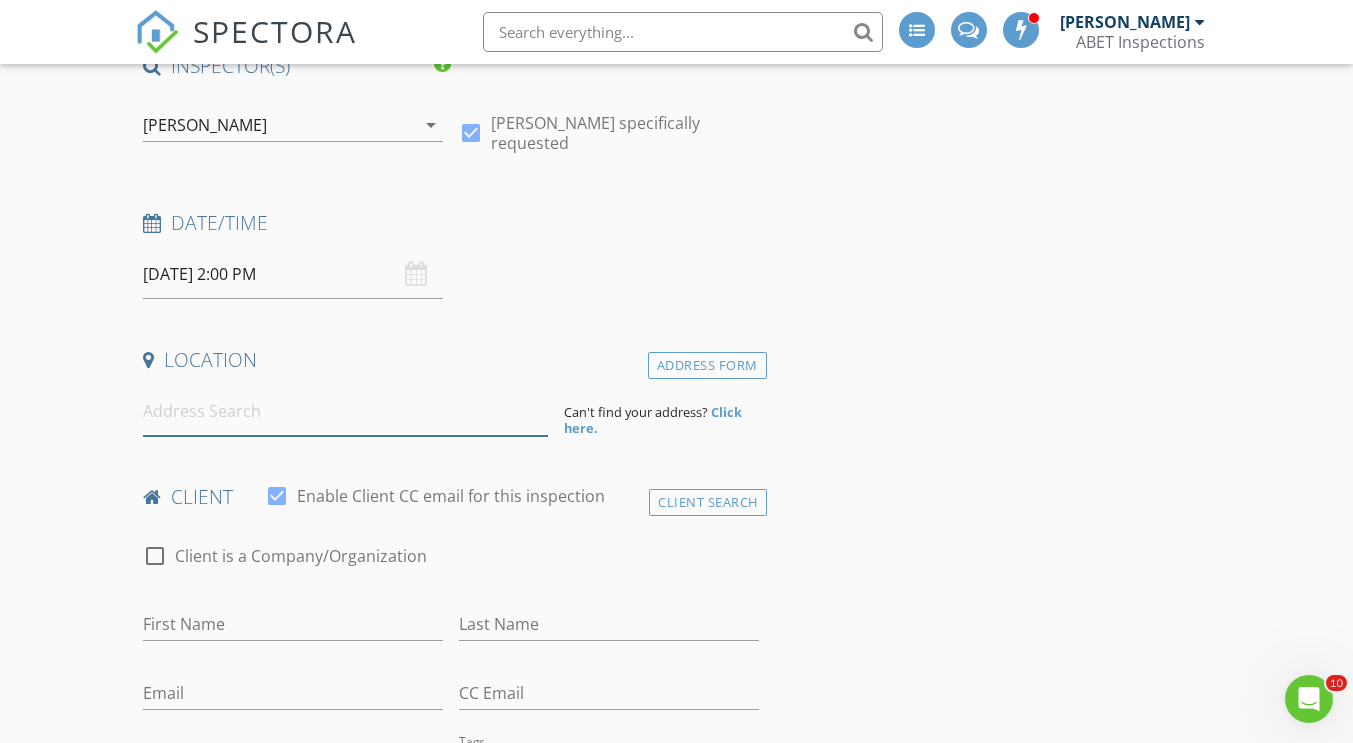 click at bounding box center (345, 411) 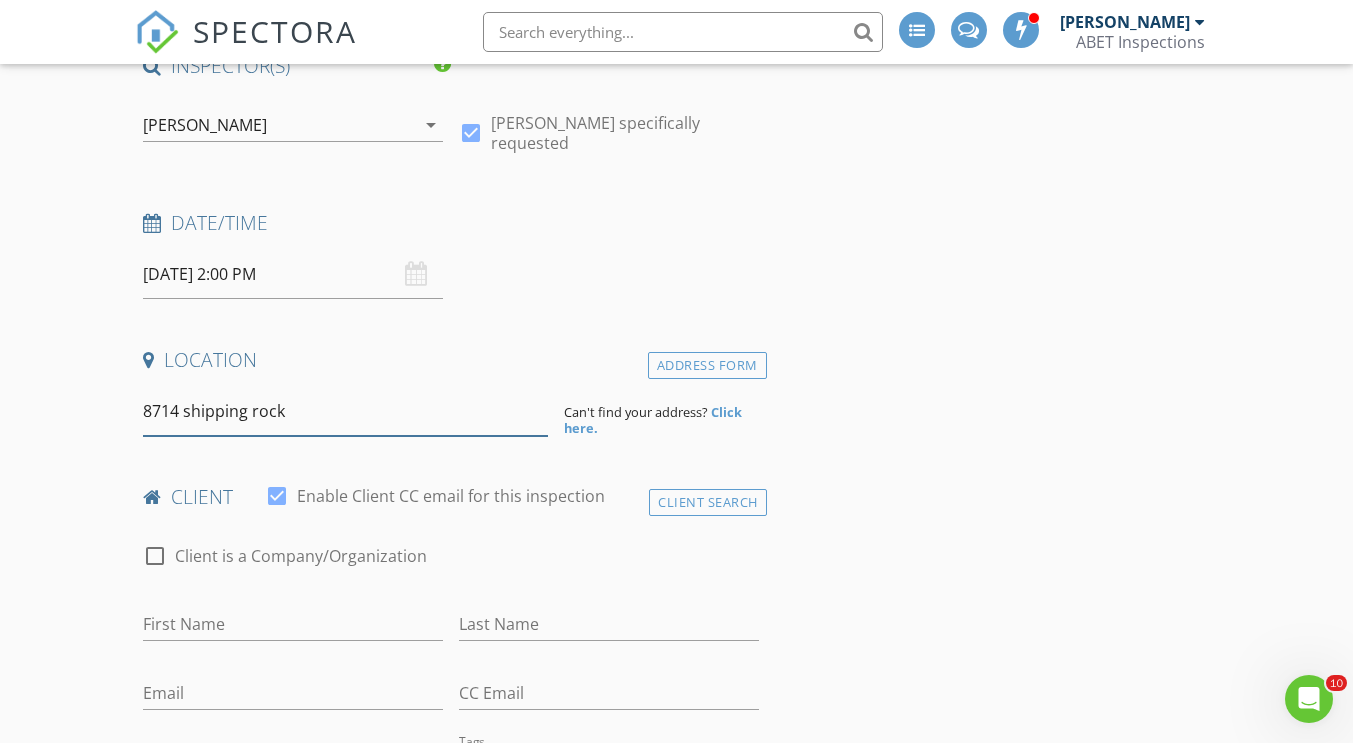 click on "8714 shipping rock" at bounding box center [345, 411] 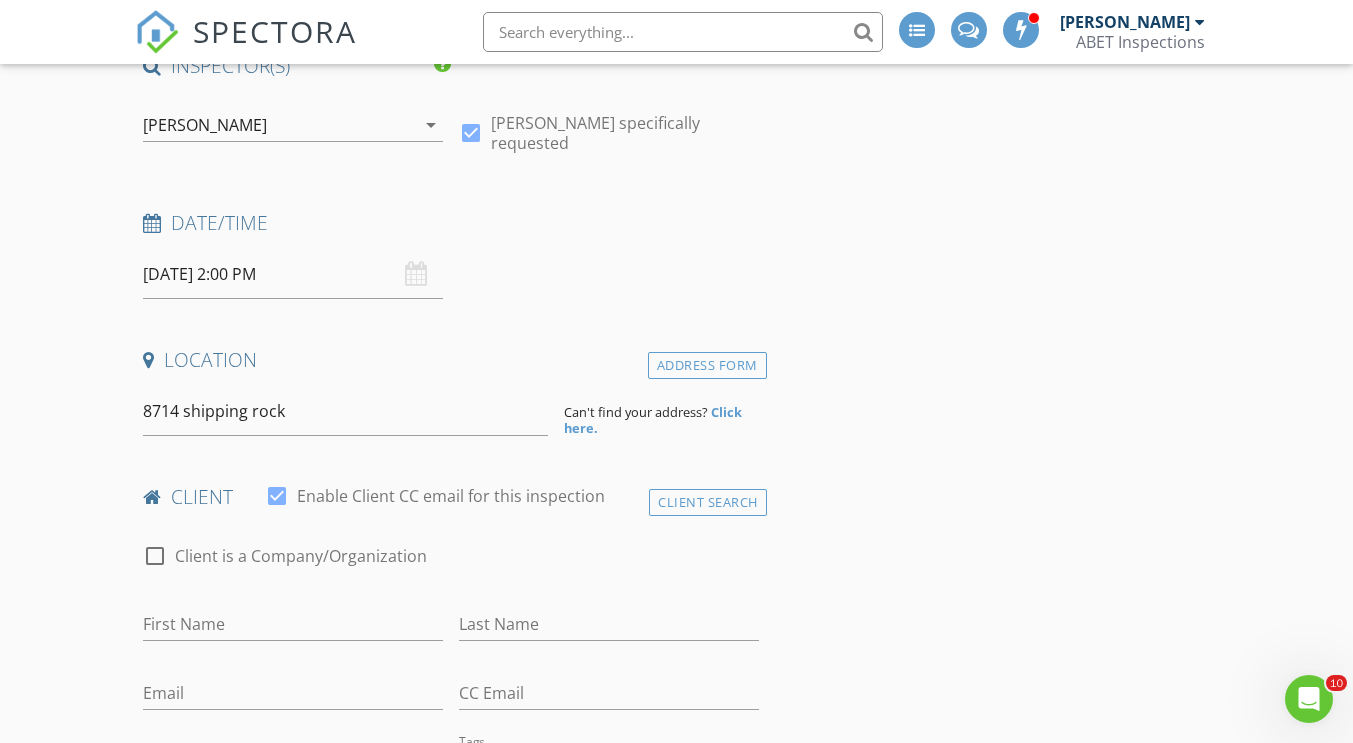 drag, startPoint x: 161, startPoint y: 414, endPoint x: 143, endPoint y: 421, distance: 19.313208 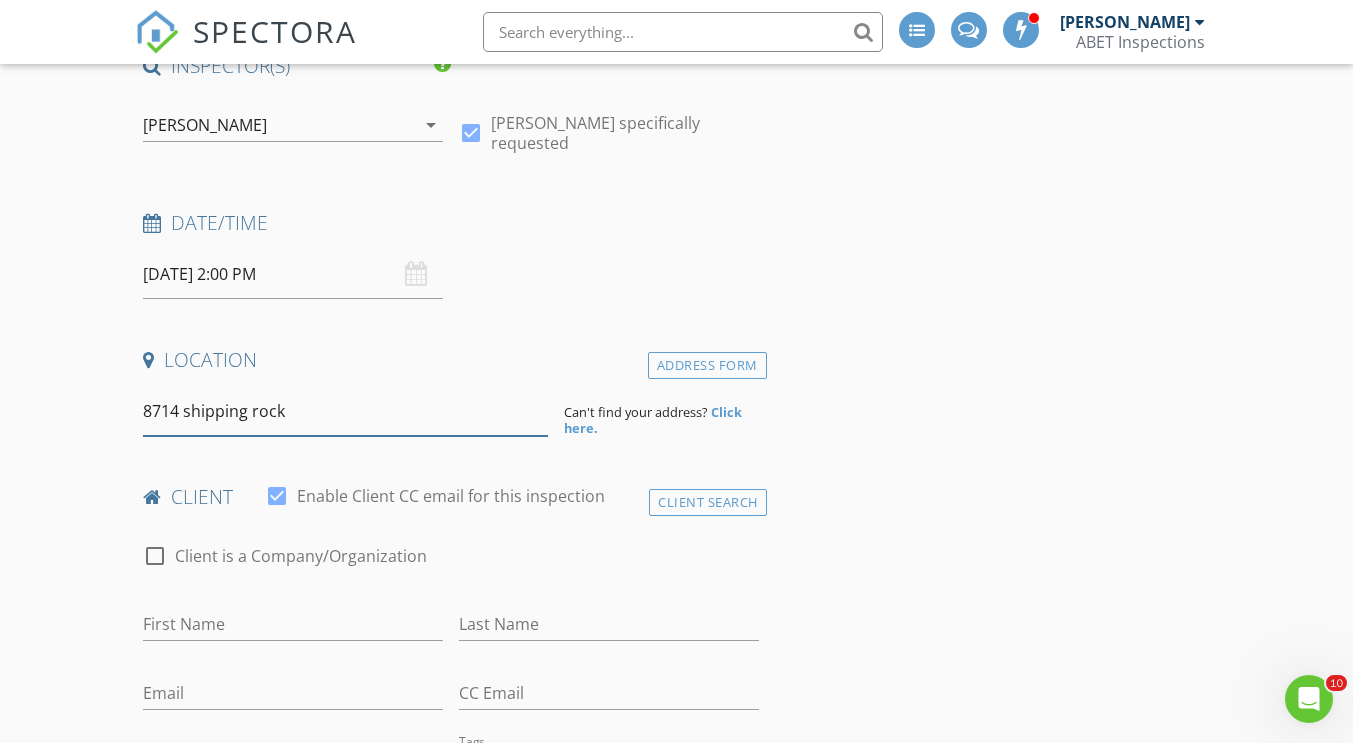 click on "8714 shipping rock" at bounding box center [345, 411] 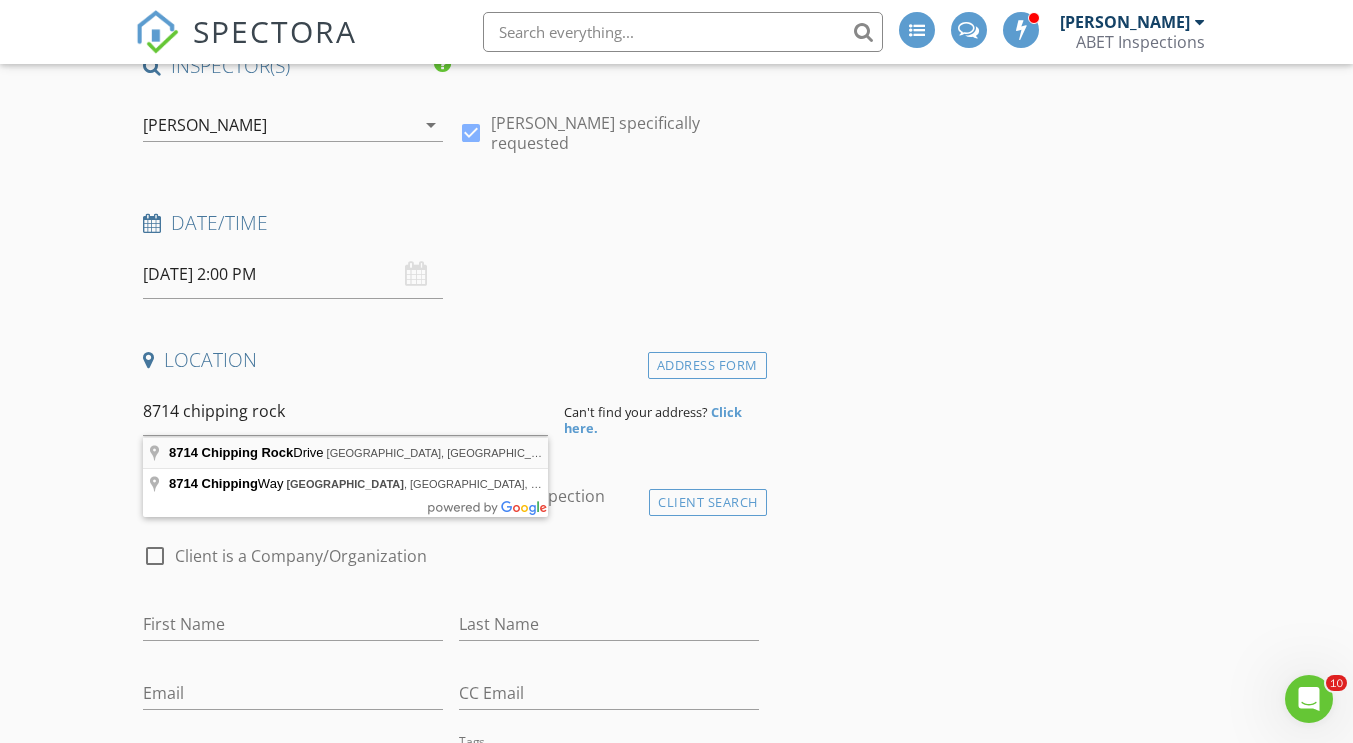 type on "8714 Chipping Rock Drive, Sugar Land, TX, USA" 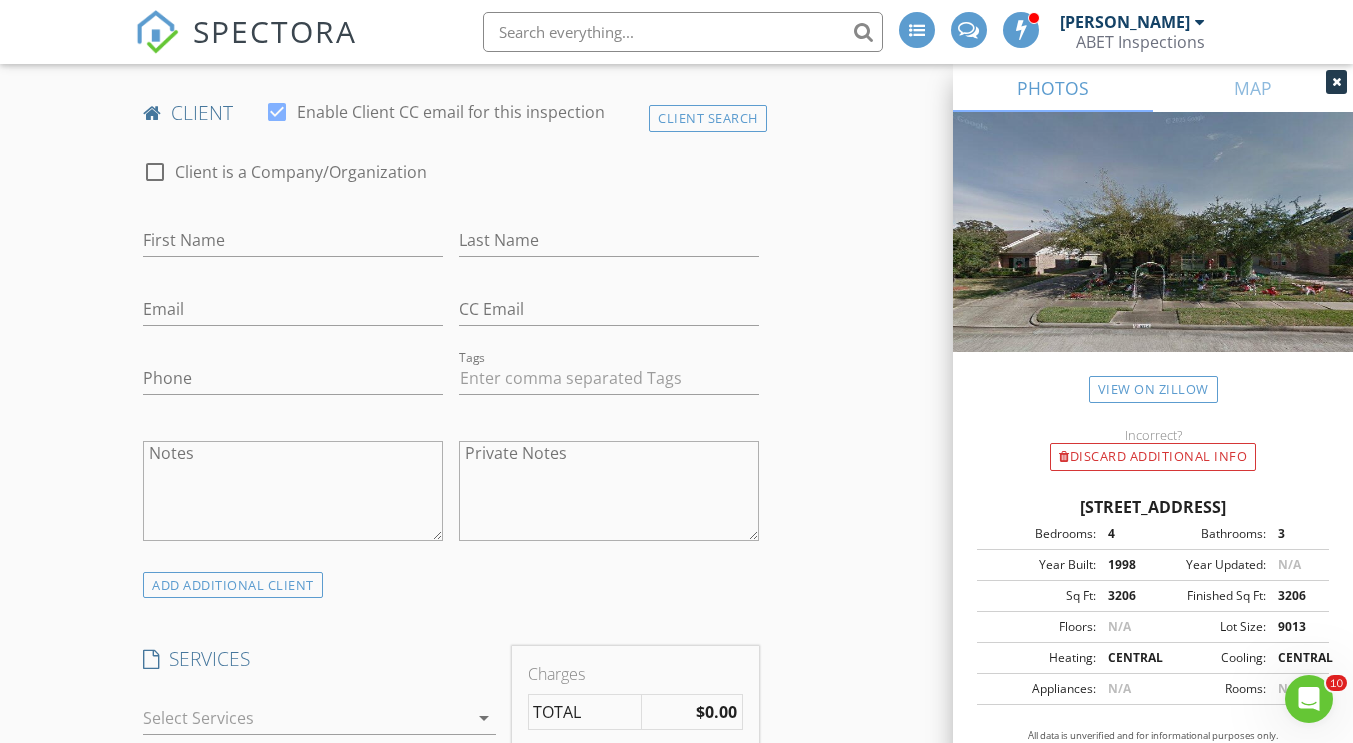 scroll, scrollTop: 1000, scrollLeft: 0, axis: vertical 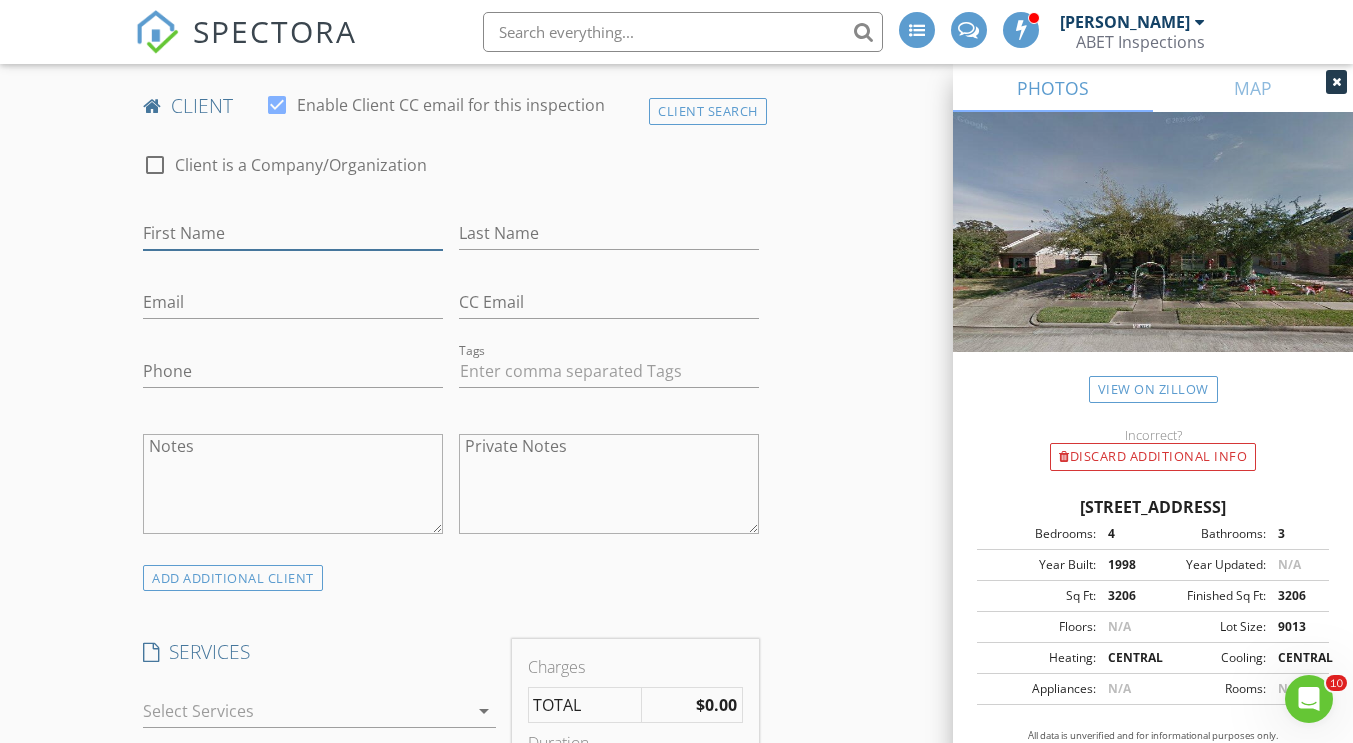 click on "First Name" at bounding box center (293, 233) 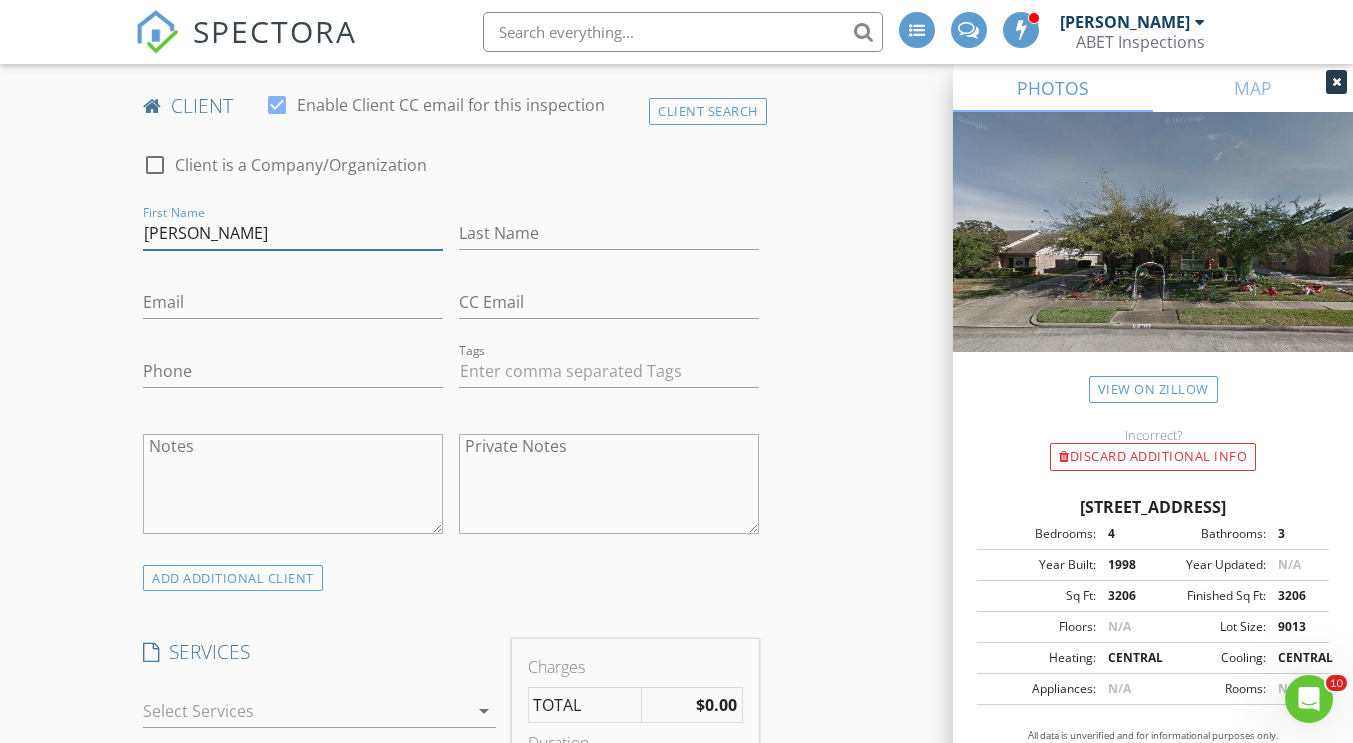 drag, startPoint x: 216, startPoint y: 240, endPoint x: 133, endPoint y: 252, distance: 83.86298 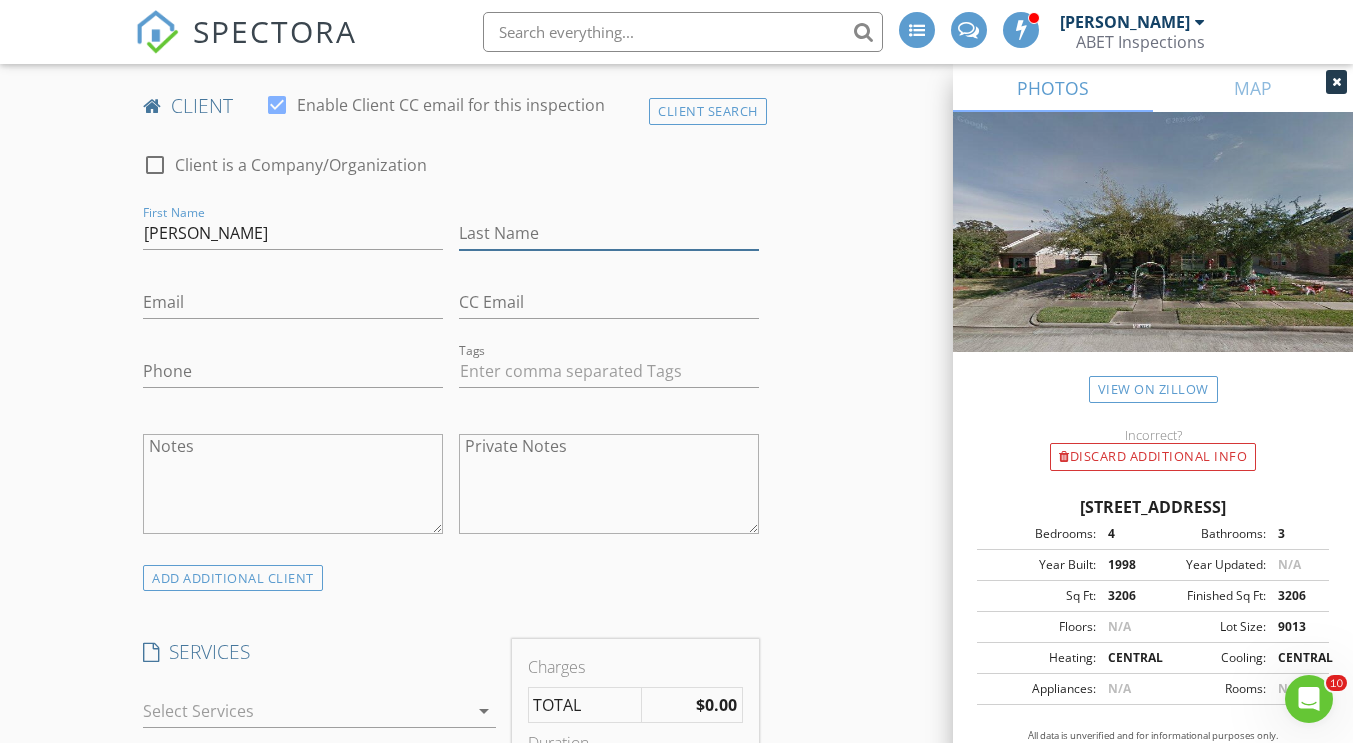 click on "Last Name" at bounding box center [609, 233] 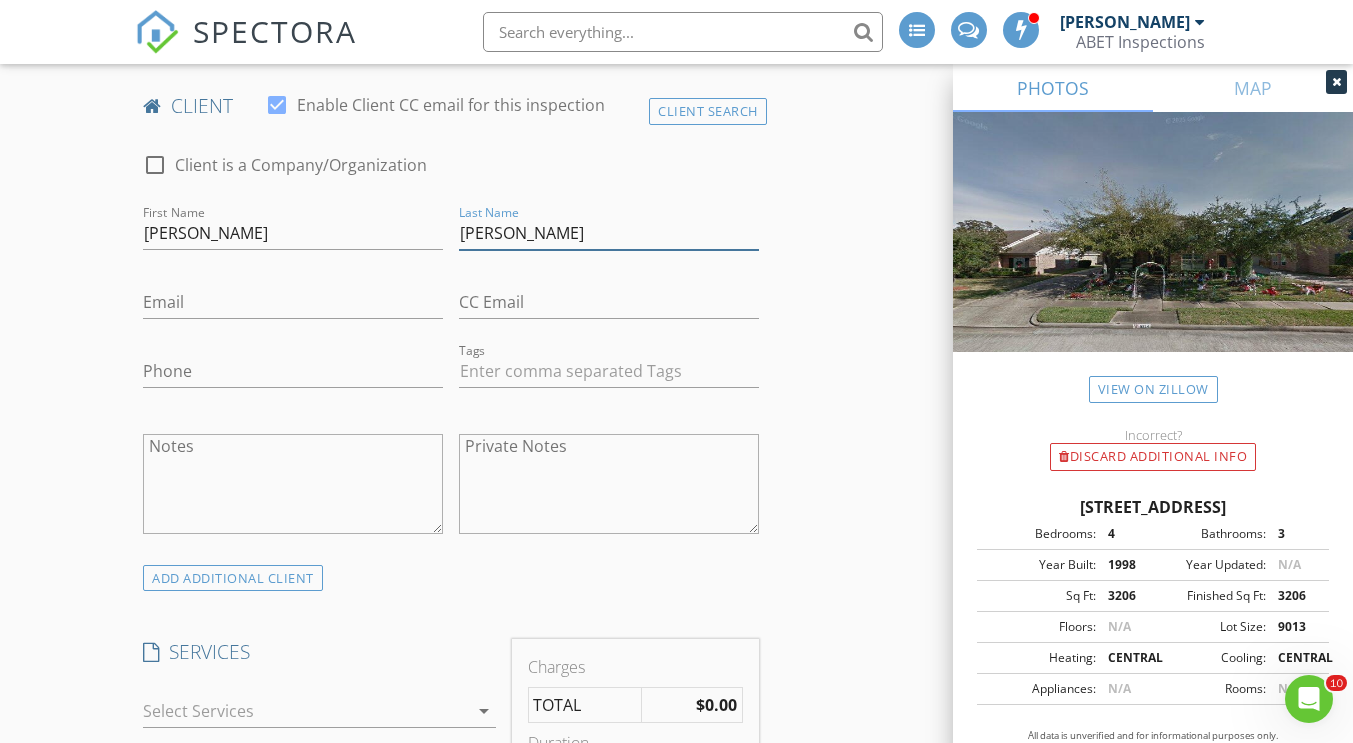 type on "Dodd" 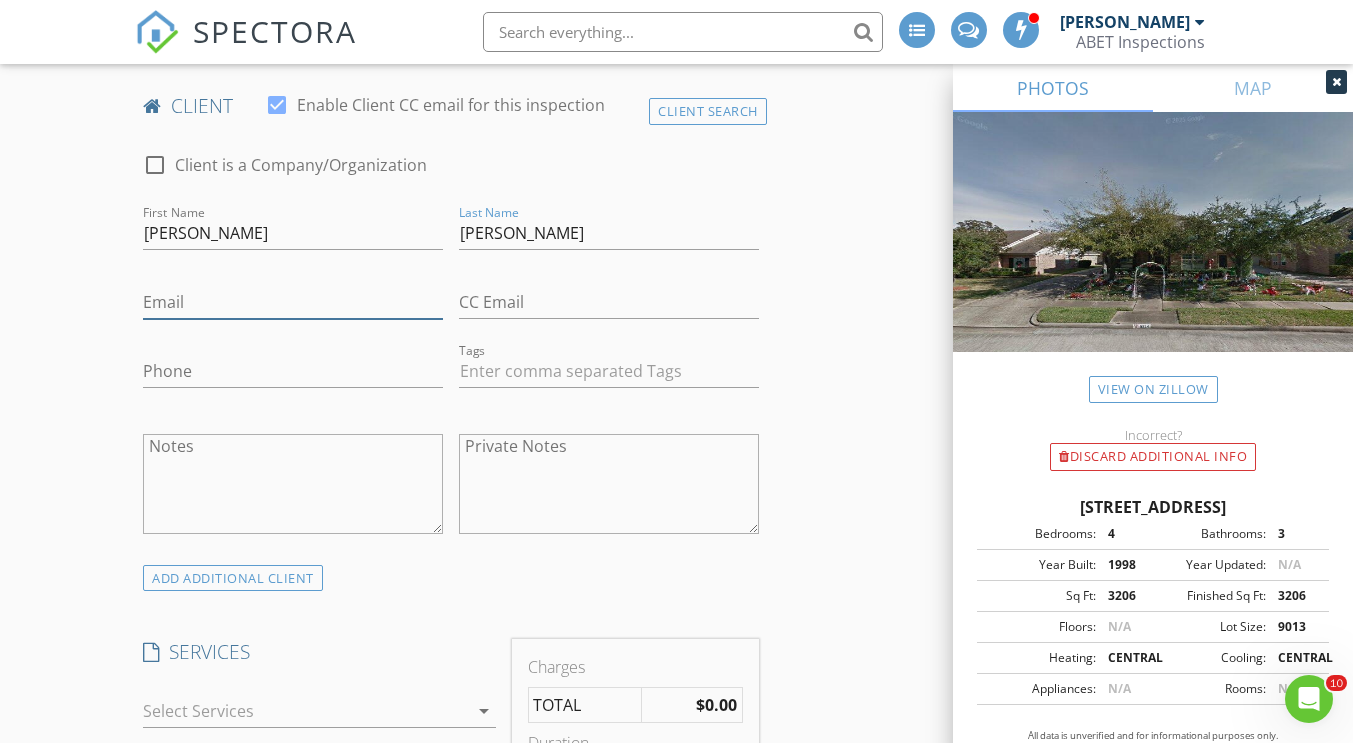 click on "Email" at bounding box center (293, 302) 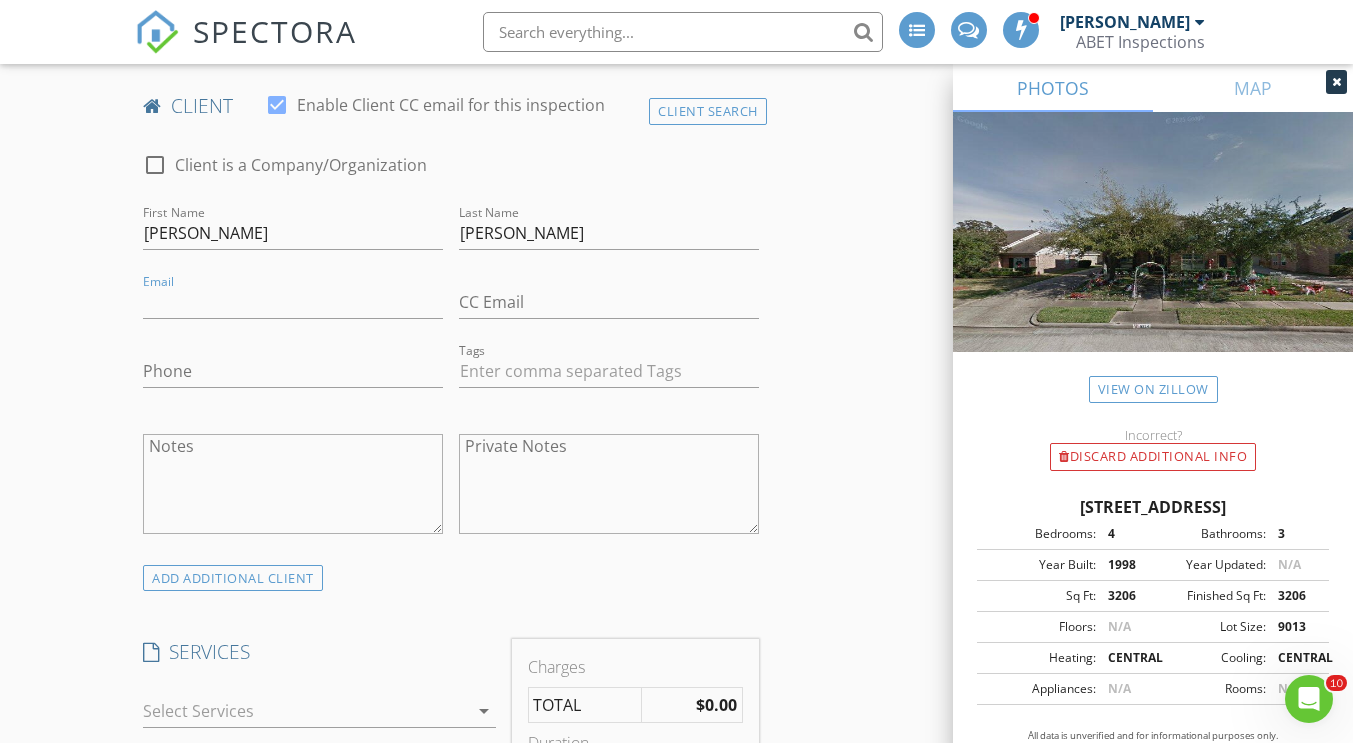 click on "Phone" at bounding box center (293, 375) 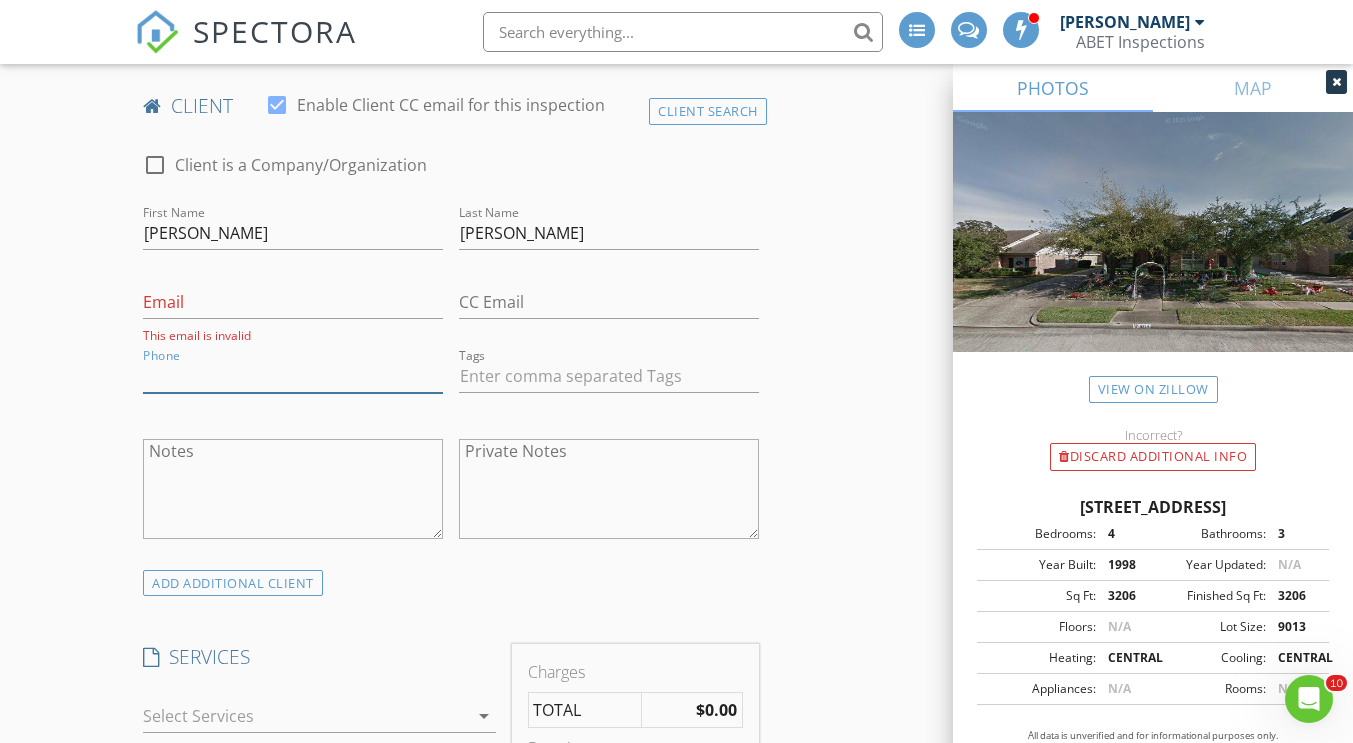 click on "Phone" at bounding box center (293, 376) 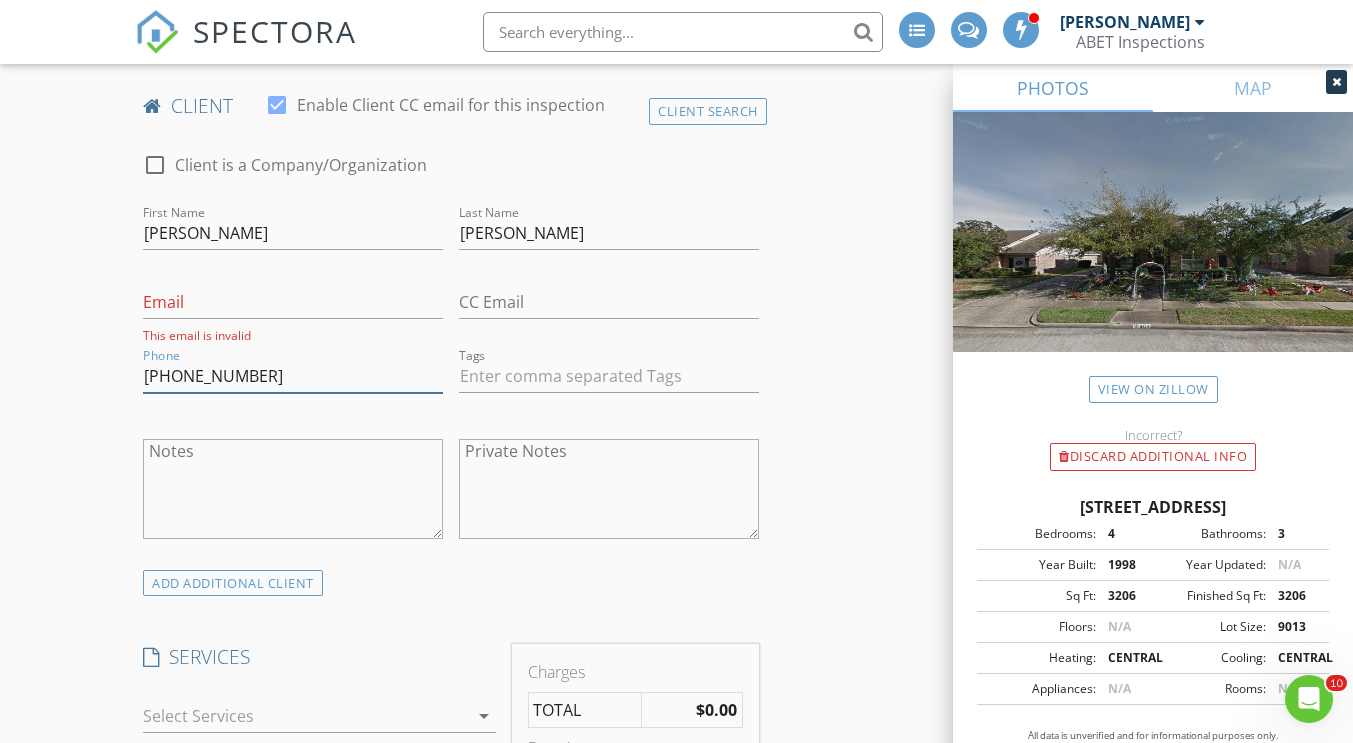 type on "281-796-2406" 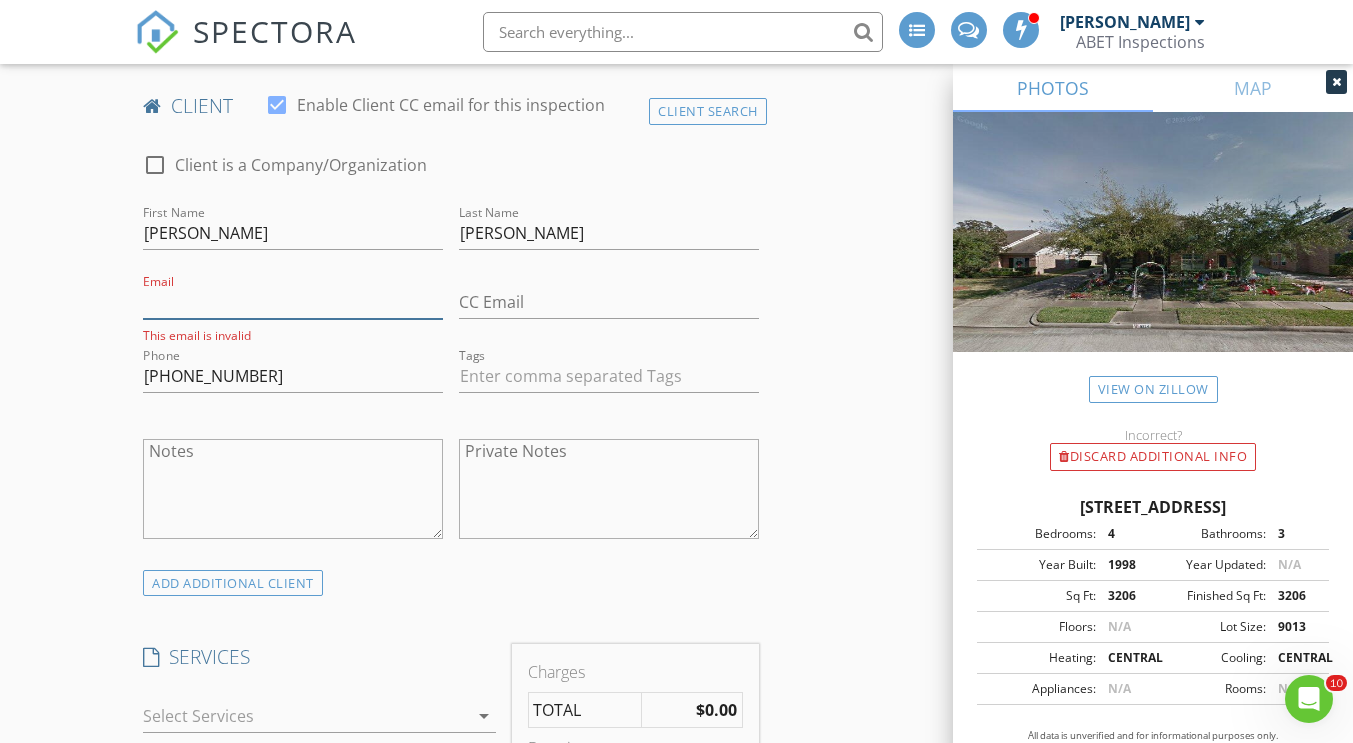 click on "Email" at bounding box center (293, 302) 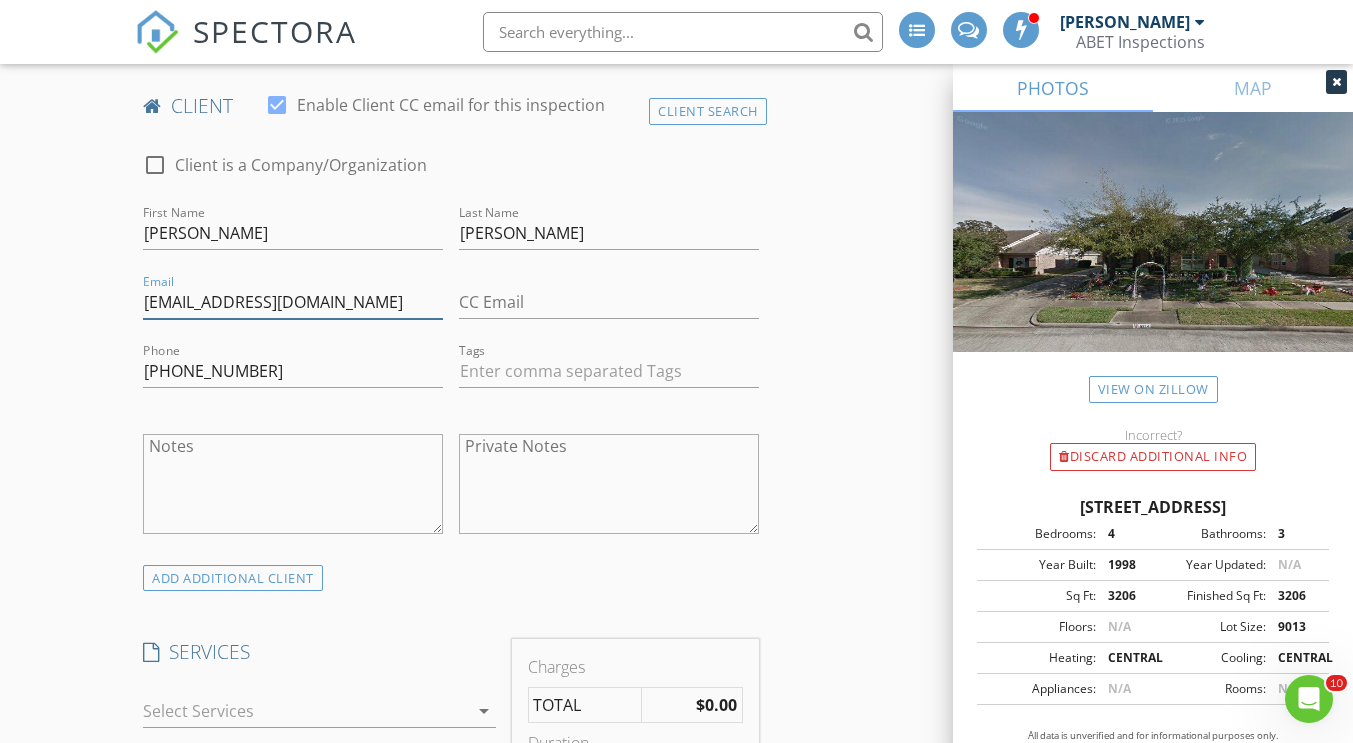 type on "kristenmarlatp@yahoo.com" 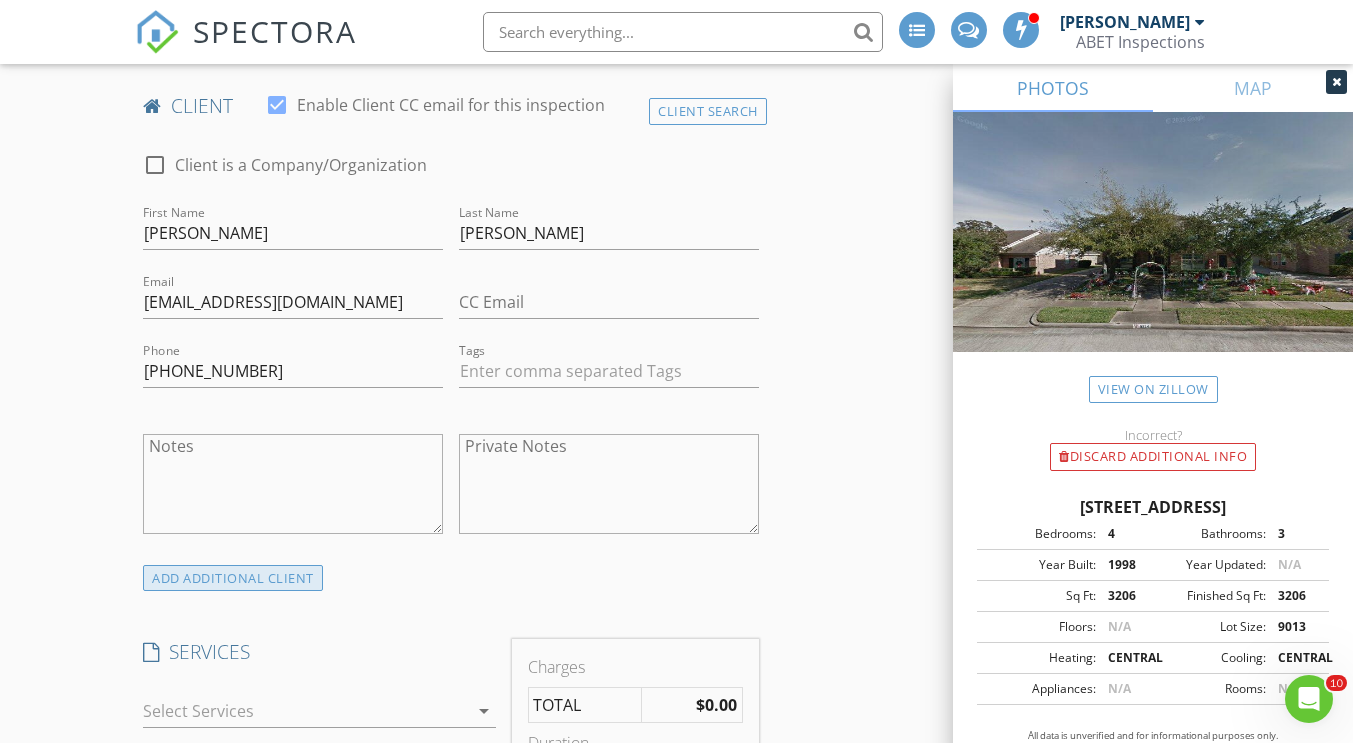 click on "INSPECTOR(S)
check_box   Austin Messina   PRIMARY   check_box_outline_blank   Eric Miller     Austin Messina arrow_drop_down   check_box Austin Messina specifically requested
Date/Time
07/14/2025 2:00 PM
Location
Address Search       Address 8714 Chipping Rock Dr   Unit   City Sugar Land   State TX   Zip 77479   County Fort Bend     Square Feet 3206   Year Built 1998   Foundation arrow_drop_down     Austin Messina     9.6 miles     (17 minutes)
client
check_box Enable Client CC email for this inspection   Client Search     check_box_outline_blank Client is a Company/Organization     First Name Kristen   Last Name Dodd   Email kristenmarlatp@yahoo.com   CC Email   Phone 281-796-2406         Tags         Notes   Private Notes
ADD ADDITIONAL client
SERVICES
check_box_outline_blank" at bounding box center [450, 978] 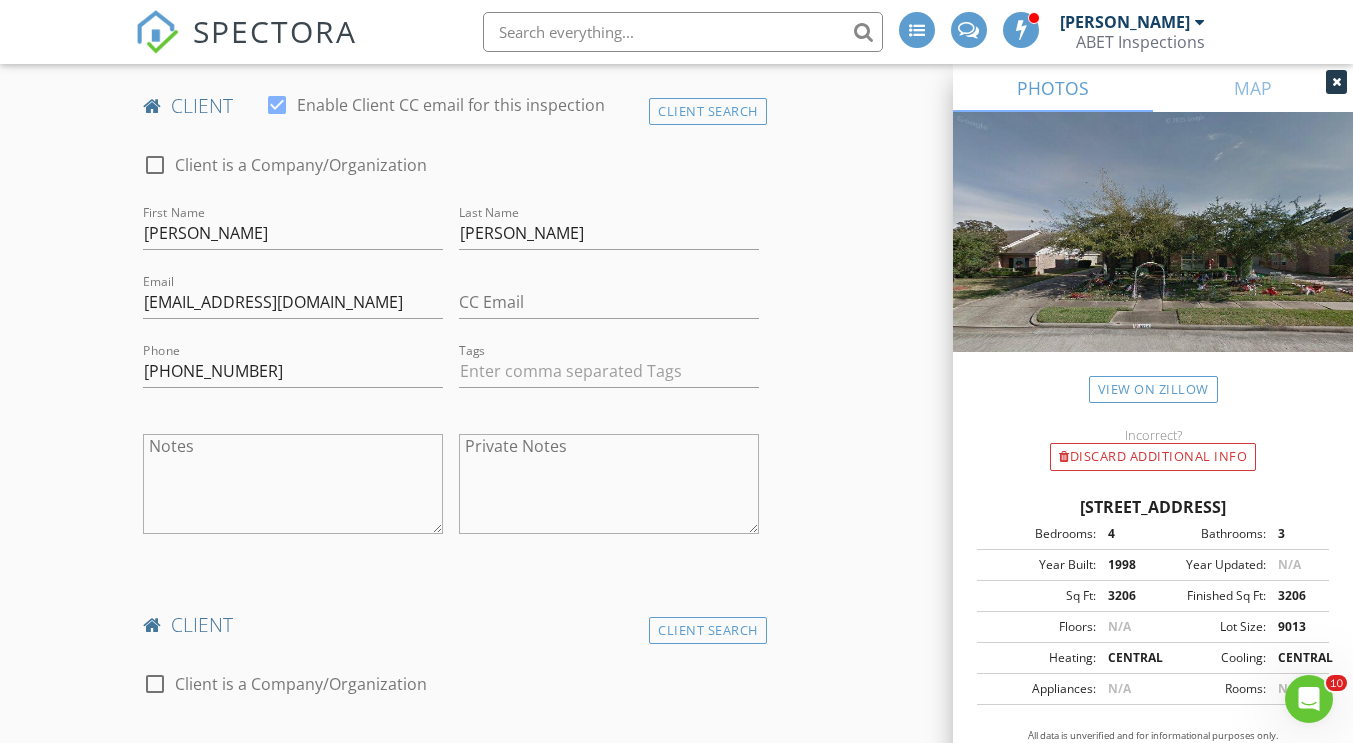scroll, scrollTop: 1200, scrollLeft: 0, axis: vertical 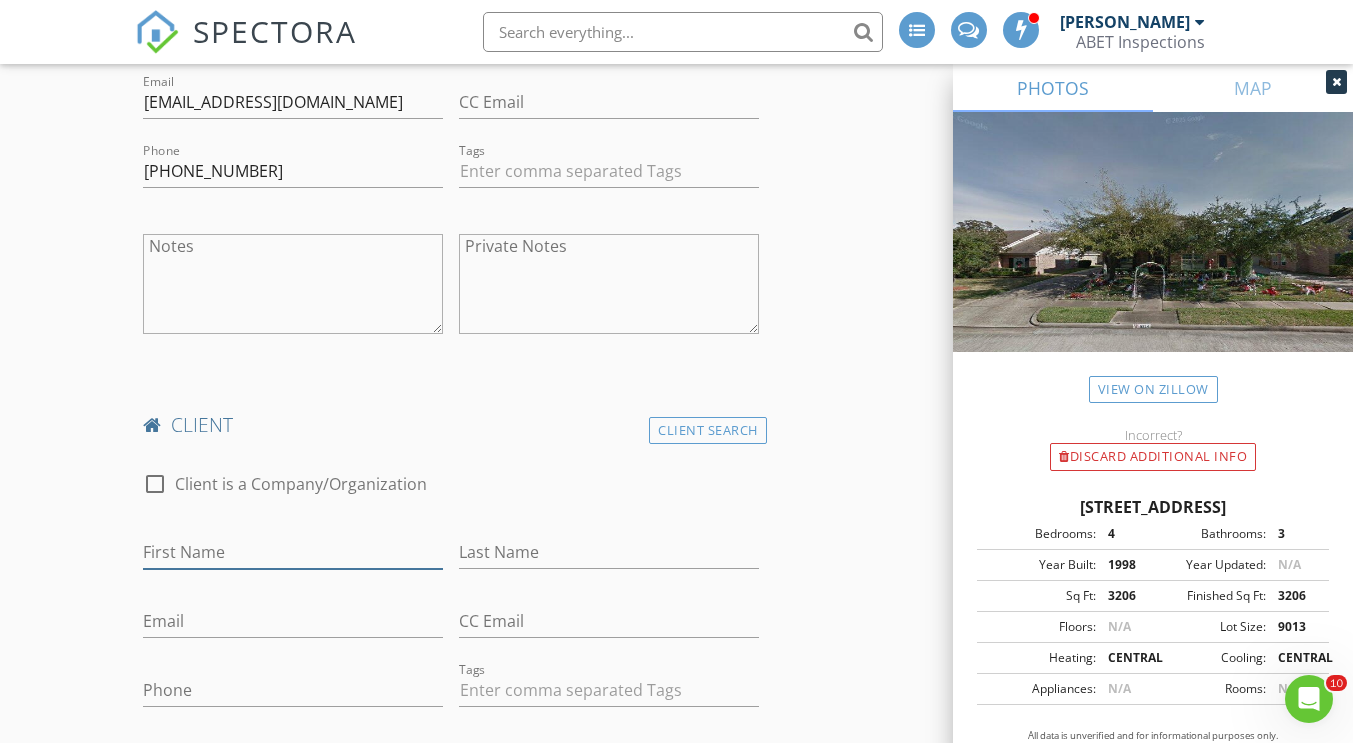 click on "First Name" at bounding box center (293, 552) 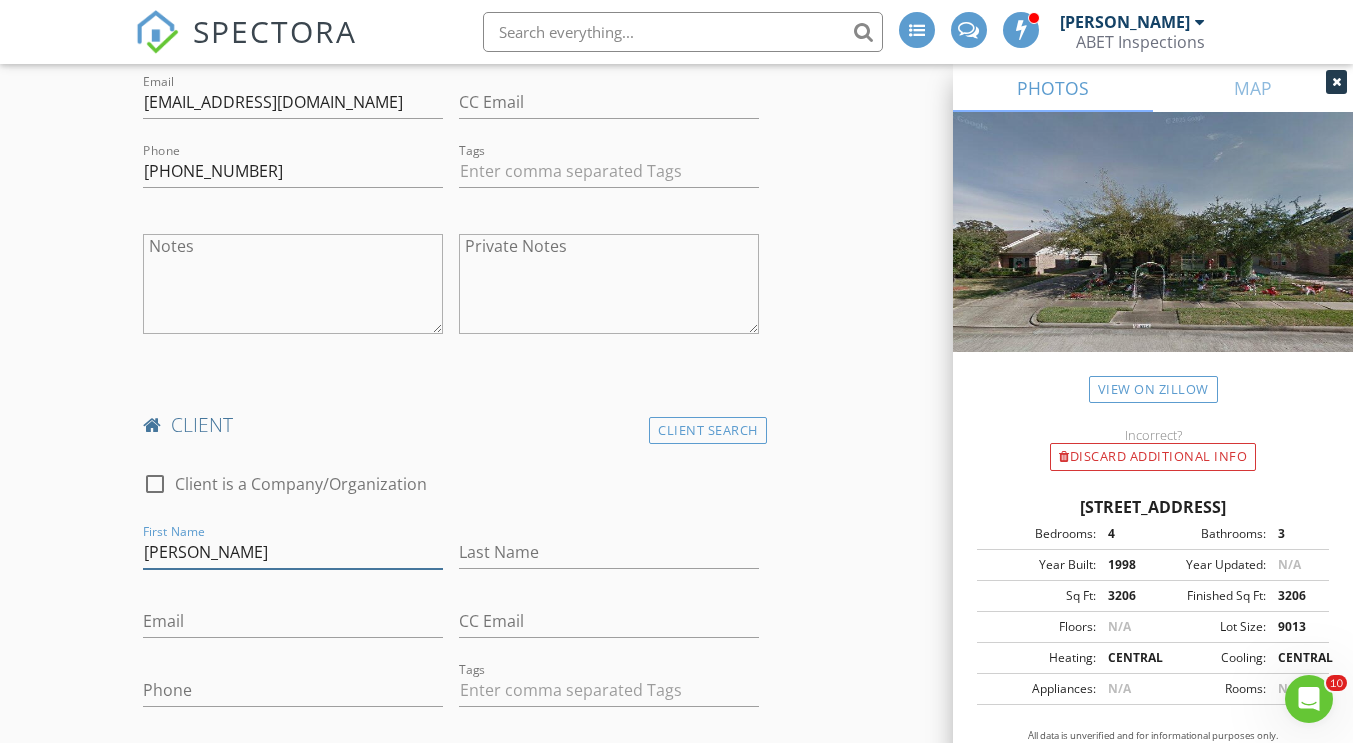 type on "James" 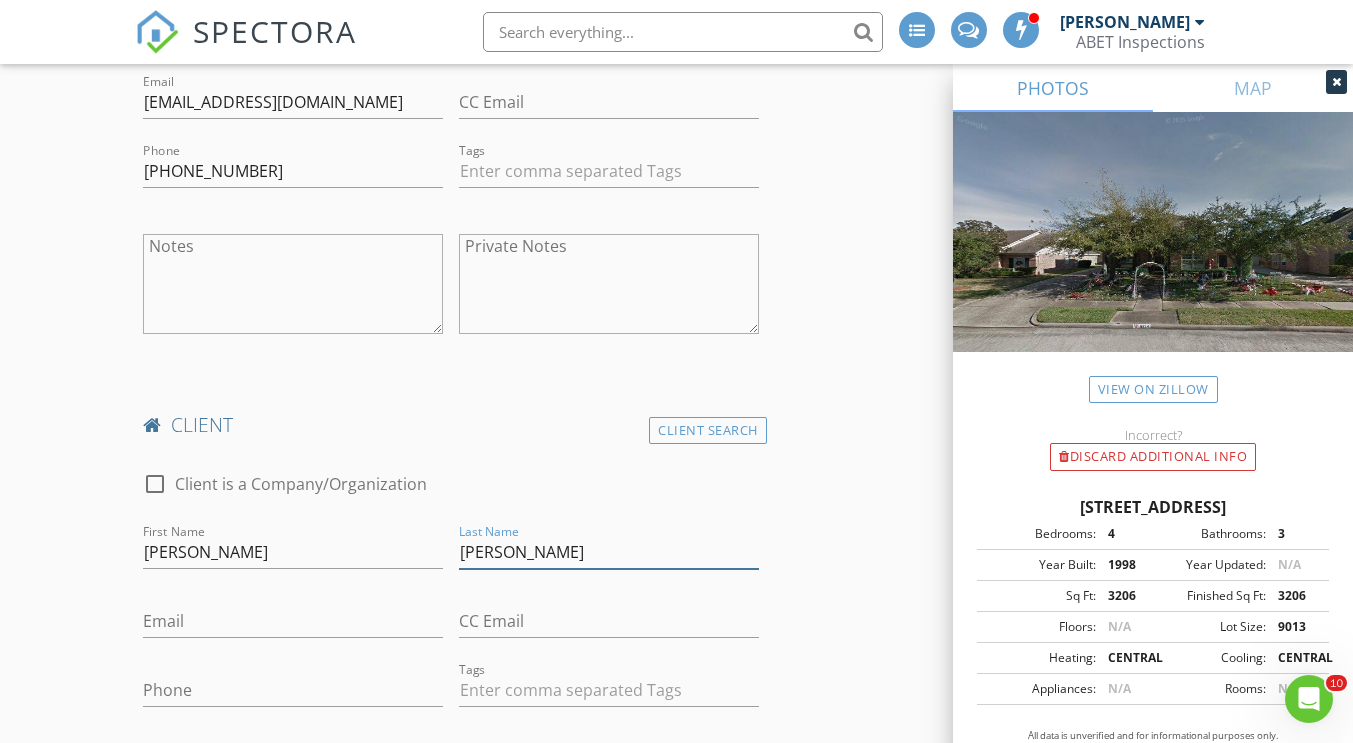 type on "Dodd" 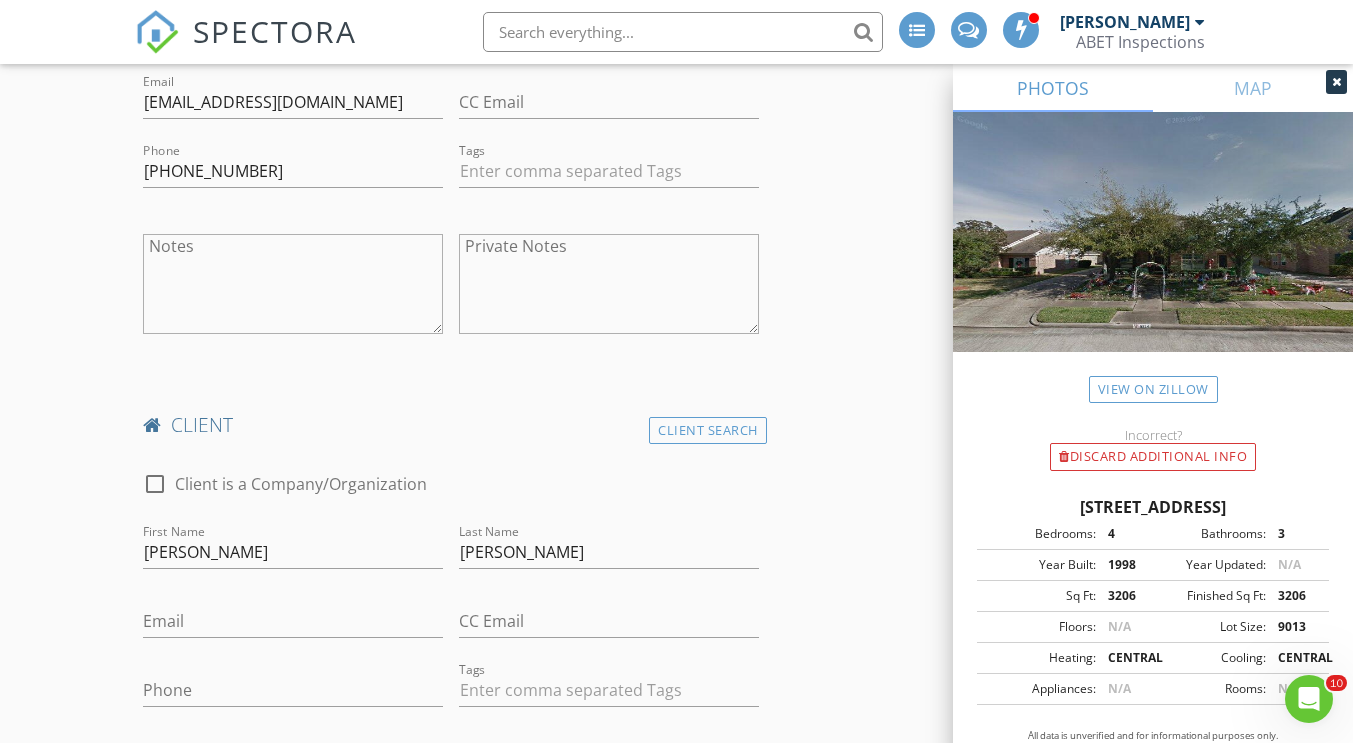 drag, startPoint x: 185, startPoint y: 639, endPoint x: 195, endPoint y: 621, distance: 20.59126 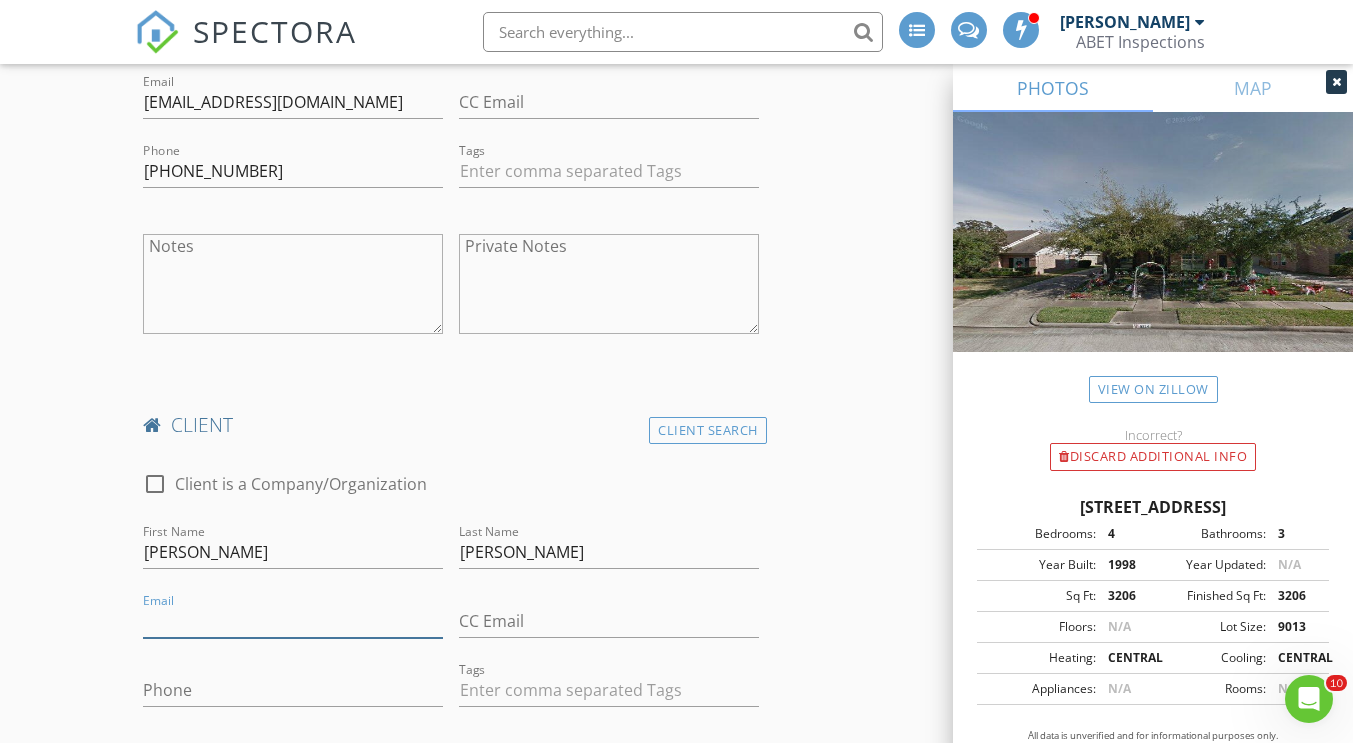 click on "Email" at bounding box center (293, 621) 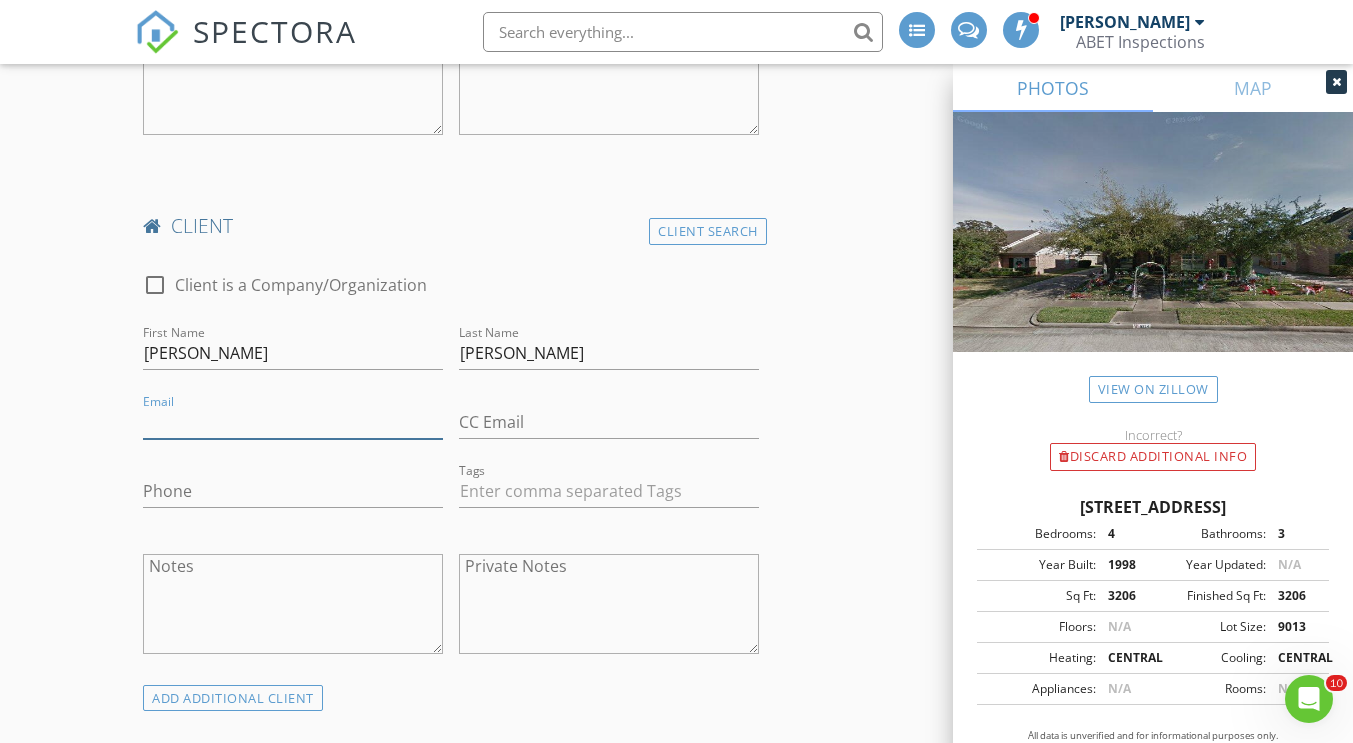 scroll, scrollTop: 1400, scrollLeft: 0, axis: vertical 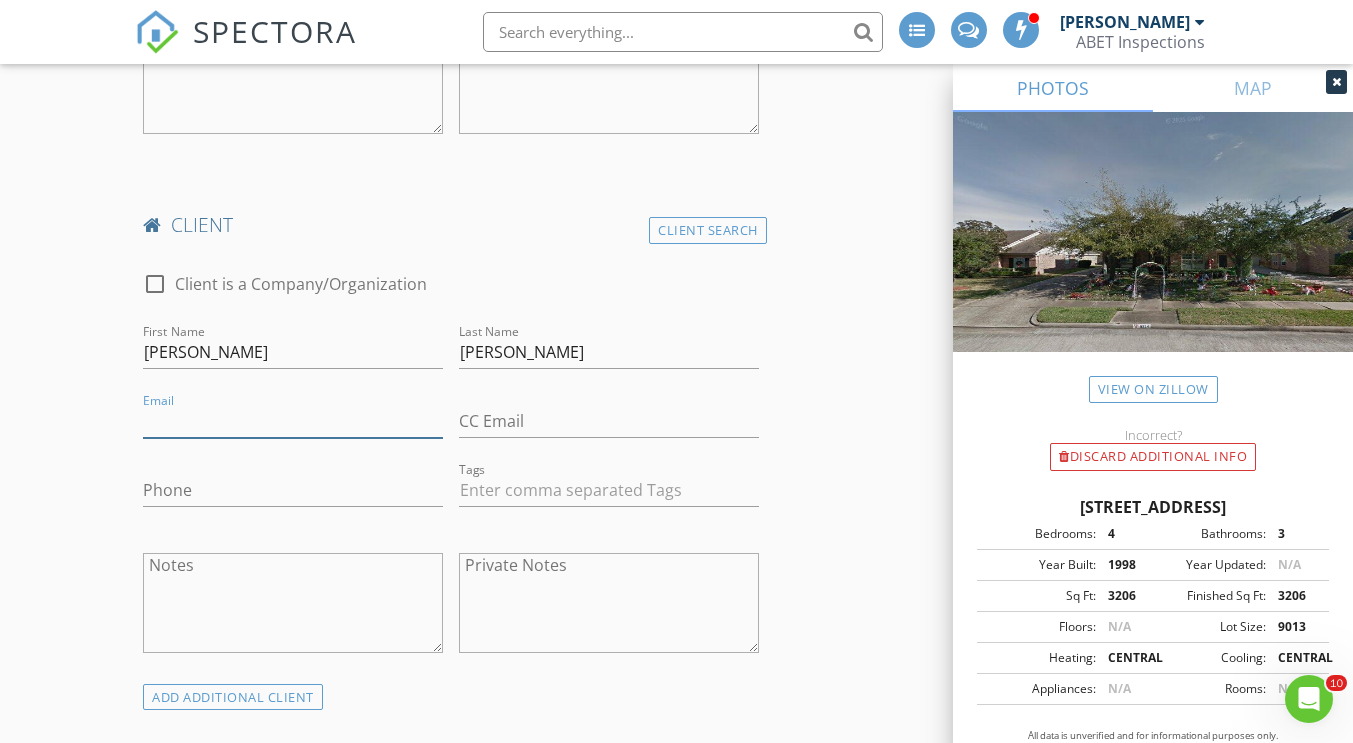 click on "Email" at bounding box center (293, 421) 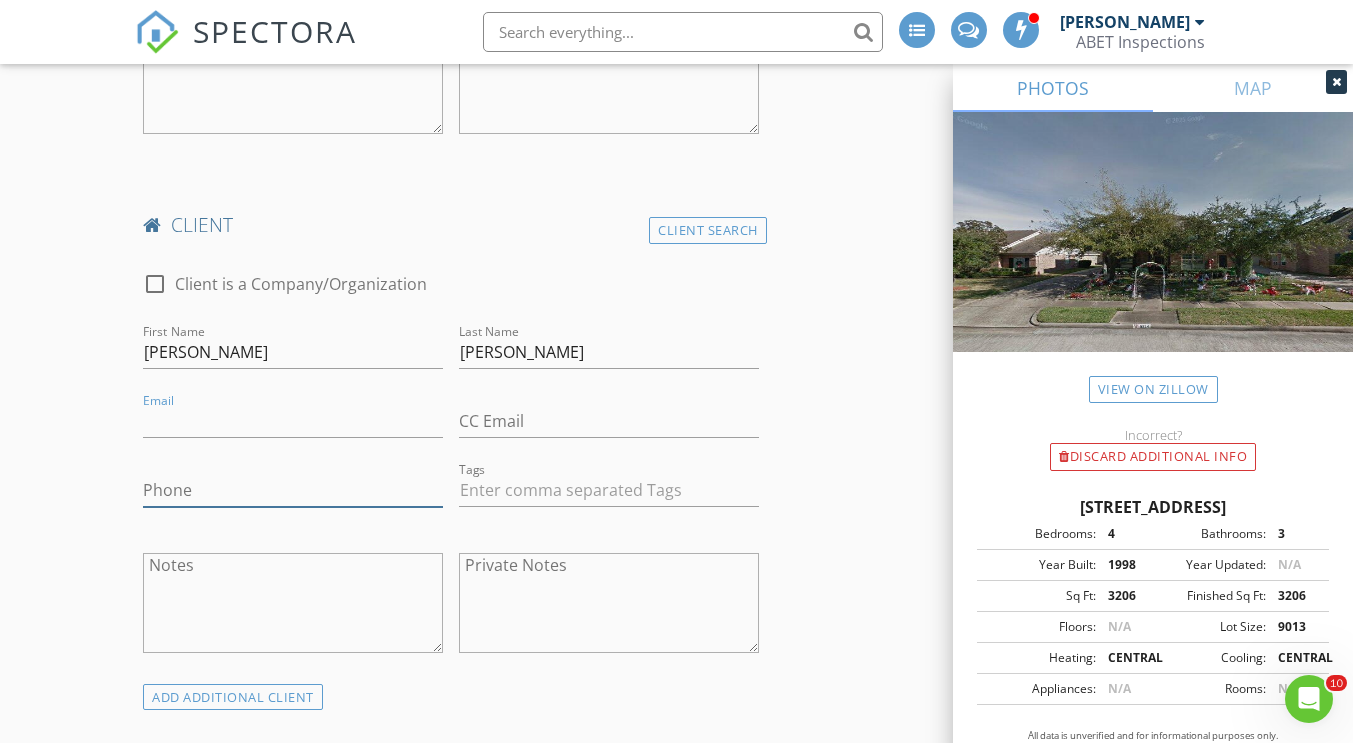 click on "Phone" at bounding box center (293, 490) 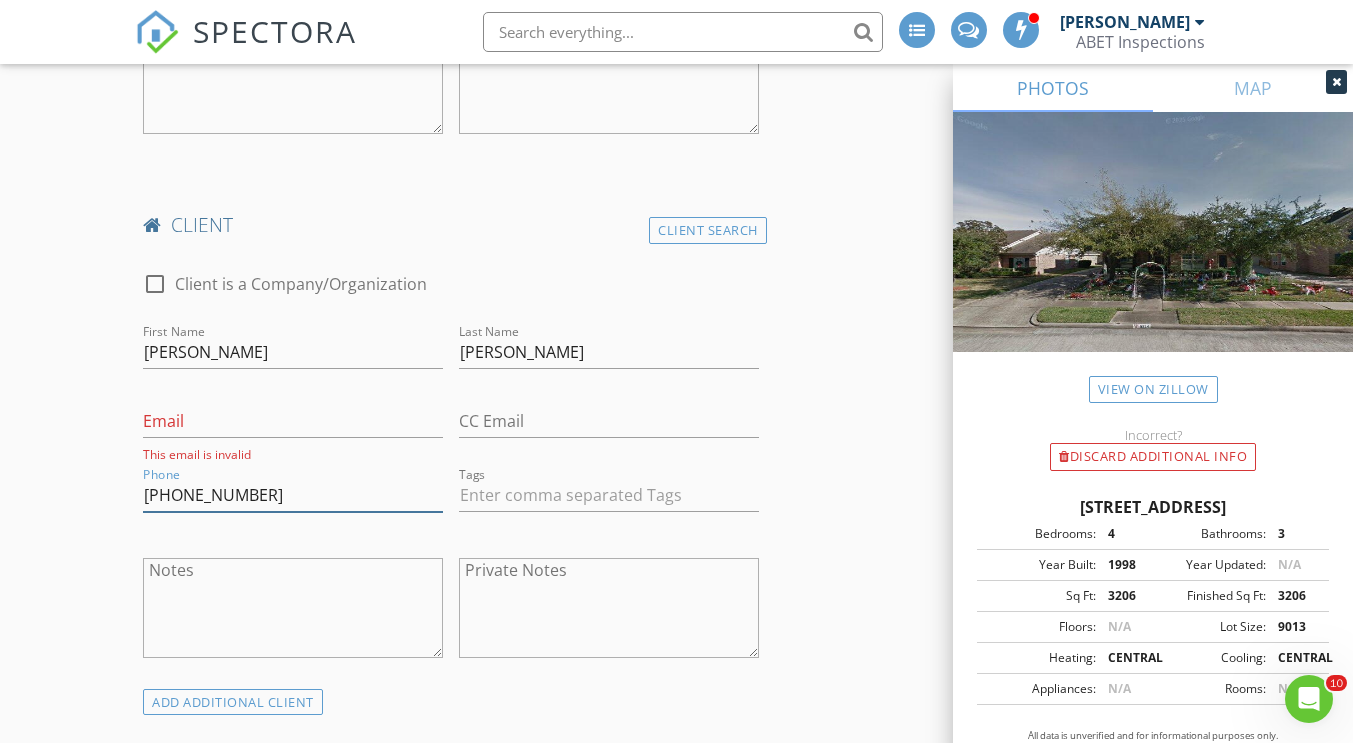 type on "832-693-8111" 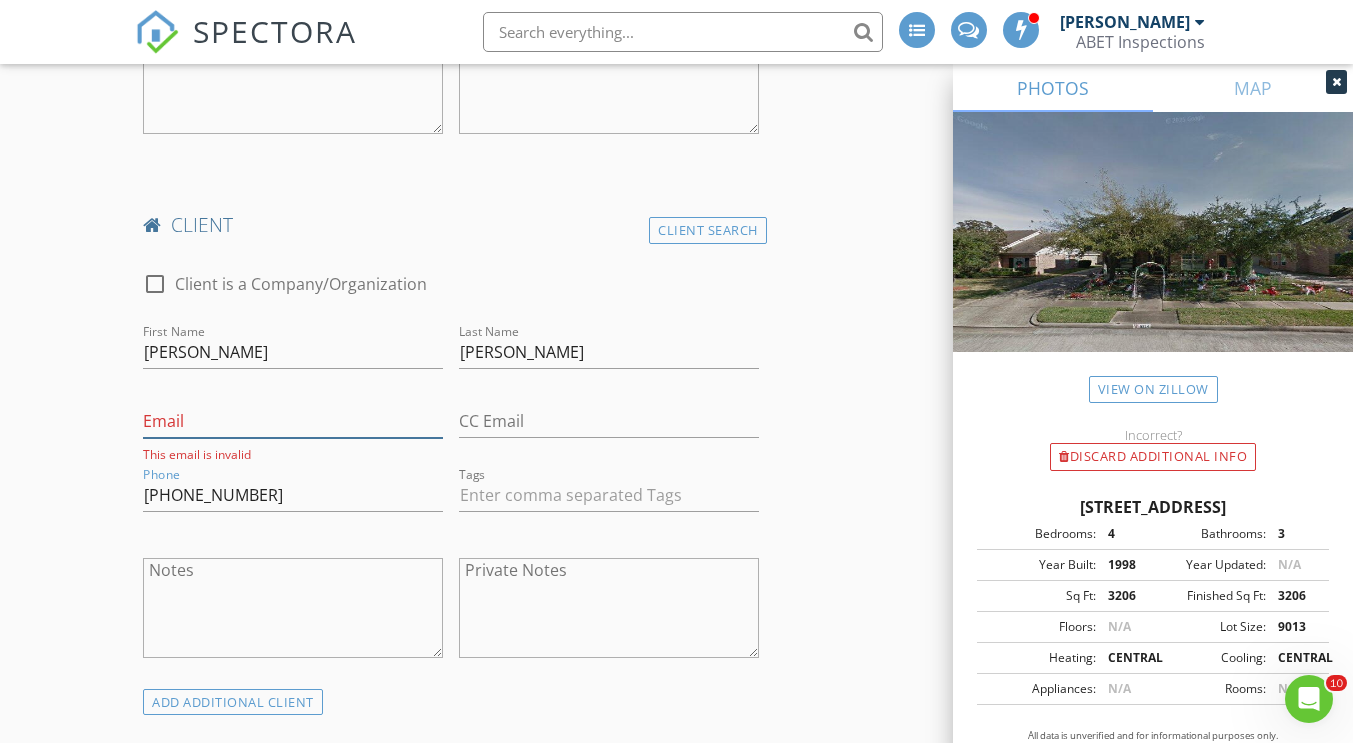 click on "Email" at bounding box center (293, 421) 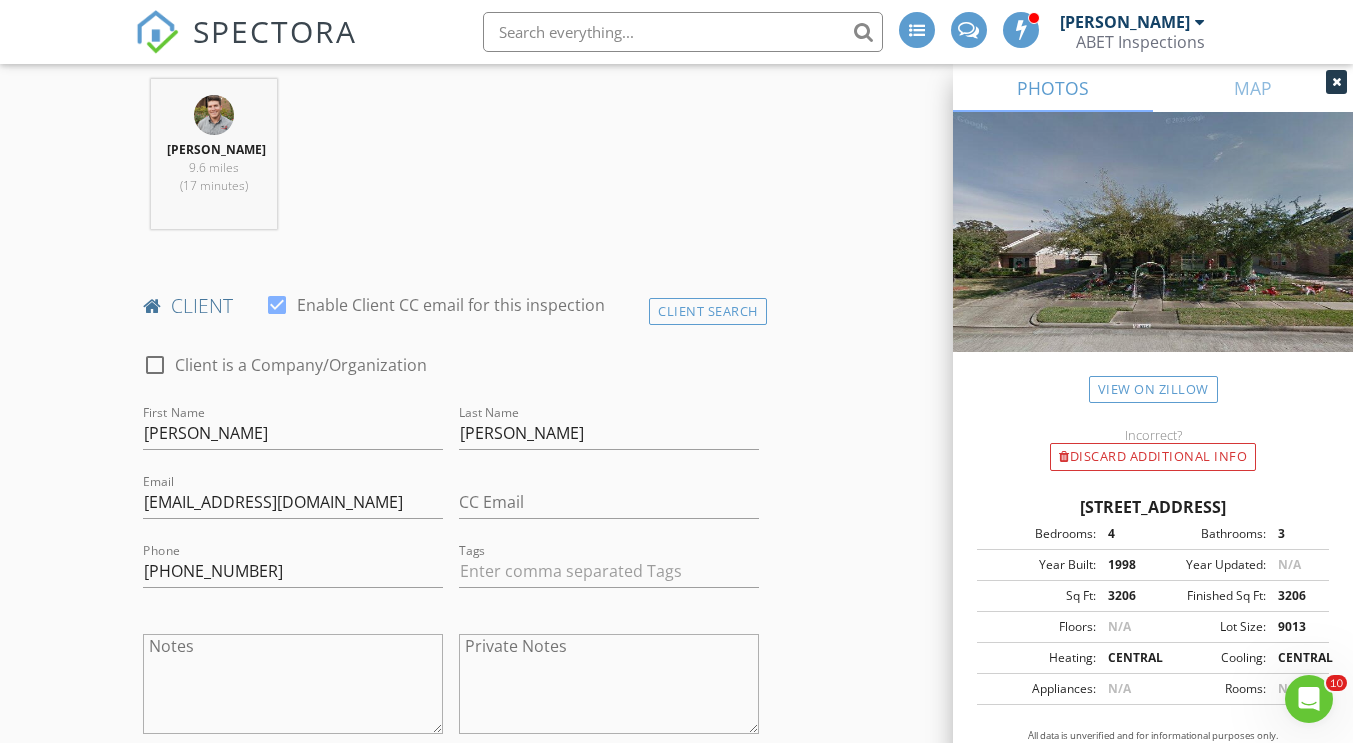 scroll, scrollTop: 800, scrollLeft: 0, axis: vertical 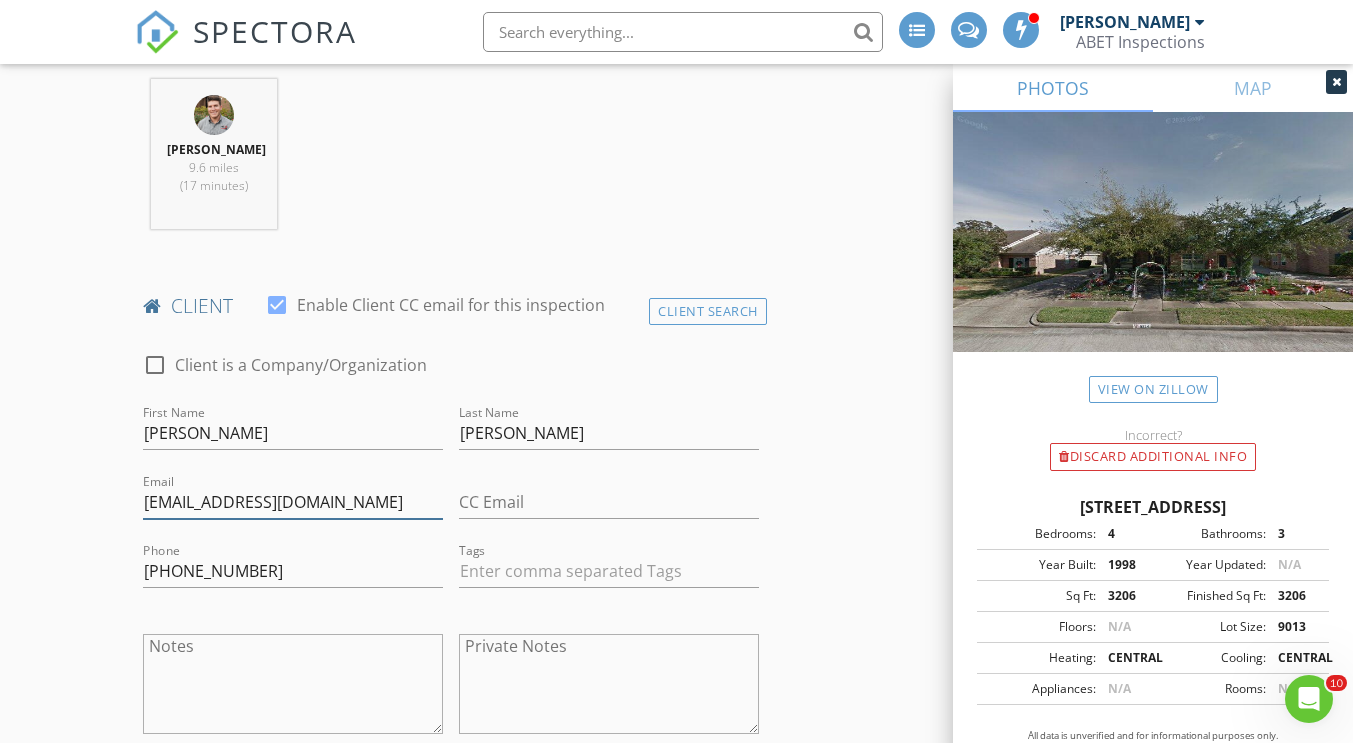 click on "kristenmarlatp@yahoo.com" at bounding box center [293, 502] 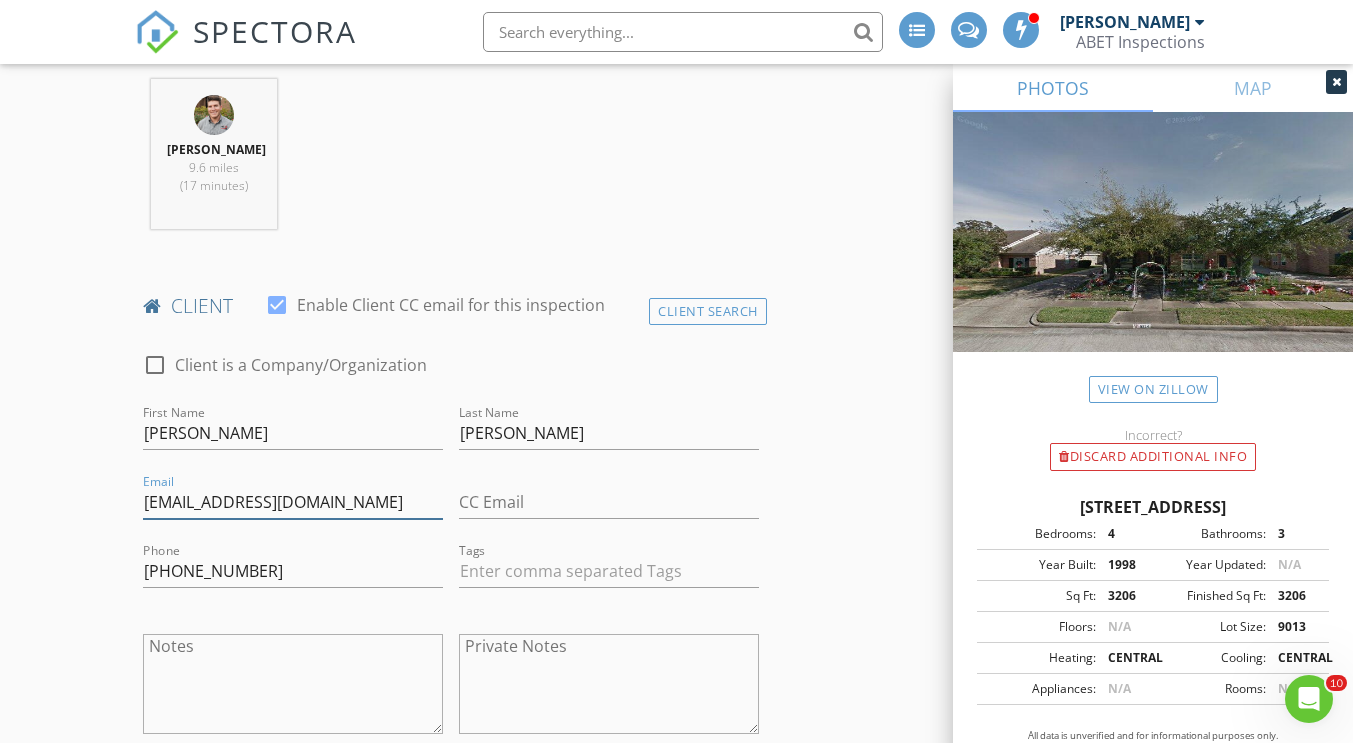 drag, startPoint x: 381, startPoint y: 502, endPoint x: 369, endPoint y: 492, distance: 15.6205 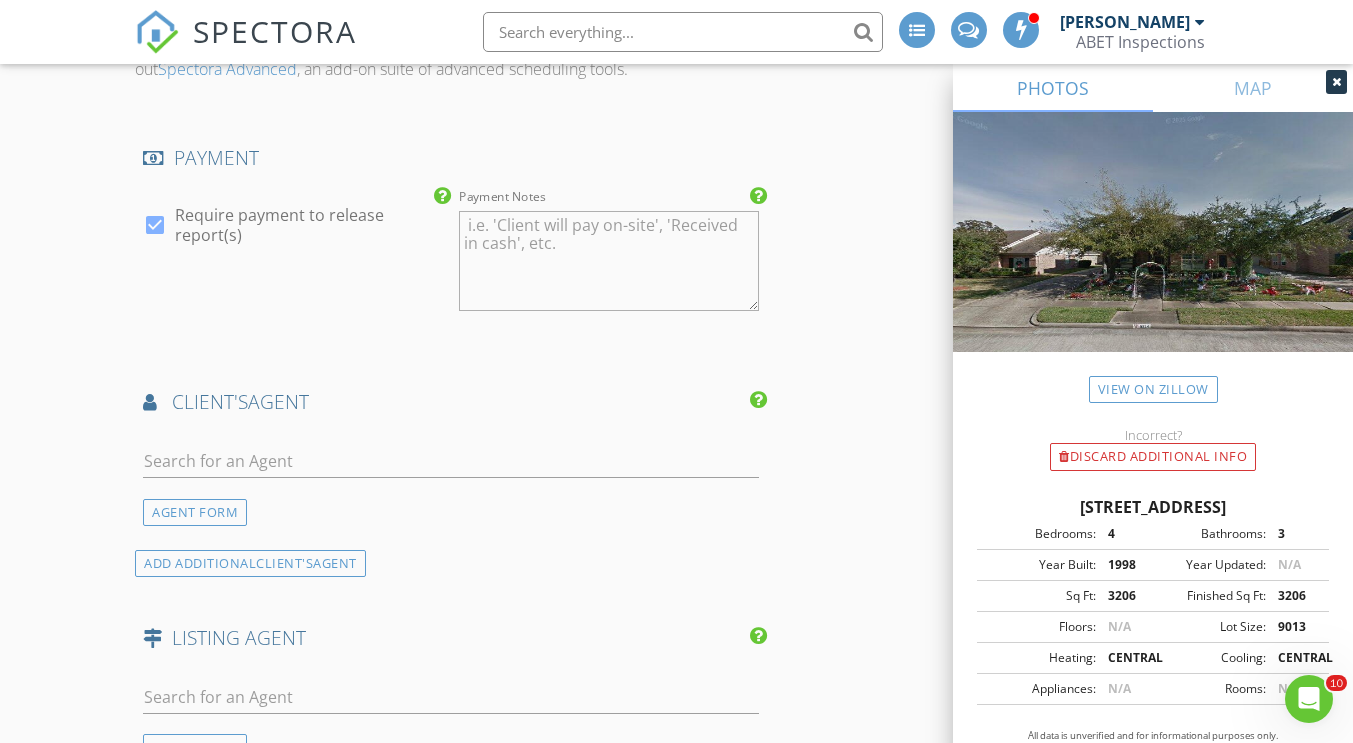 scroll, scrollTop: 2600, scrollLeft: 0, axis: vertical 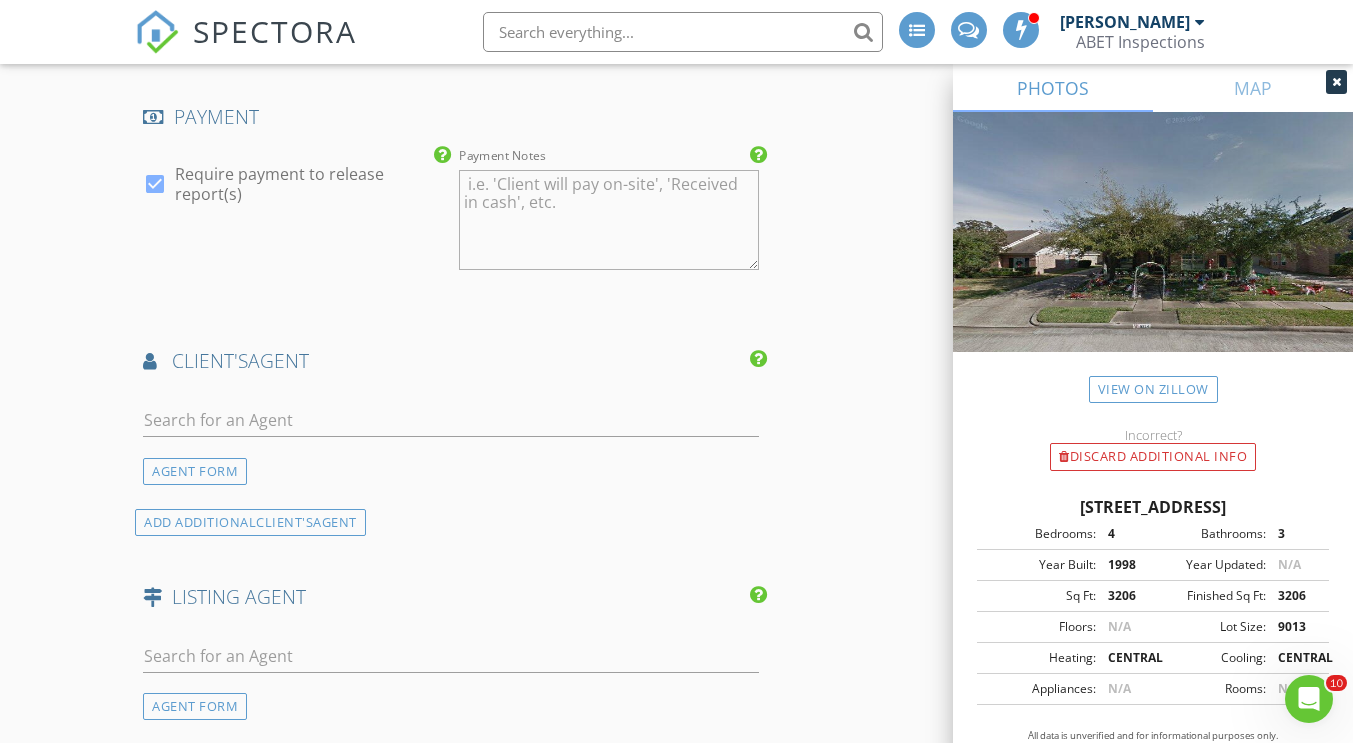 type on "kristenmarlatt@yahoo.com" 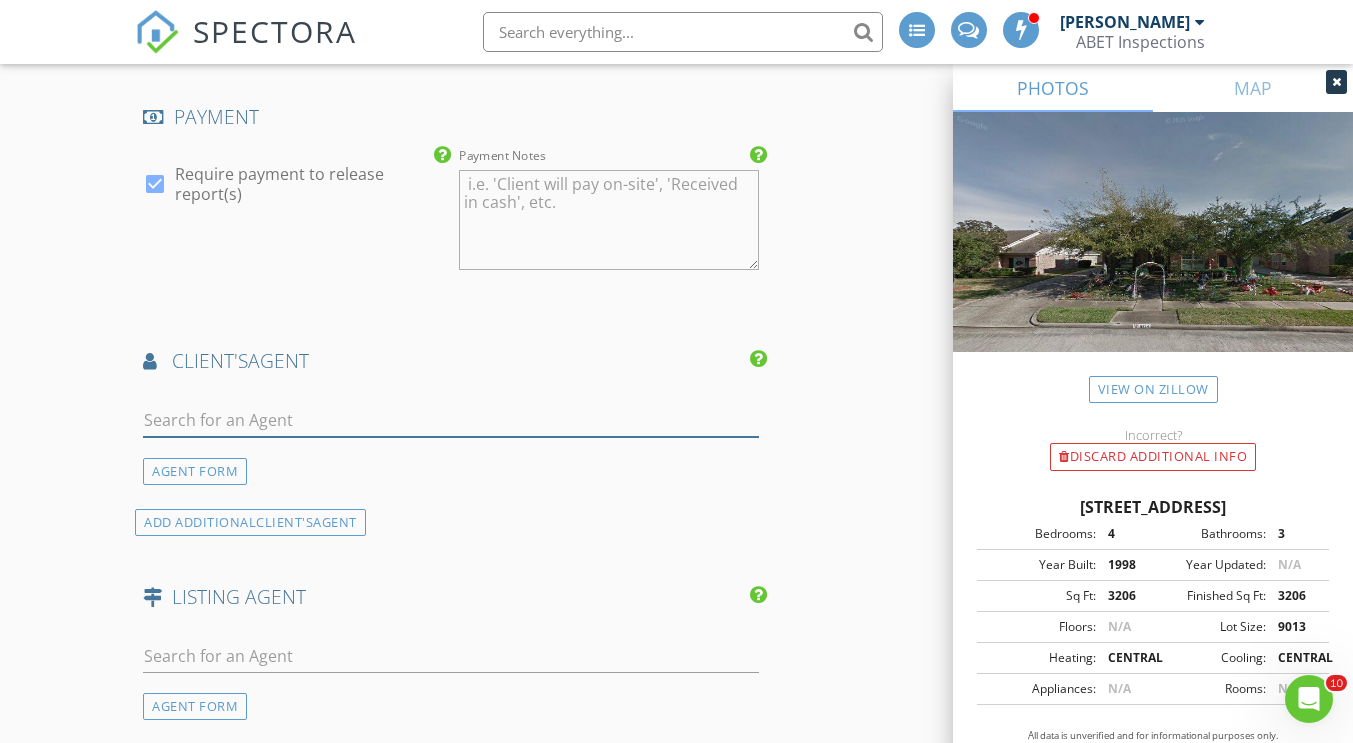 click at bounding box center [450, 420] 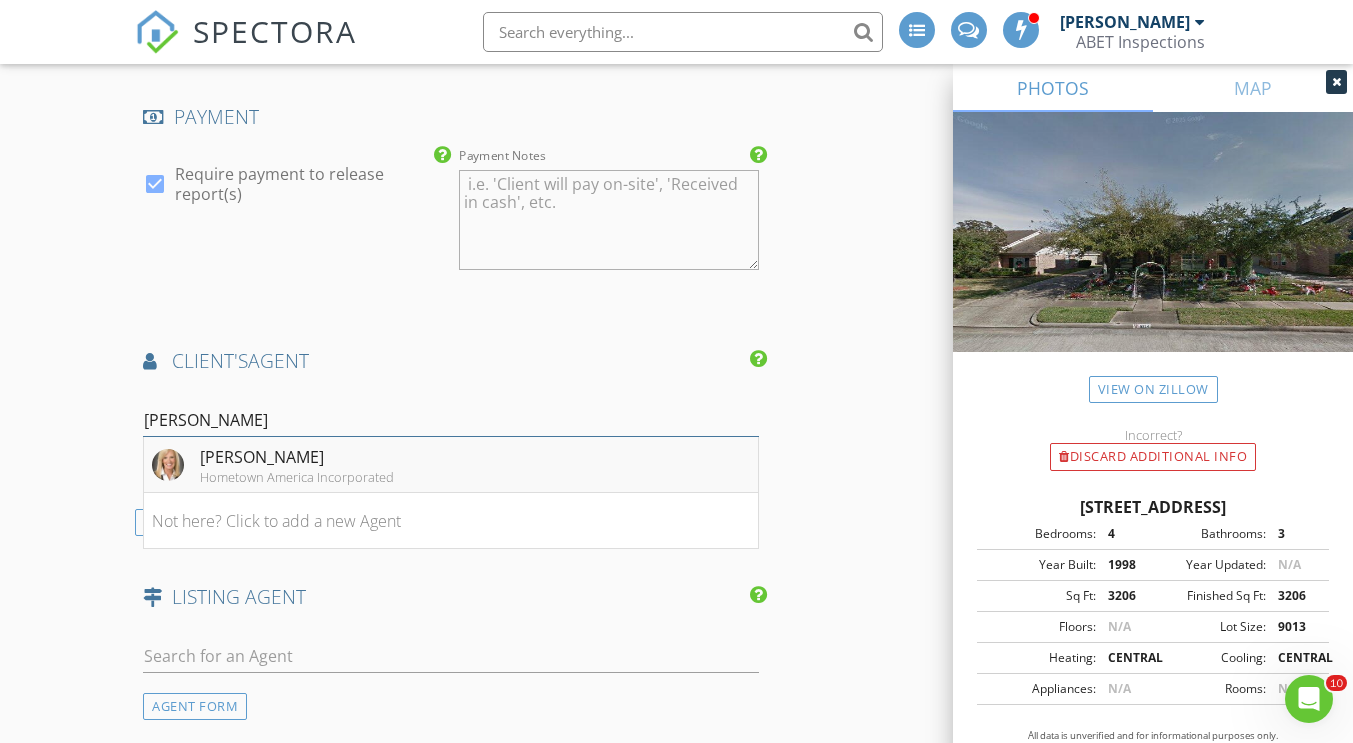 type on "Jill g" 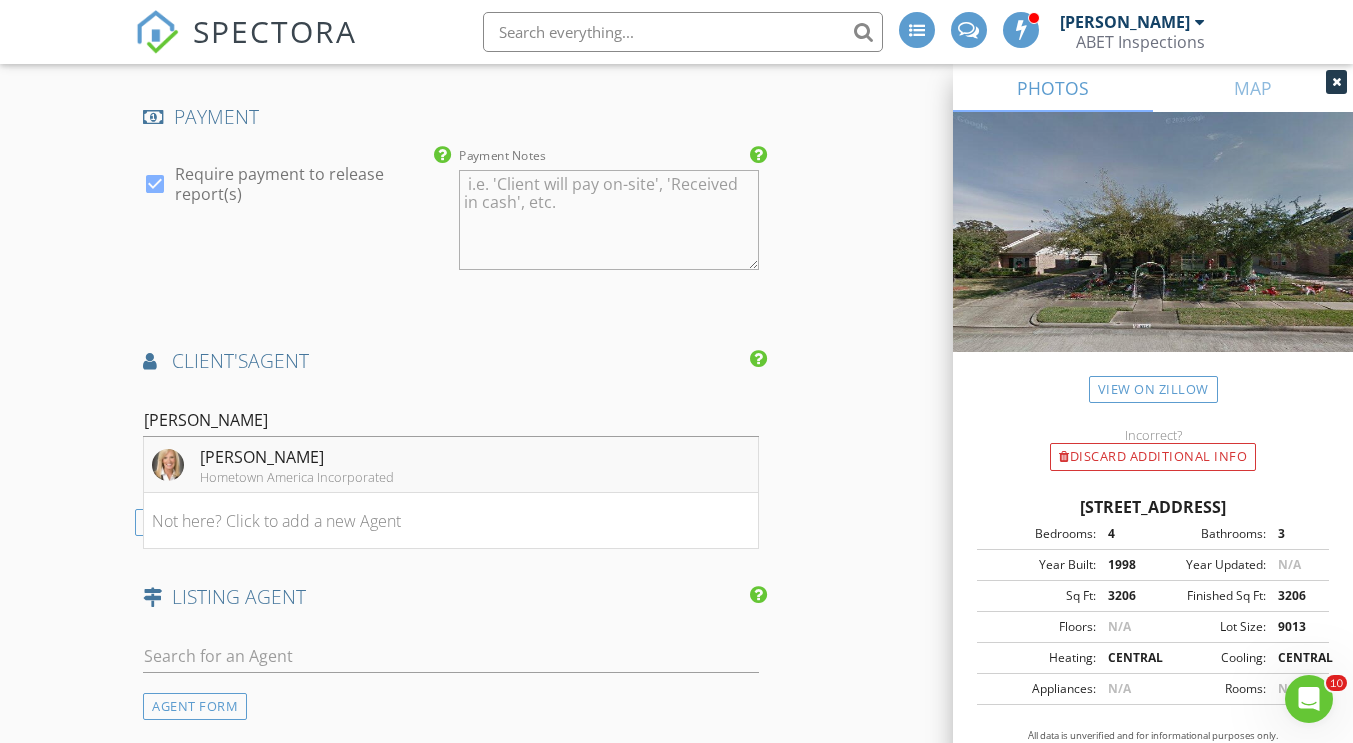 click on "Jill Greer" at bounding box center (297, 457) 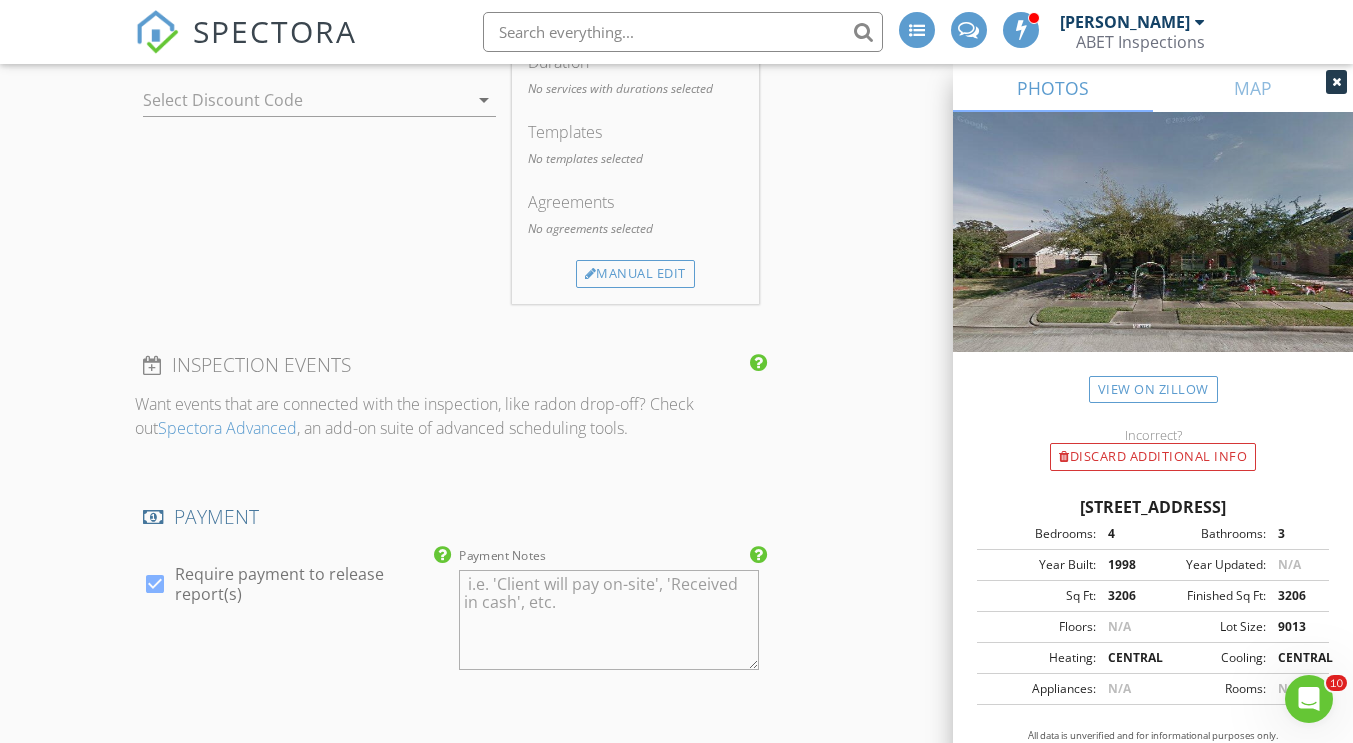 scroll, scrollTop: 1800, scrollLeft: 0, axis: vertical 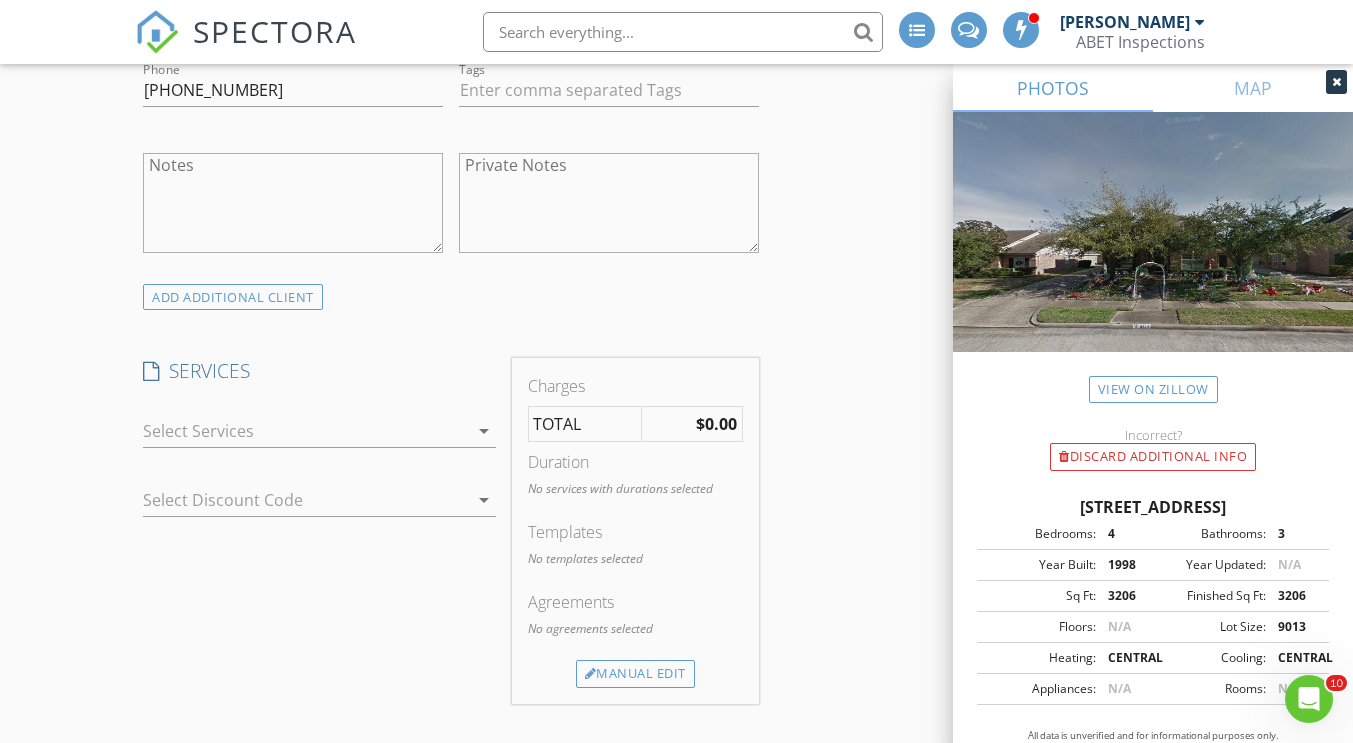 click at bounding box center (305, 431) 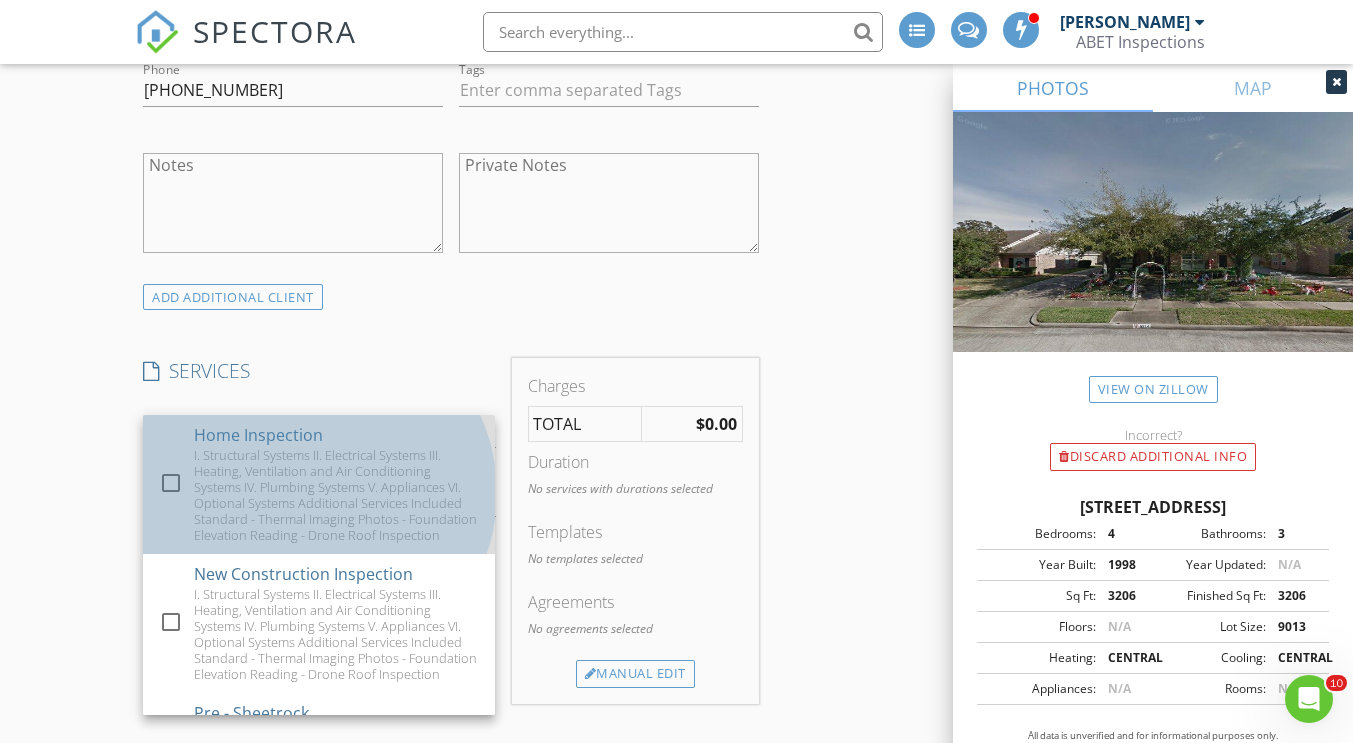 click on "I. Structural Systems II. Electrical Systems III. Heating, Ventilation and Air Conditioning Systems IV. Plumbing Systems  V. Appliances  VI. Optional Systems  Additional Services Included Standard - Thermal Imaging Photos - Foundation Elevation Reading - Drone Roof Inspection" at bounding box center (336, 495) 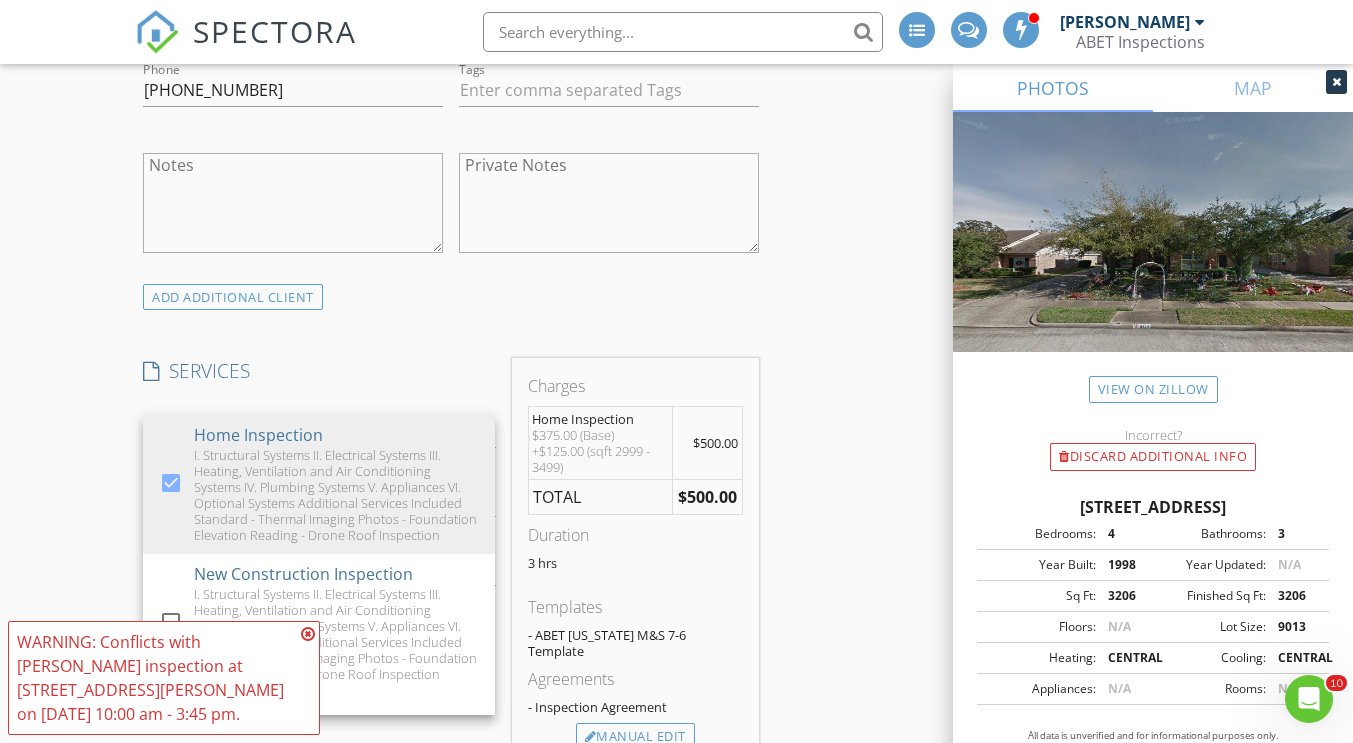 click on "New Inspection
INSPECTOR(S)
check_box   Austin Messina   PRIMARY   check_box_outline_blank   Eric Miller     Austin Messina arrow_drop_down   check_box Austin Messina specifically requested
Date/Time
07/14/2025 2:00 PM
Location
Address Search       Address 8714 Chipping Rock Dr   Unit   City Sugar Land   State TX   Zip 77479   County Fort Bend     Square Feet 3206   Year Built 1998   Foundation arrow_drop_down     Austin Messina     9.6 miles     (17 minutes)
client
check_box Enable Client CC email for this inspection   Client Search     check_box_outline_blank Client is a Company/Organization     First Name Kristen   Last Name Dodd   Email kristenmarlatt@yahoo.com   CC Email   Phone 281-796-2406         Tags         Notes   Private Notes
client
Client Search     check_box_outline_blank     First Name James   Dodd" at bounding box center (676, 683) 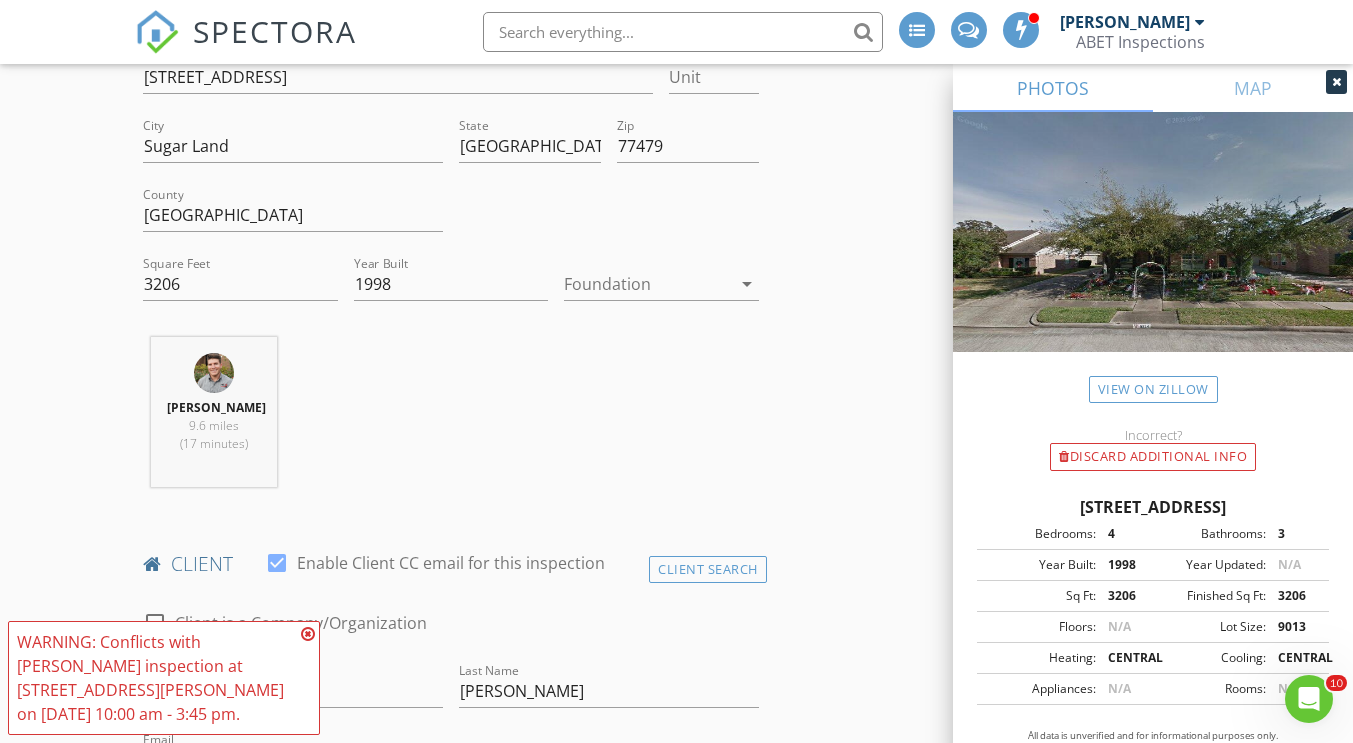 scroll, scrollTop: 200, scrollLeft: 0, axis: vertical 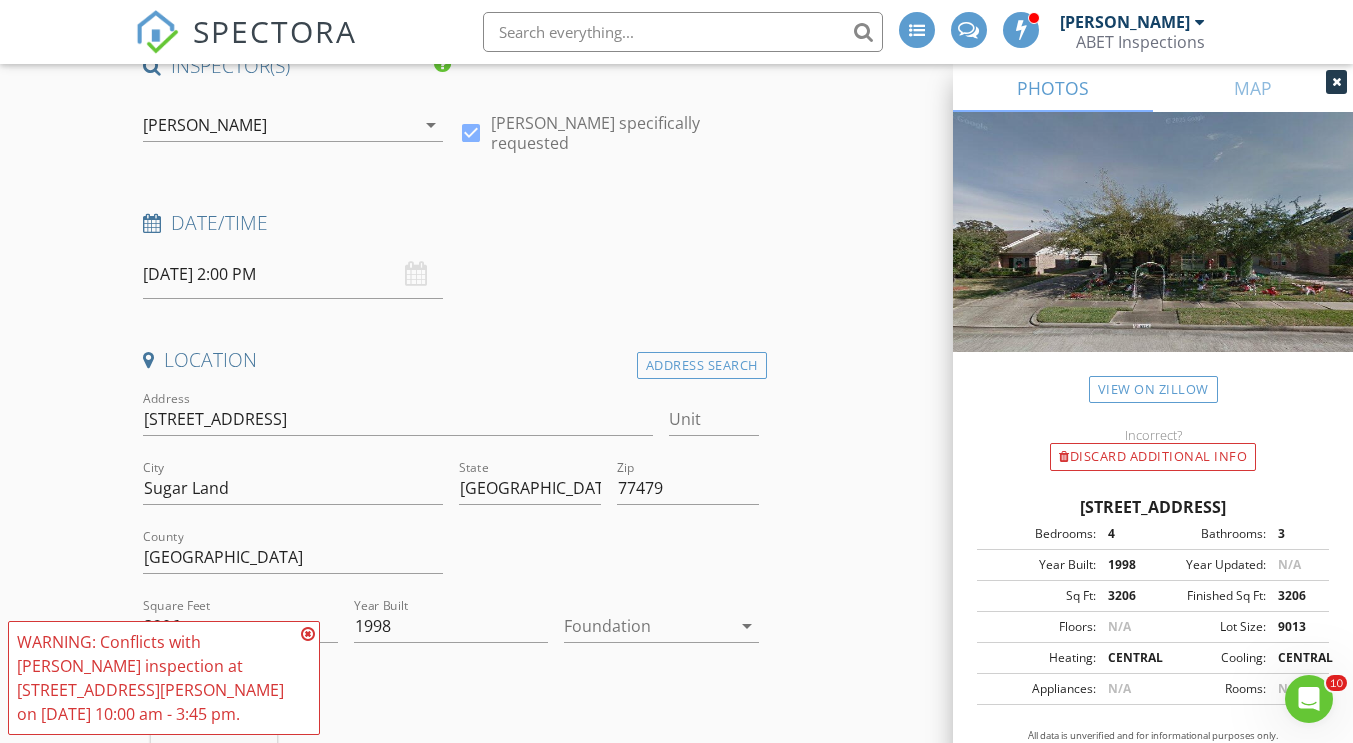 click on "07/14/2025 2:00 PM" at bounding box center [293, 274] 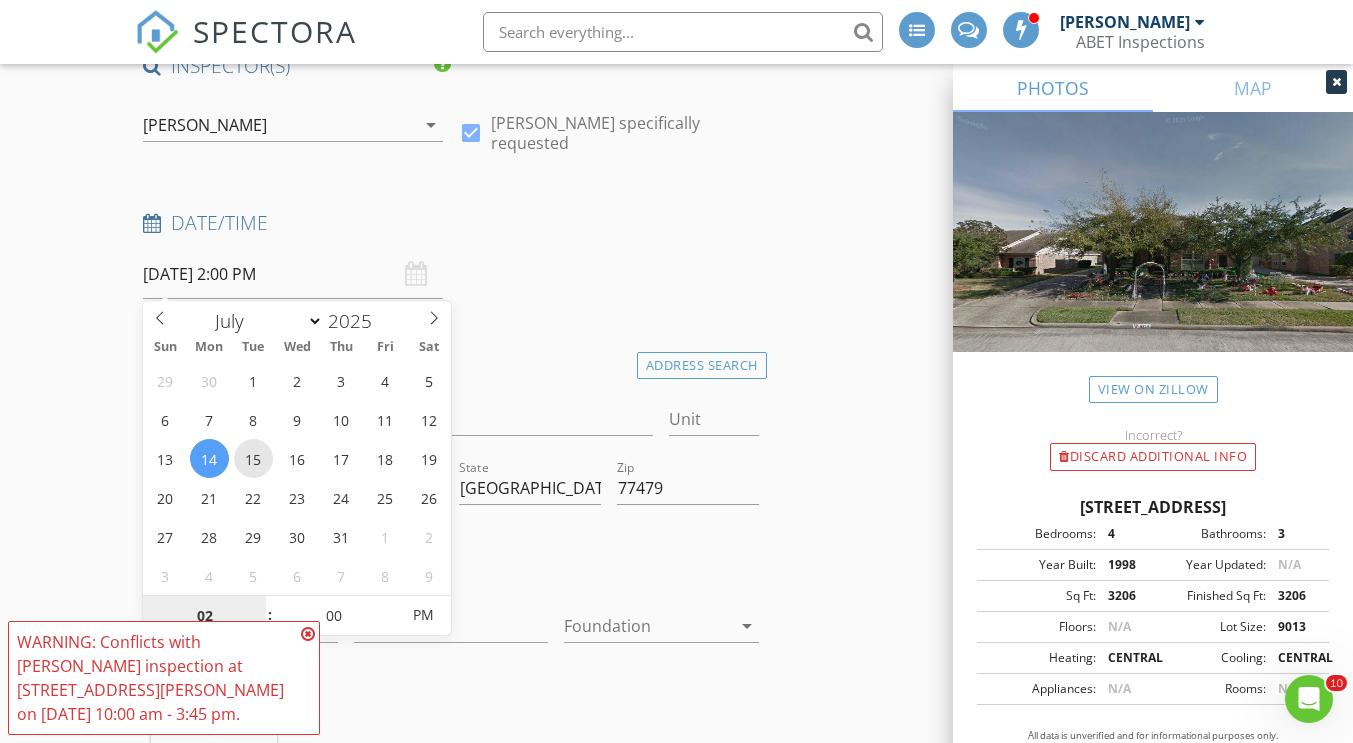 type on "07/15/2025 2:00 PM" 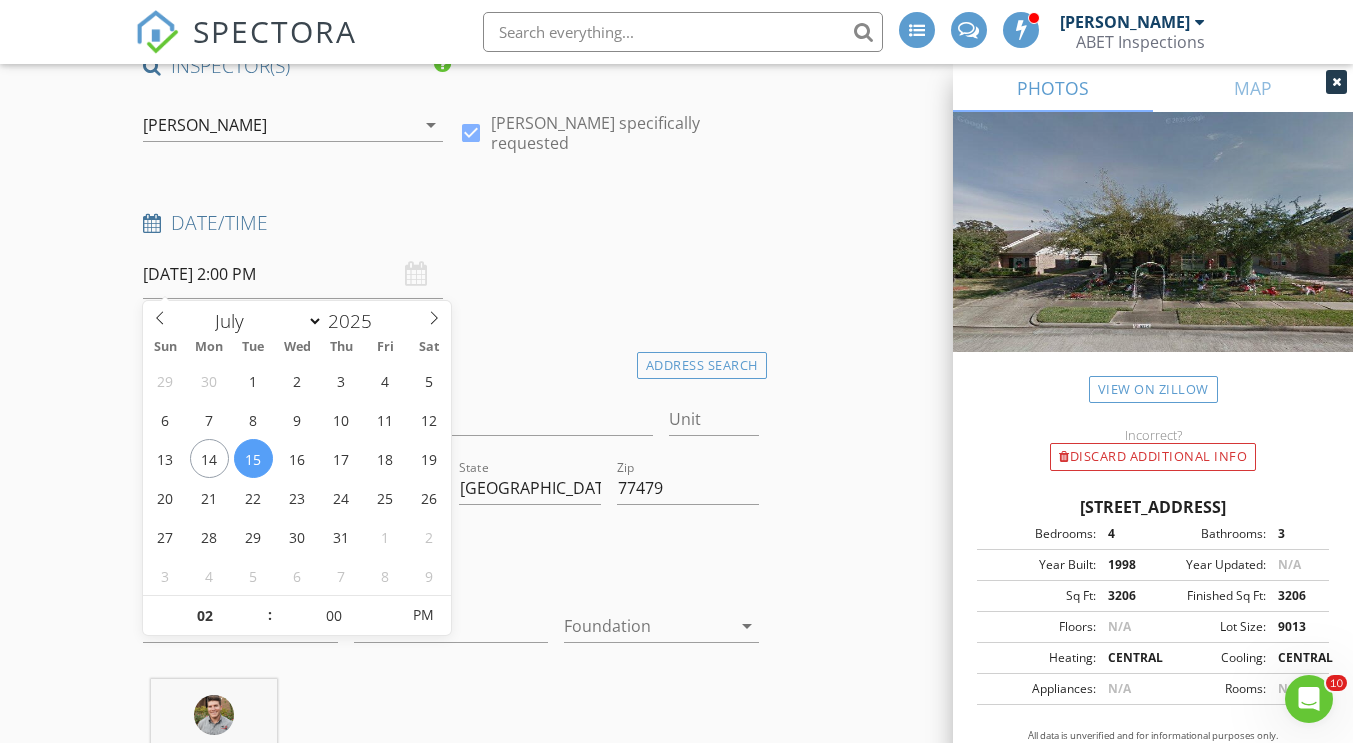 click on "Date/Time" at bounding box center [450, 230] 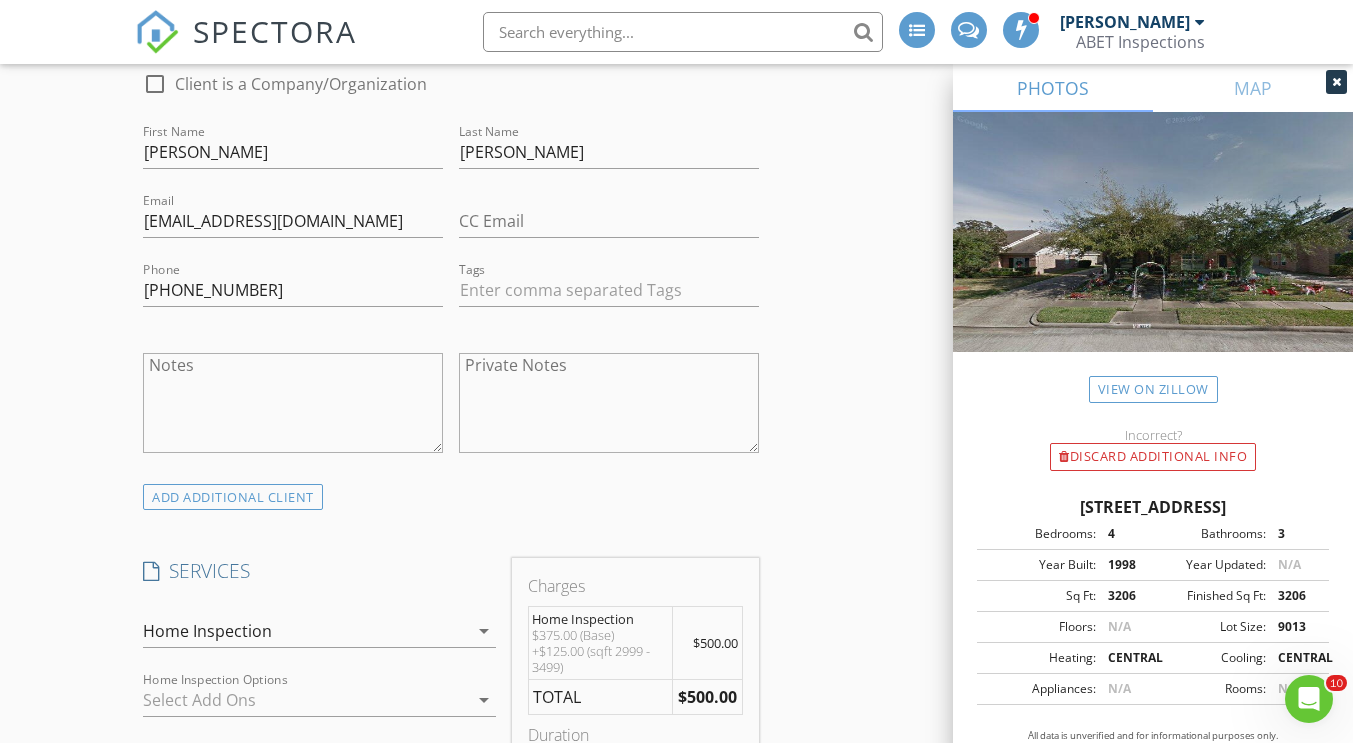 scroll, scrollTop: 2000, scrollLeft: 0, axis: vertical 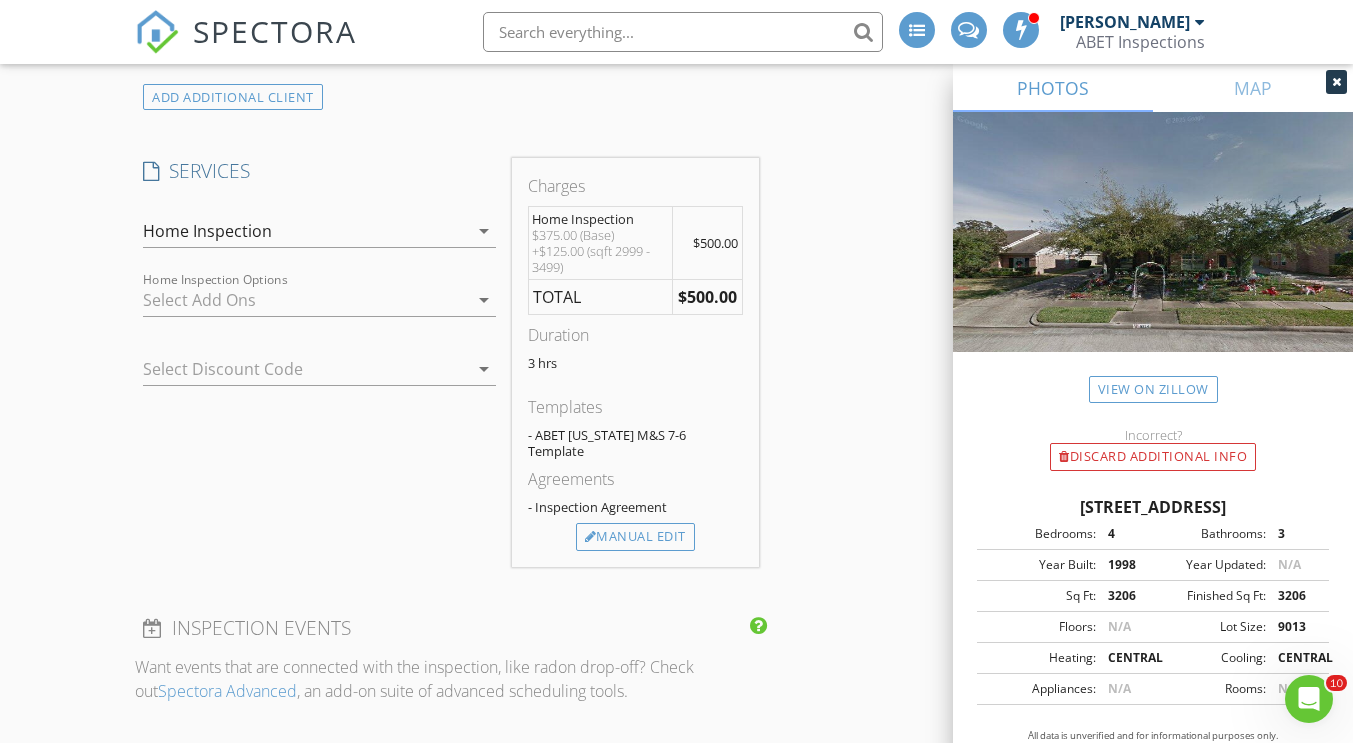 click at bounding box center (305, 300) 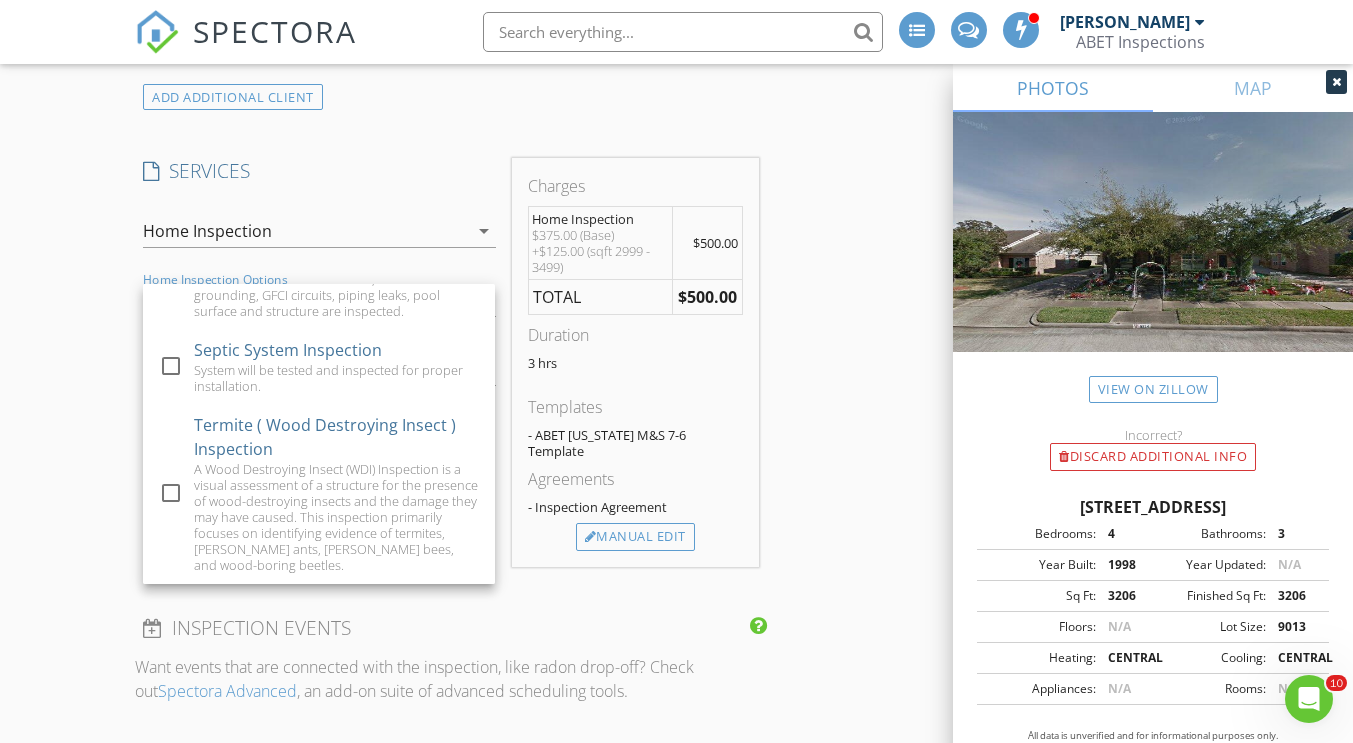 scroll, scrollTop: 656, scrollLeft: 0, axis: vertical 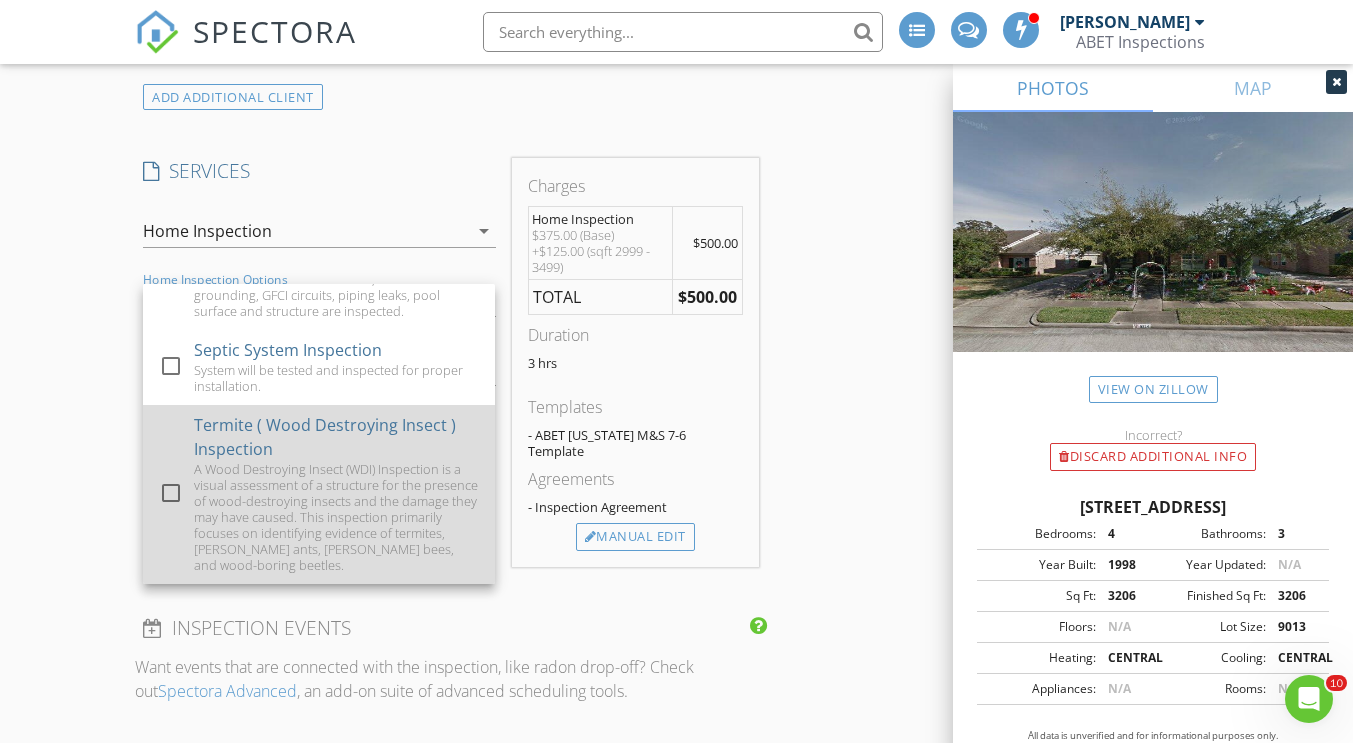 click on "A Wood Destroying Insect (WDI) Inspection is a visual assessment of a structure for the presence of wood-destroying insects and the damage they may have caused. This inspection primarily focuses on identifying evidence of termites, carpenter ants, carpenter bees, and wood-boring beetles." at bounding box center [336, 517] 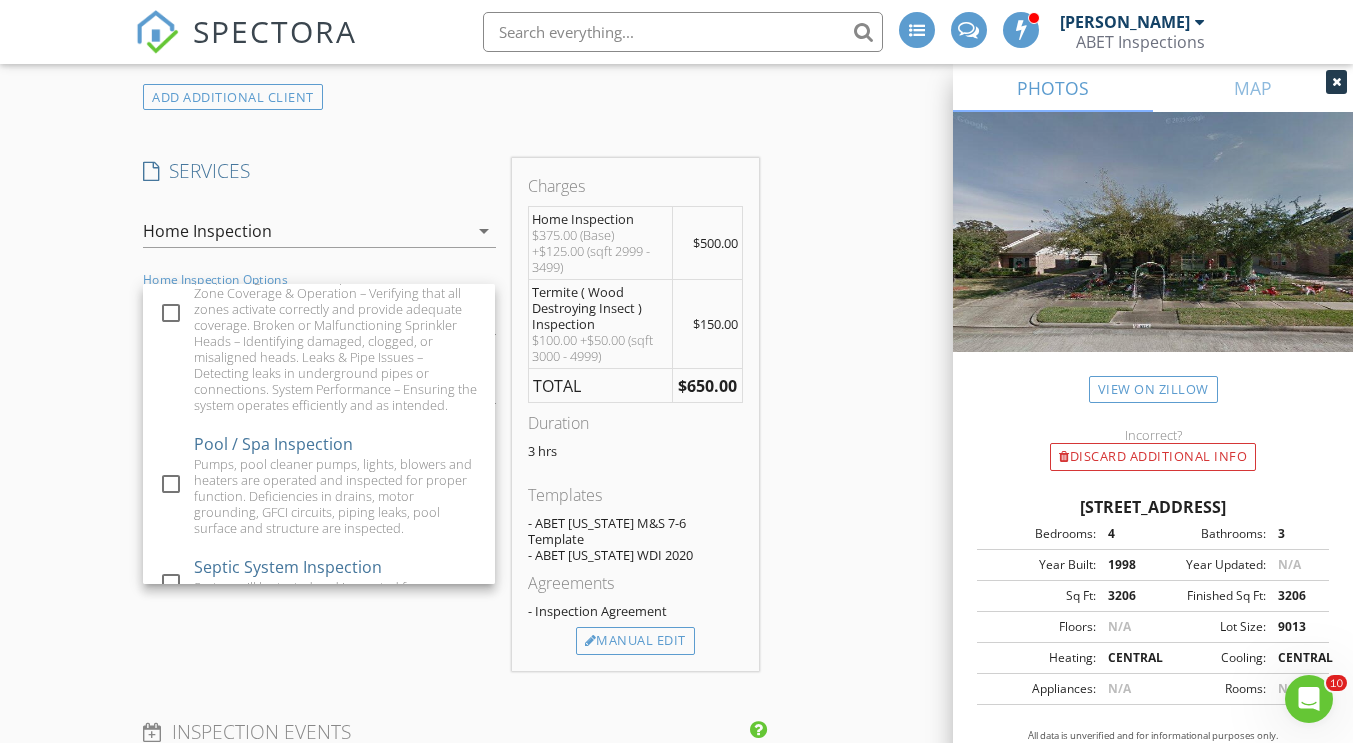 scroll, scrollTop: 406, scrollLeft: 0, axis: vertical 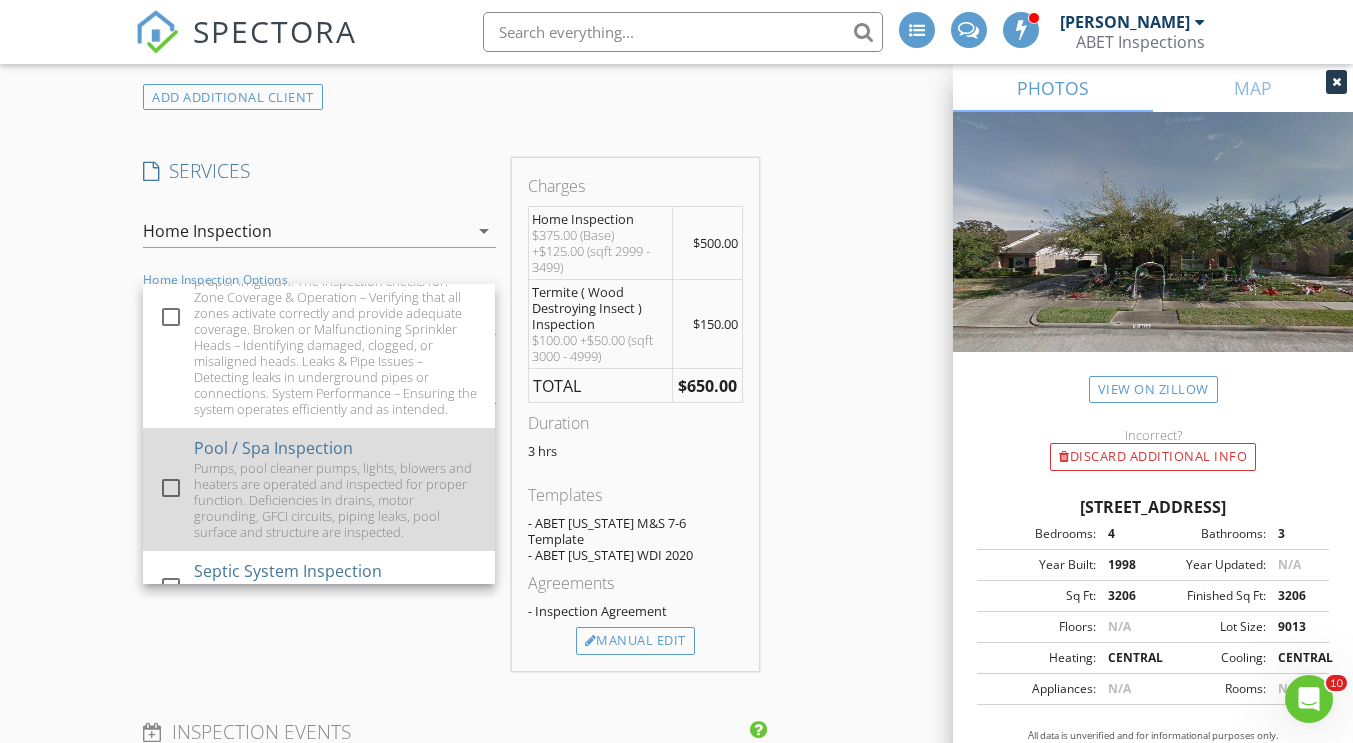 click on "Pumps, pool cleaner pumps, lights, blowers and heaters are operated and inspected for proper function. Deficiencies in drains, motor grounding, GFCI circuits, piping leaks, pool surface and structure are inspected." at bounding box center (336, 500) 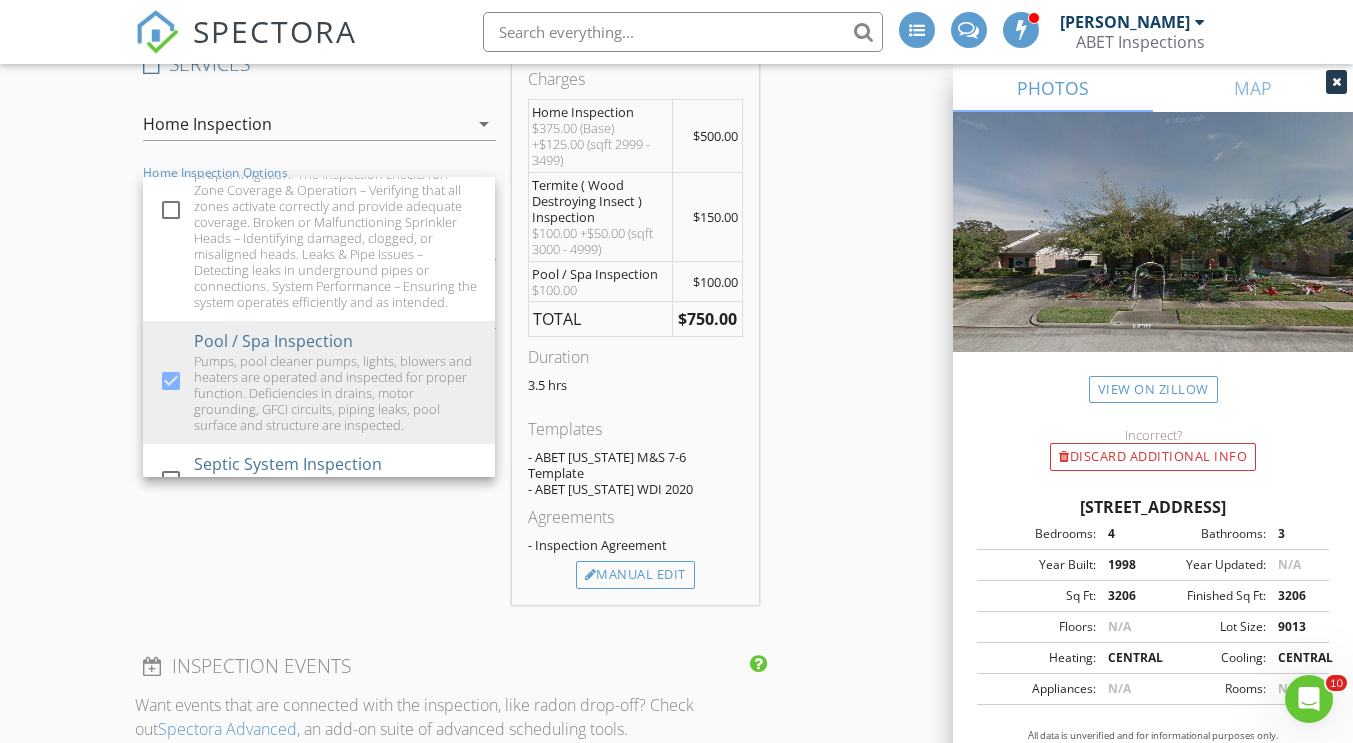 scroll, scrollTop: 2200, scrollLeft: 0, axis: vertical 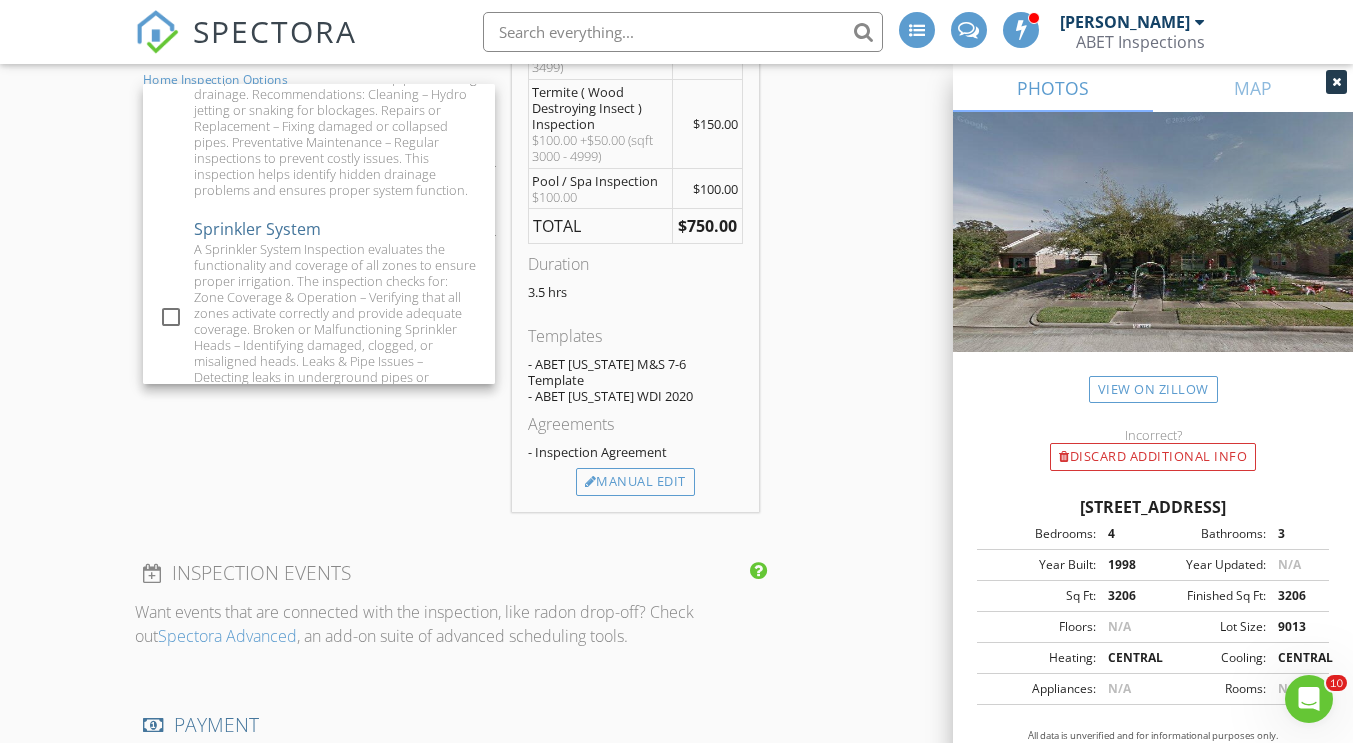 click on "New Inspection
INSPECTOR(S)
check_box   Austin Messina   PRIMARY   check_box_outline_blank   Eric Miller     Austin Messina arrow_drop_down   check_box Austin Messina specifically requested
Date/Time
07/15/2025 2:00 PM
Location
Address Search       Address 8714 Chipping Rock Dr   Unit   City Sugar Land   State TX   Zip 77479   County Fort Bend     Square Feet 3206   Year Built 1998   Foundation arrow_drop_down     Austin Messina     9.6 miles     (17 minutes)
client
check_box Enable Client CC email for this inspection   Client Search     check_box_outline_blank Client is a Company/Organization     First Name Kristen   Last Name Dodd   Email kristenmarlatt@yahoo.com   CC Email   Phone 281-796-2406         Tags         Notes   Private Notes
client
Client Search     check_box_outline_blank     First Name James   Dodd" at bounding box center (676, 355) 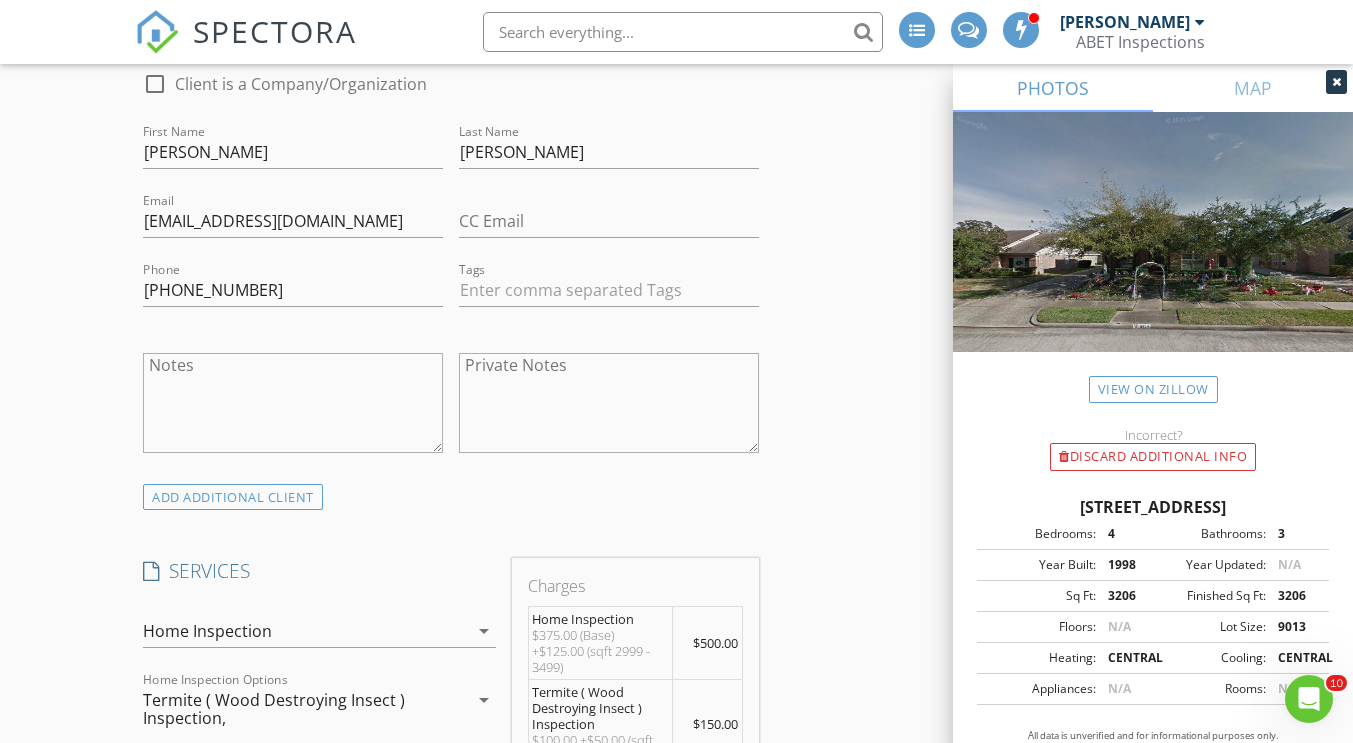 scroll, scrollTop: 2200, scrollLeft: 0, axis: vertical 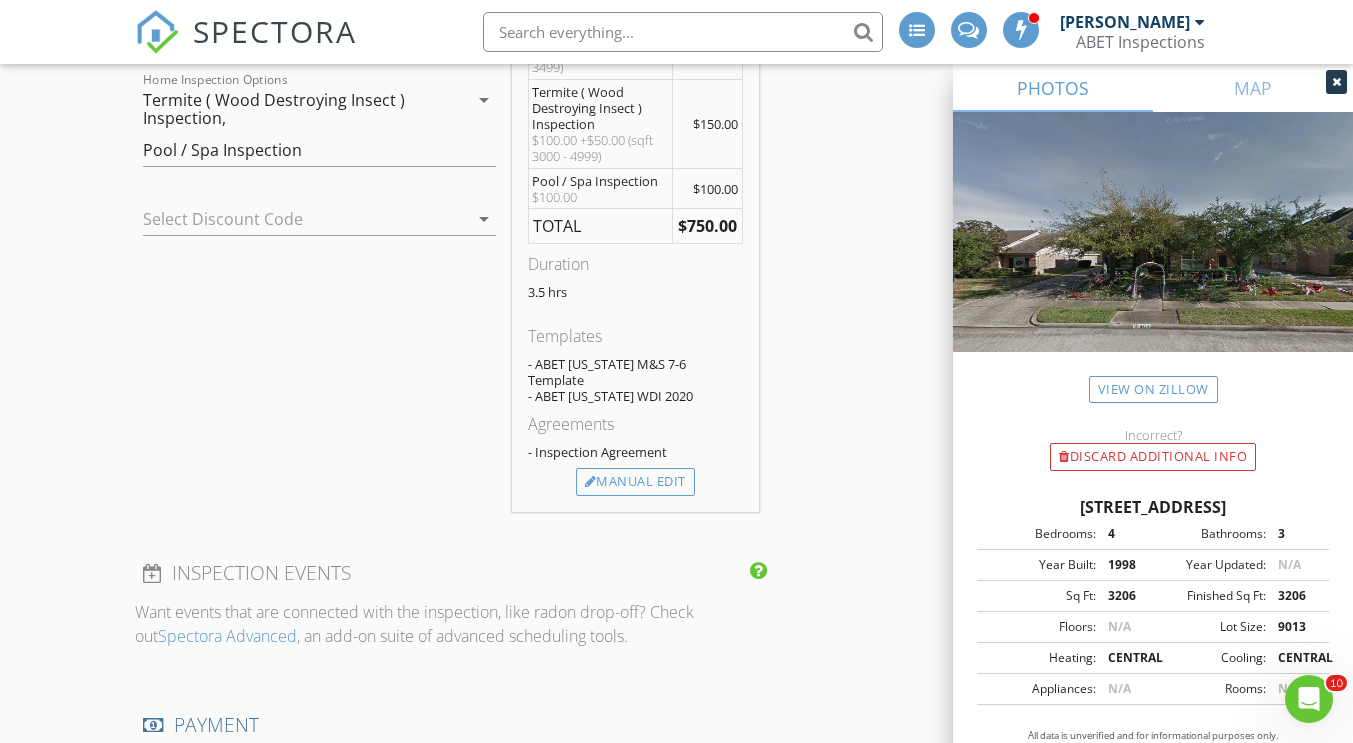 click on "Termite ( Wood Destroying Insect ) Inspection,  Pool / Spa Inspection" at bounding box center (305, 125) 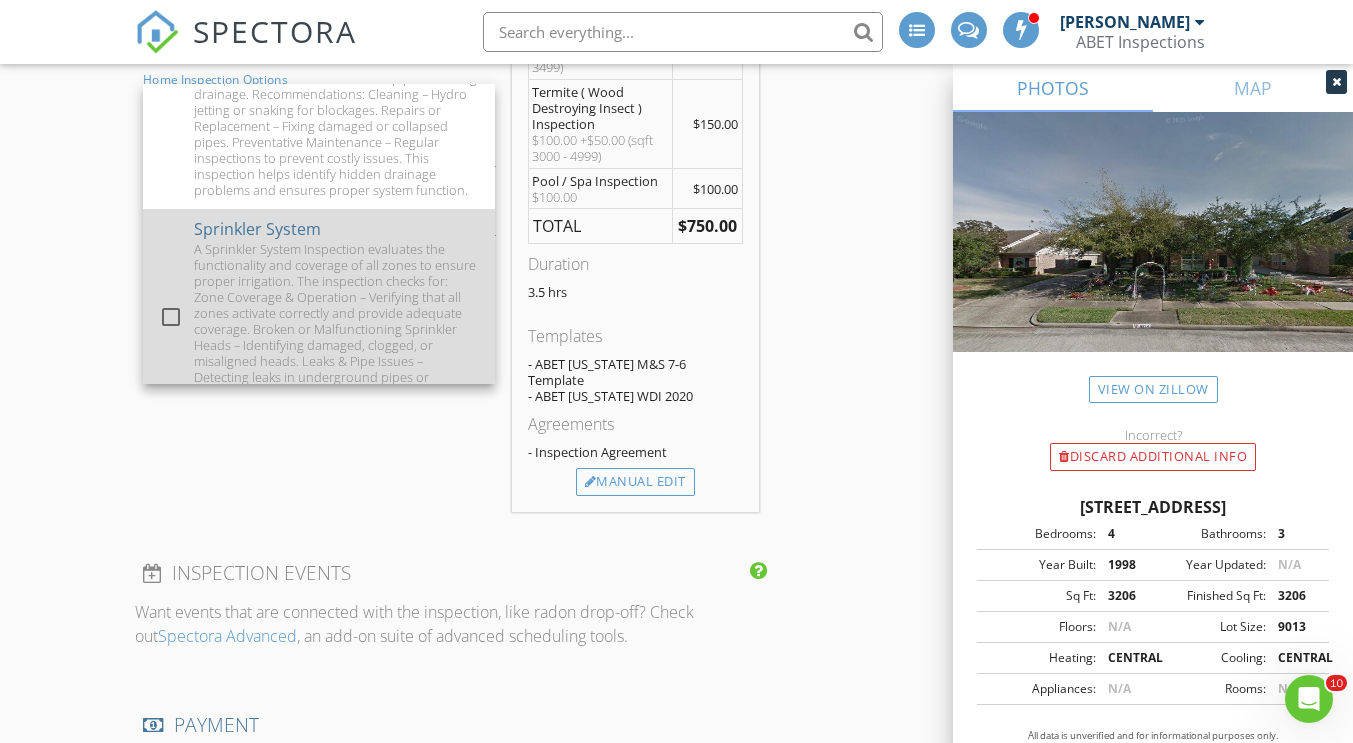 click on "A Sprinkler System Inspection evaluates the functionality and coverage of all zones to ensure proper irrigation. The inspection checks for:  Zone Coverage & Operation – Verifying that all zones activate correctly and provide adequate coverage. Broken or Malfunctioning Sprinkler Heads – Identifying damaged, clogged, or misaligned heads. Leaks & Pipe Issues – Detecting leaks in underground pipes or connections. System Performance – Ensuring the system operates efficiently and as intended." at bounding box center [336, 329] 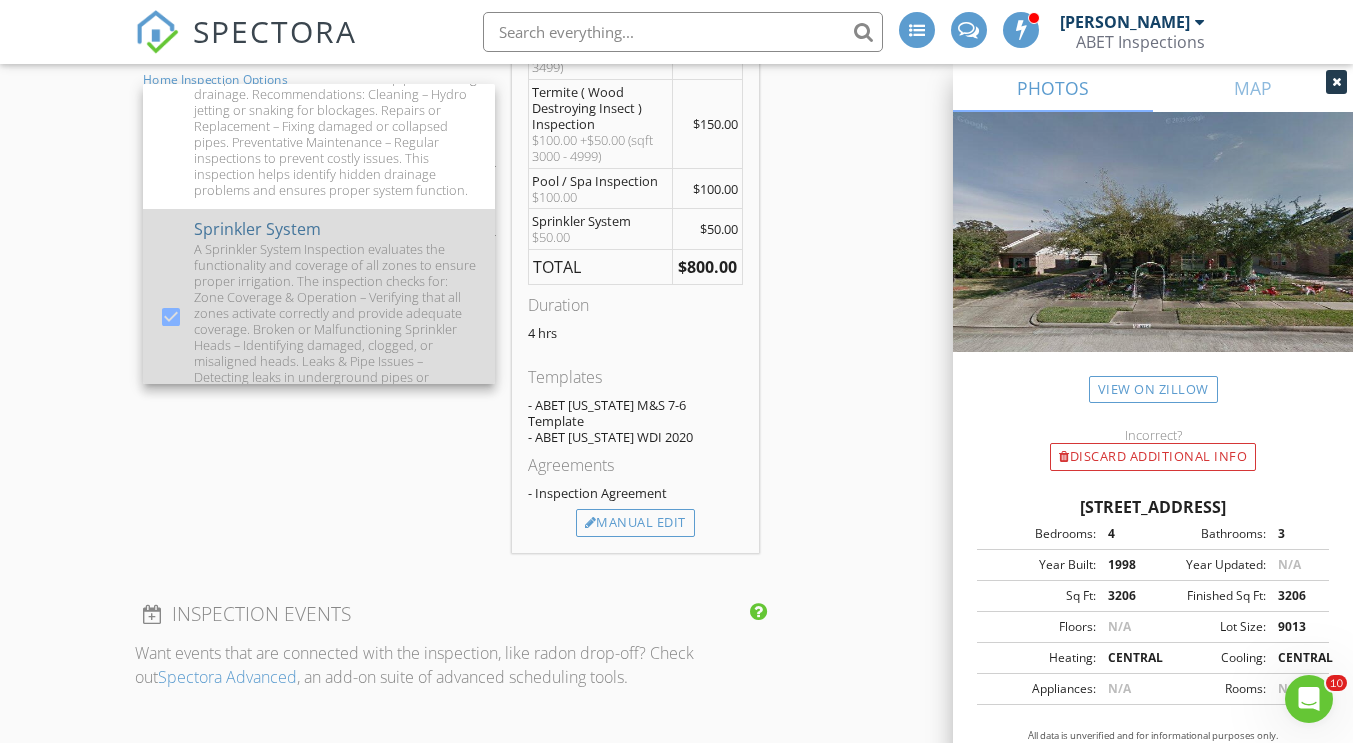 click on "A Sprinkler System Inspection evaluates the functionality and coverage of all zones to ensure proper irrigation. The inspection checks for:  Zone Coverage & Operation – Verifying that all zones activate correctly and provide adequate coverage. Broken or Malfunctioning Sprinkler Heads – Identifying damaged, clogged, or misaligned heads. Leaks & Pipe Issues – Detecting leaks in underground pipes or connections. System Performance – Ensuring the system operates efficiently and as intended." at bounding box center [336, 329] 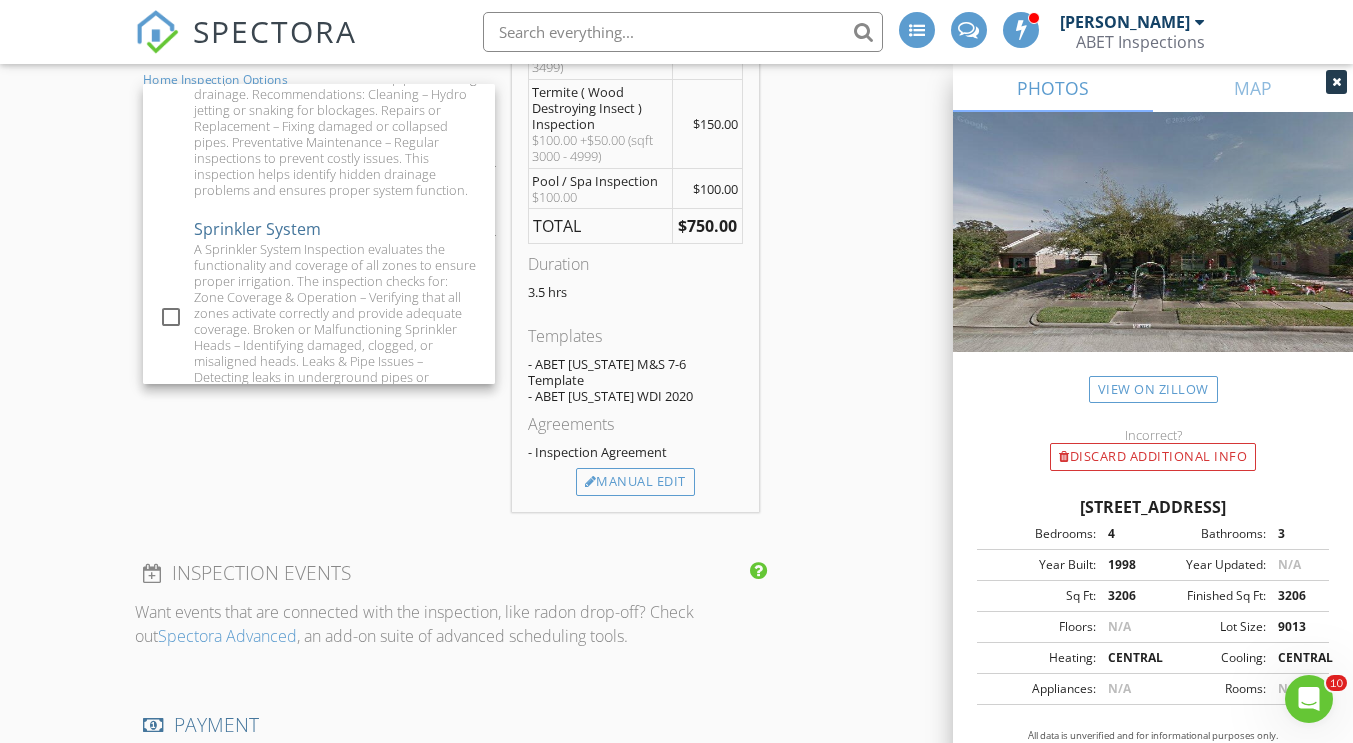 click on "New Inspection
INSPECTOR(S)
check_box   Austin Messina   PRIMARY   check_box_outline_blank   Eric Miller     Austin Messina arrow_drop_down   check_box Austin Messina specifically requested
Date/Time
07/15/2025 2:00 PM
Location
Address Search       Address 8714 Chipping Rock Dr   Unit   City Sugar Land   State TX   Zip 77479   County Fort Bend     Square Feet 3206   Year Built 1998   Foundation arrow_drop_down     Austin Messina     9.6 miles     (17 minutes)
client
check_box Enable Client CC email for this inspection   Client Search     check_box_outline_blank Client is a Company/Organization     First Name Kristen   Last Name Dodd   Email kristenmarlatt@yahoo.com   CC Email   Phone 281-796-2406         Tags         Notes   Private Notes
client
Client Search     check_box_outline_blank     First Name James   Dodd" at bounding box center (676, 355) 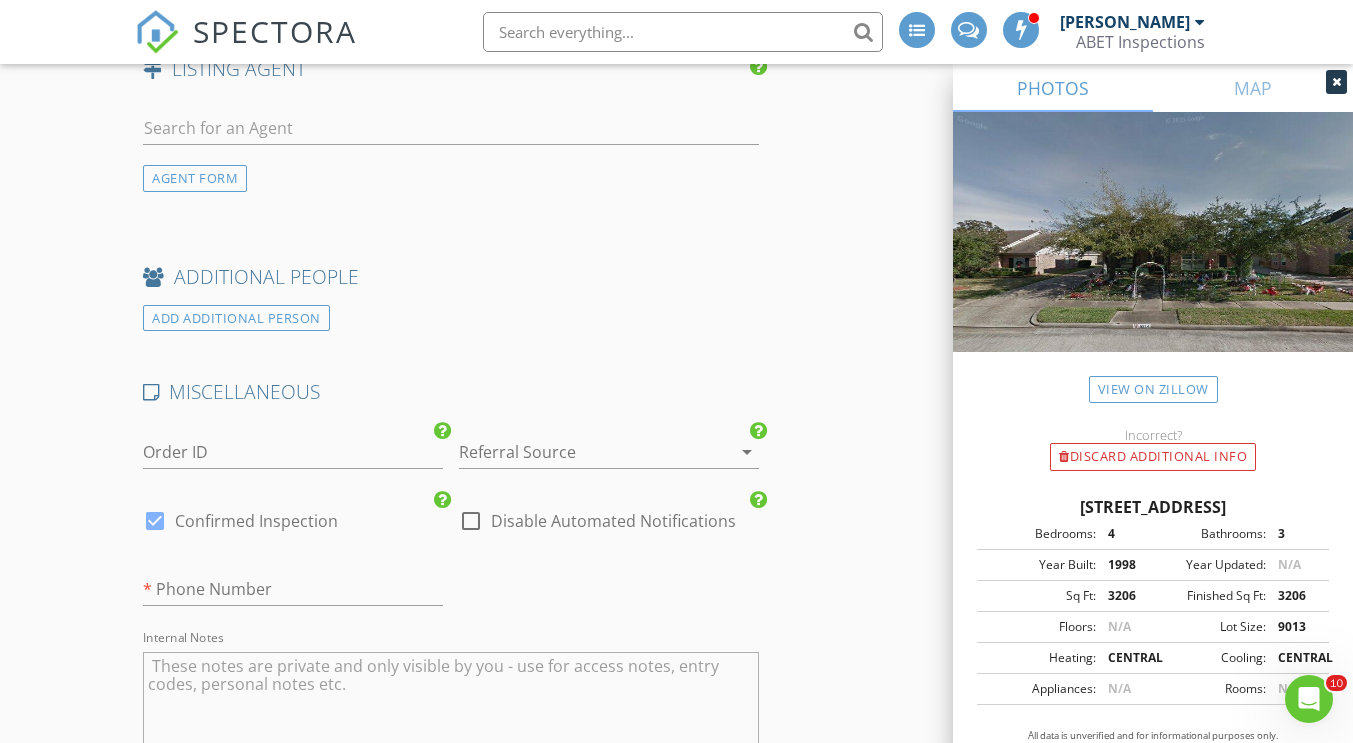 scroll, scrollTop: 4214, scrollLeft: 0, axis: vertical 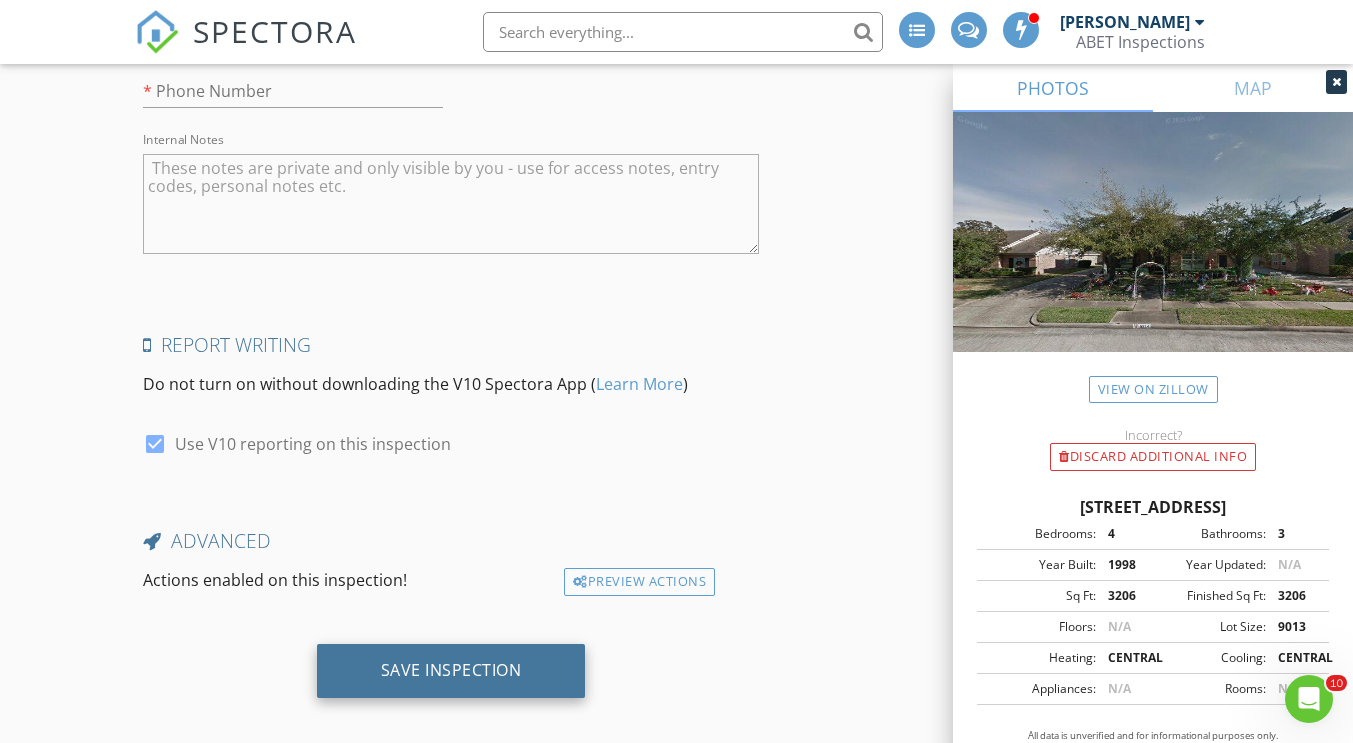 click on "Save Inspection" at bounding box center (451, 670) 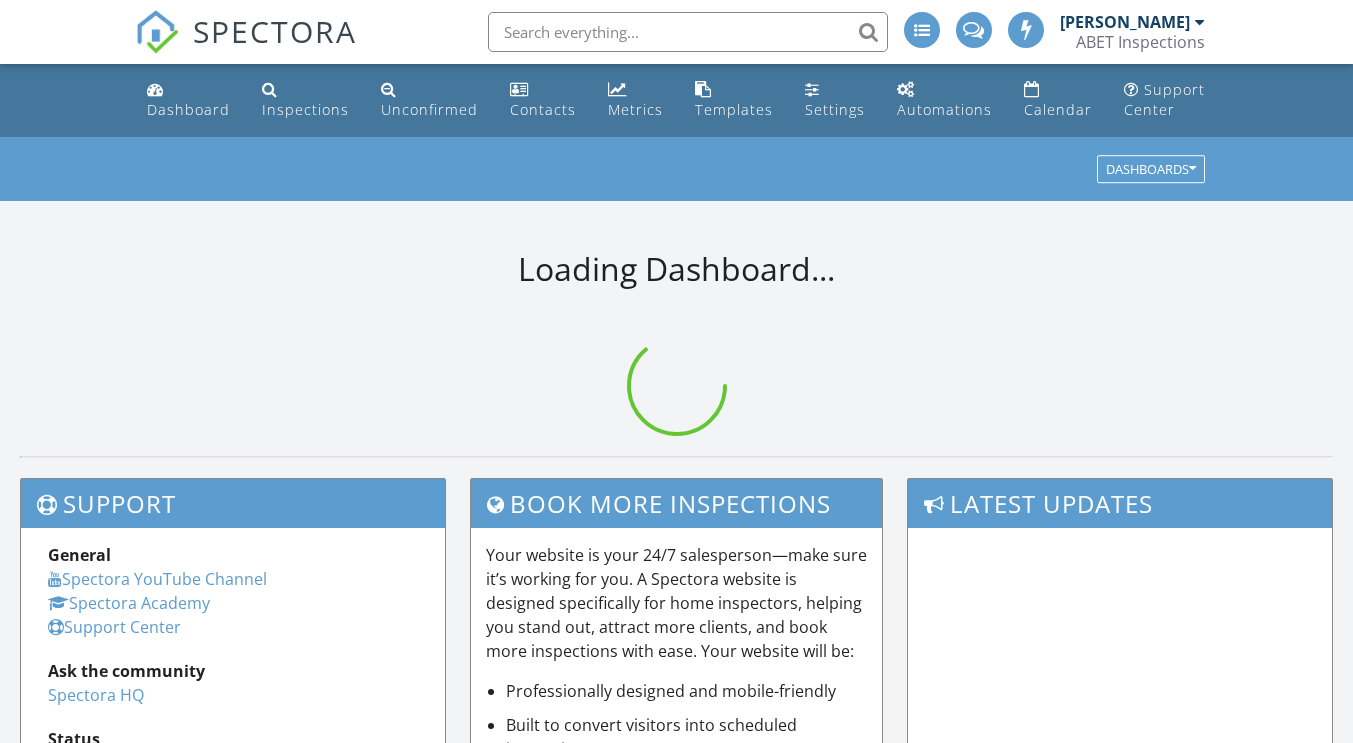 scroll, scrollTop: 0, scrollLeft: 0, axis: both 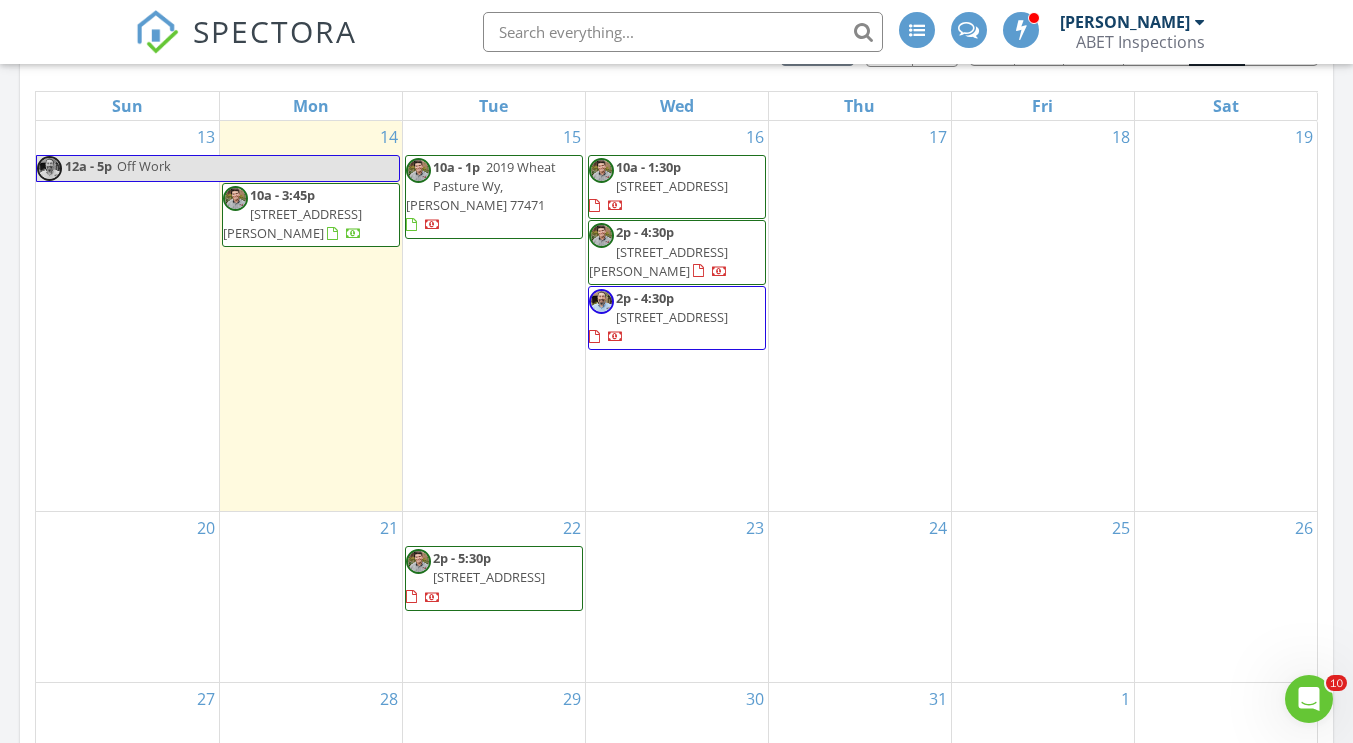 drag, startPoint x: 320, startPoint y: 223, endPoint x: 271, endPoint y: 222, distance: 49.010204 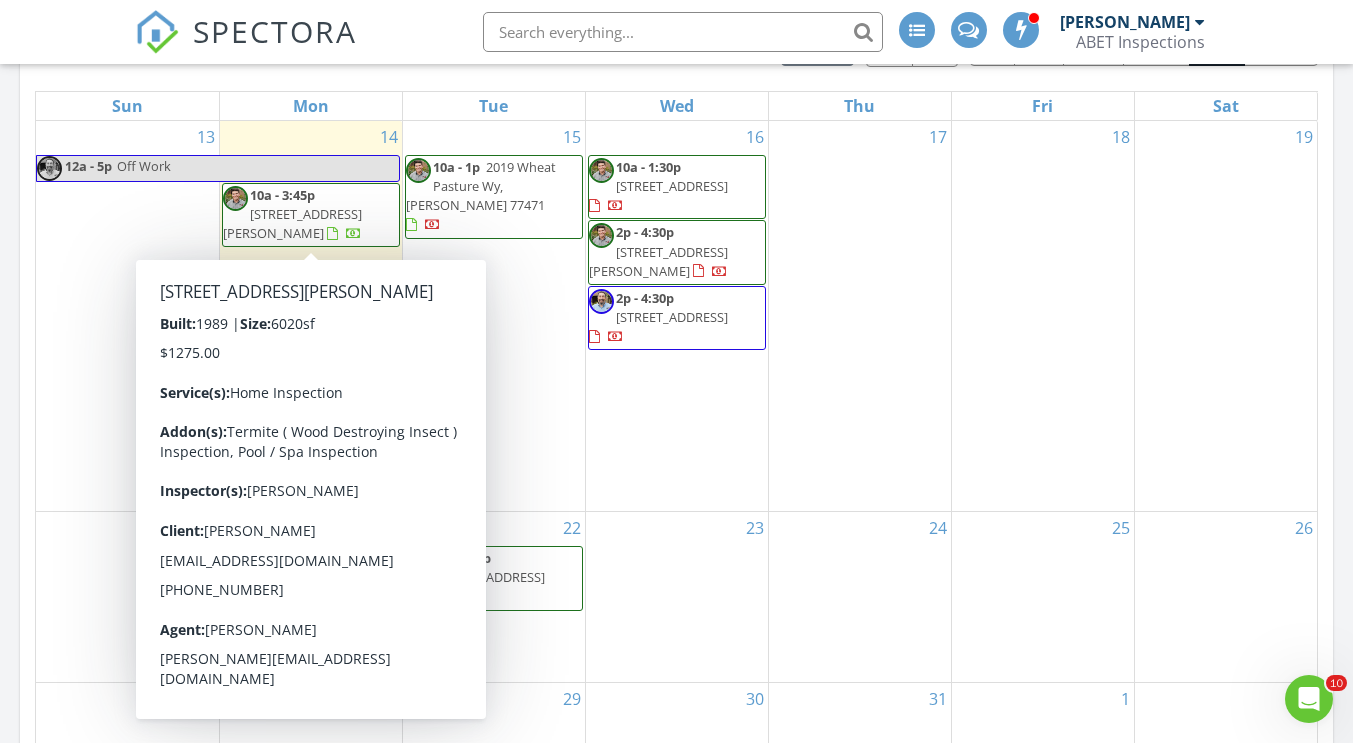 drag, startPoint x: 271, startPoint y: 222, endPoint x: 330, endPoint y: 208, distance: 60.63827 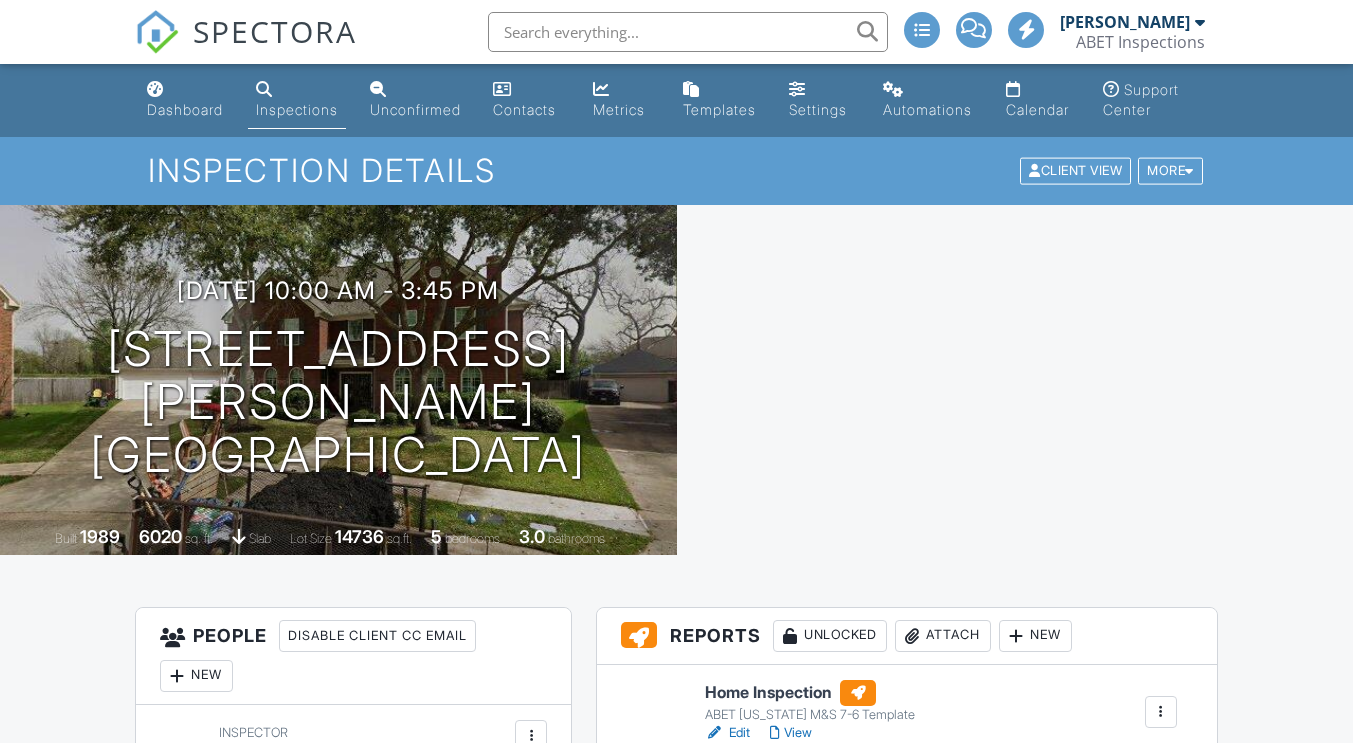 scroll, scrollTop: 0, scrollLeft: 0, axis: both 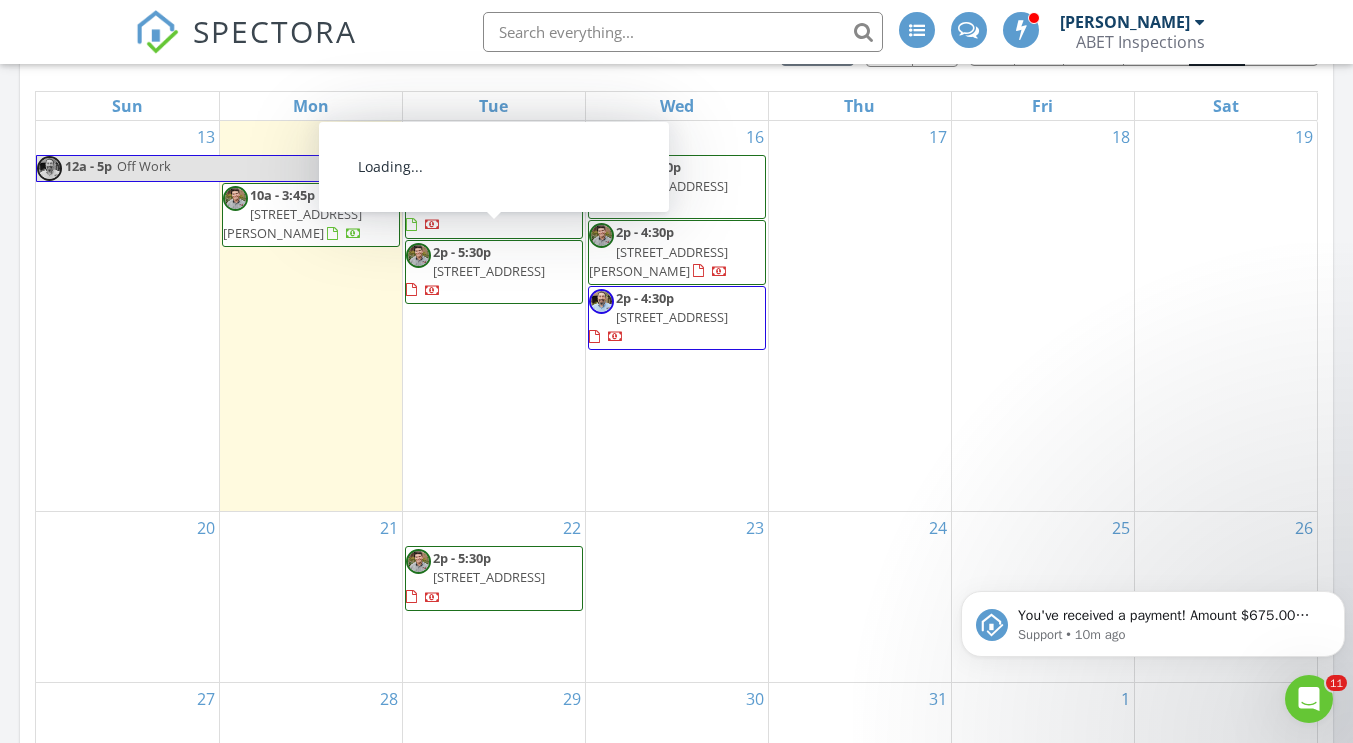 click on "8714 Chipping Rock Dr, Sugar Land 77479" at bounding box center [489, 271] 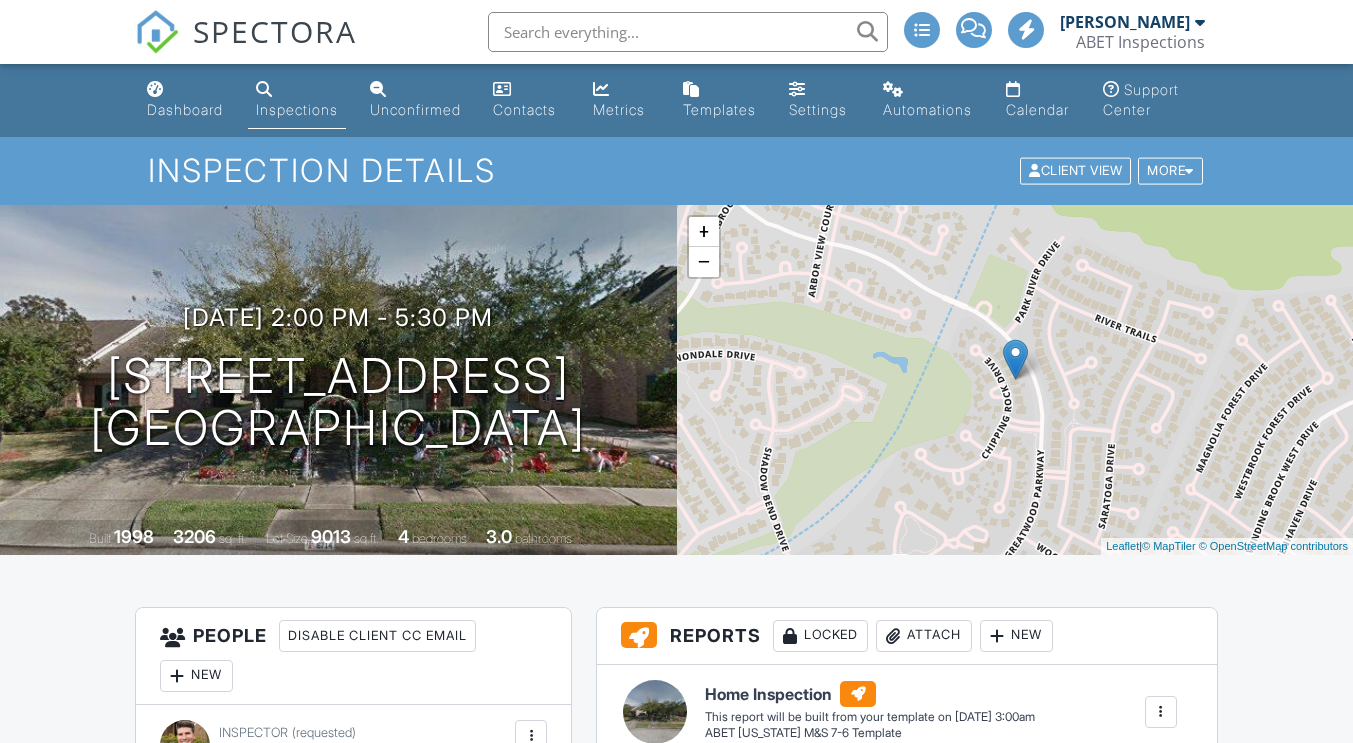scroll, scrollTop: 0, scrollLeft: 0, axis: both 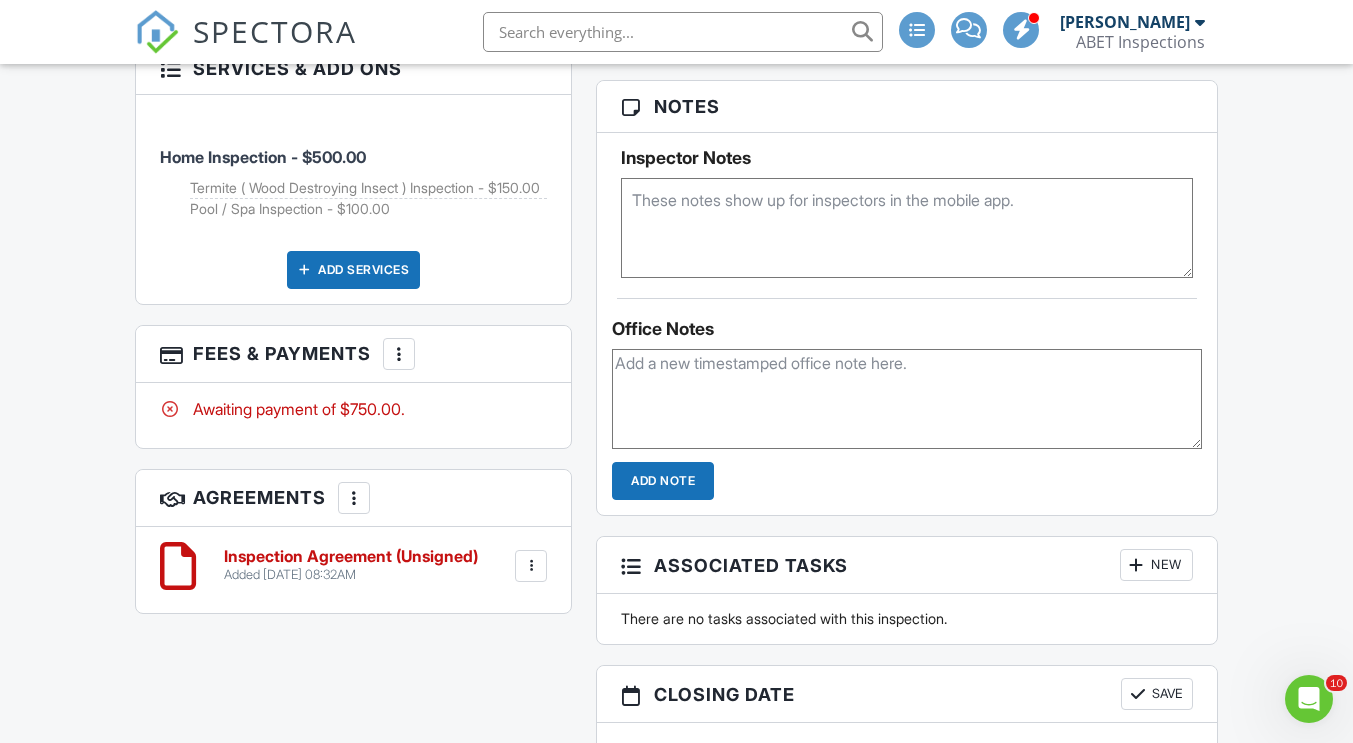 click at bounding box center (906, 399) 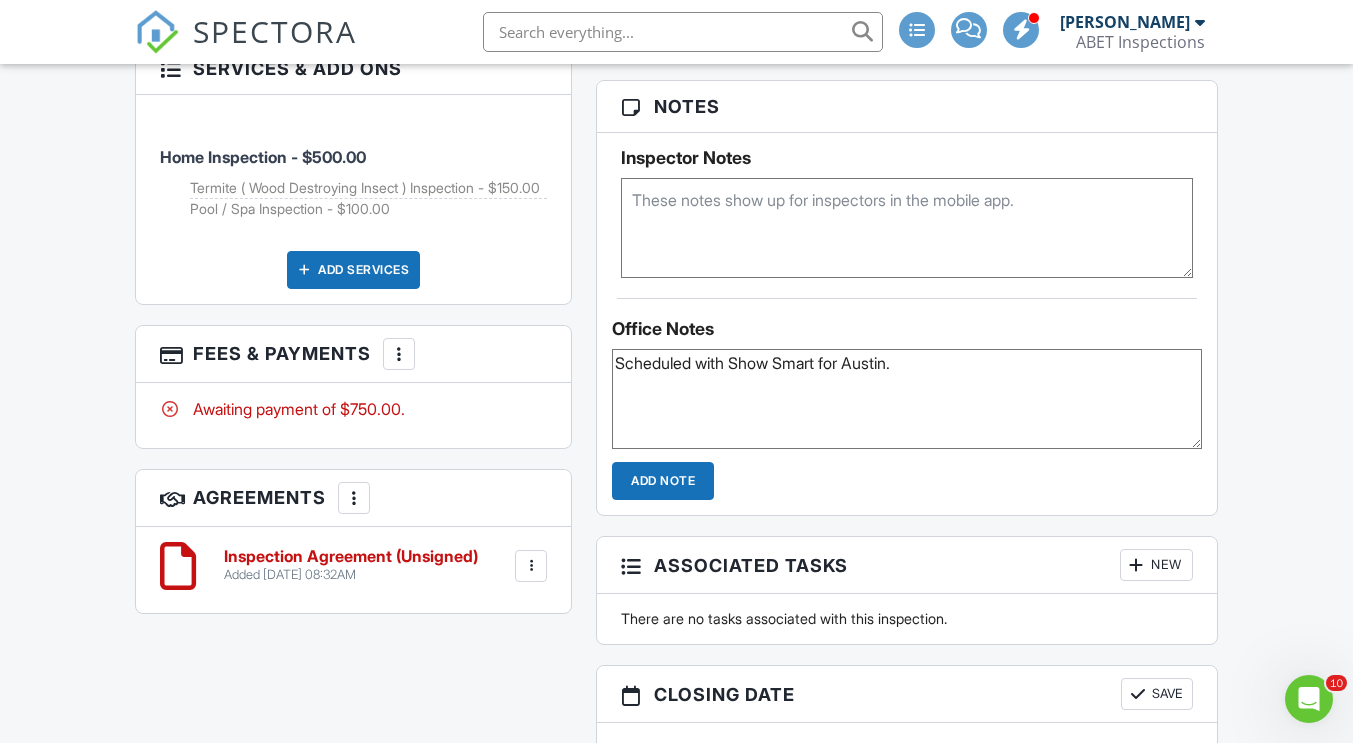 type on "Scheduled with Show Smart for Austin." 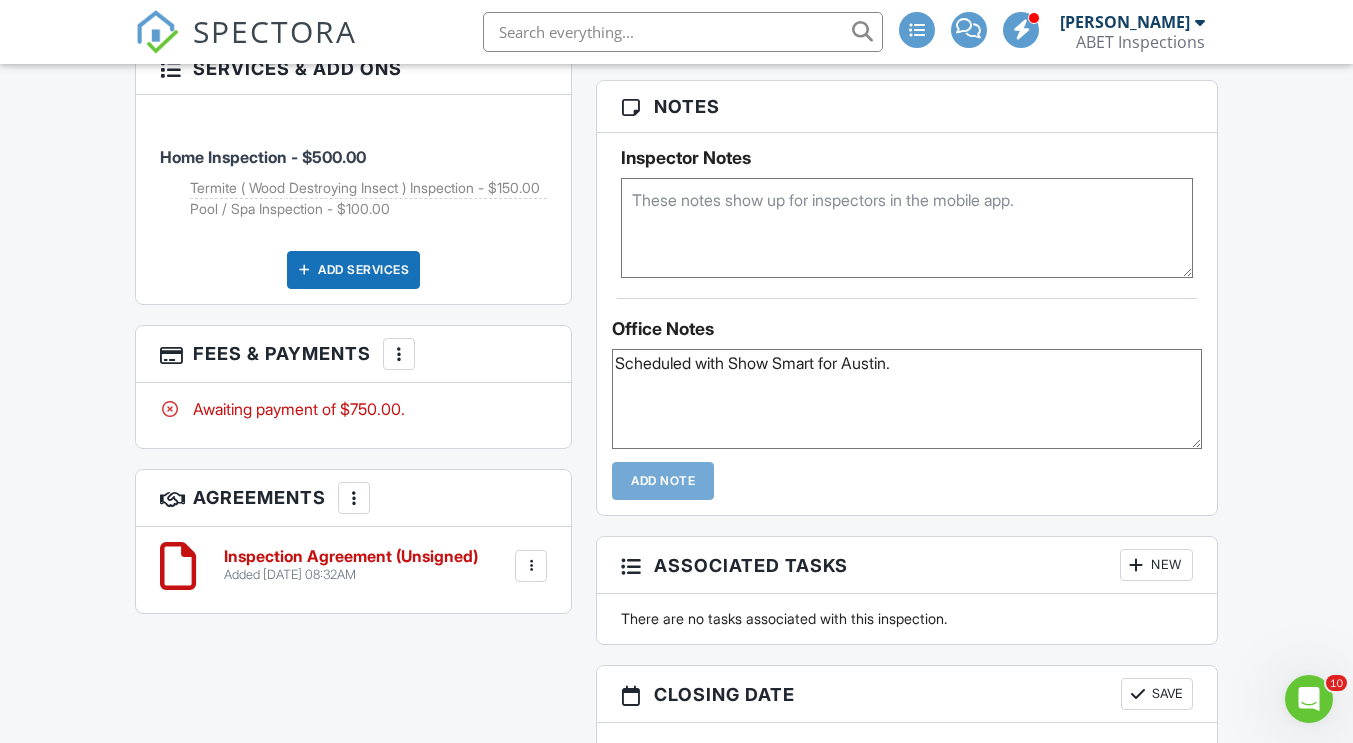 type 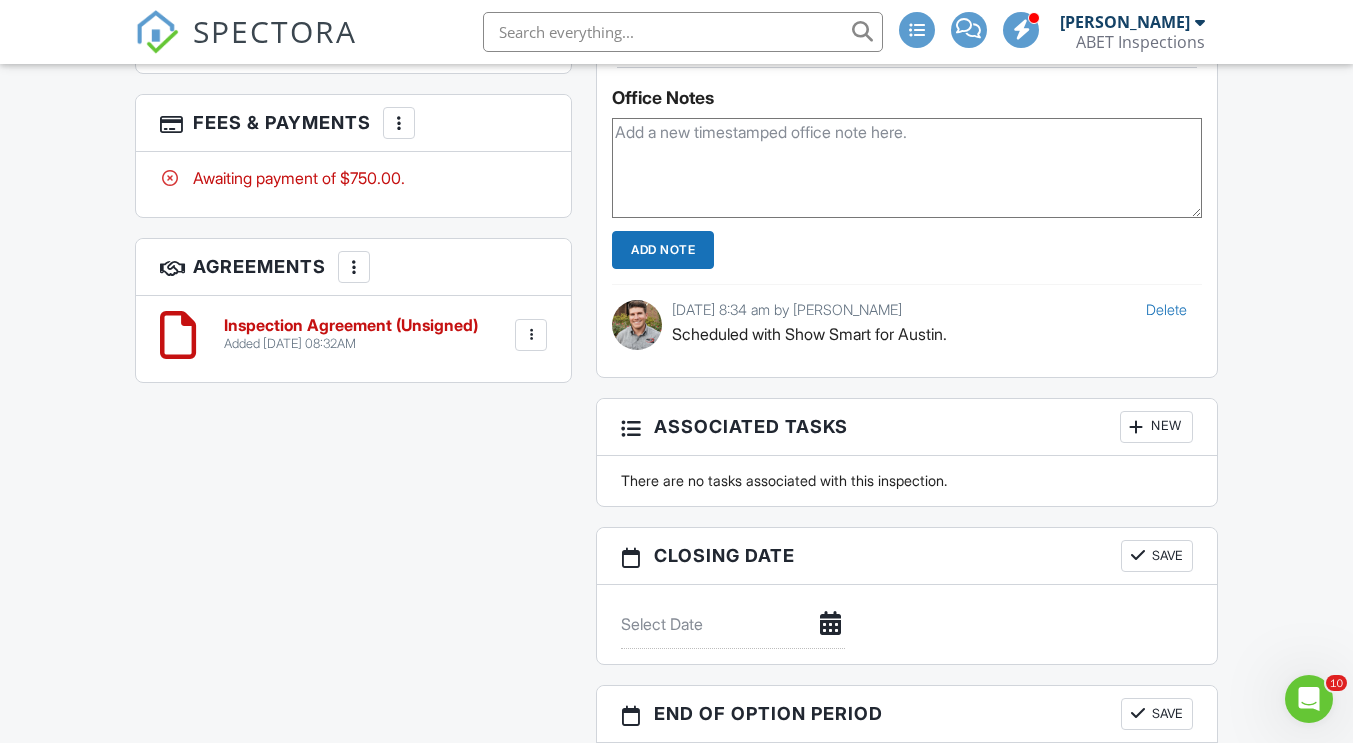 scroll, scrollTop: 1102, scrollLeft: 0, axis: vertical 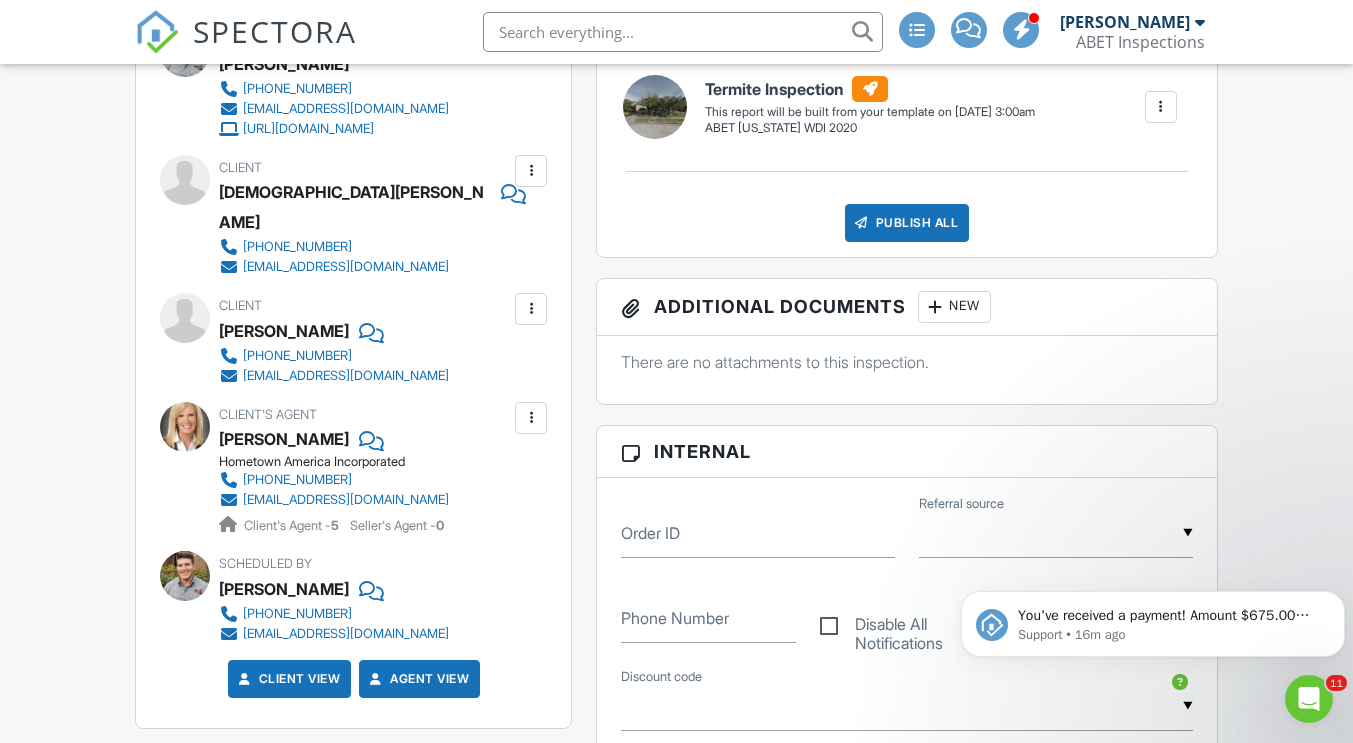click on "SPECTORA" at bounding box center [275, 31] 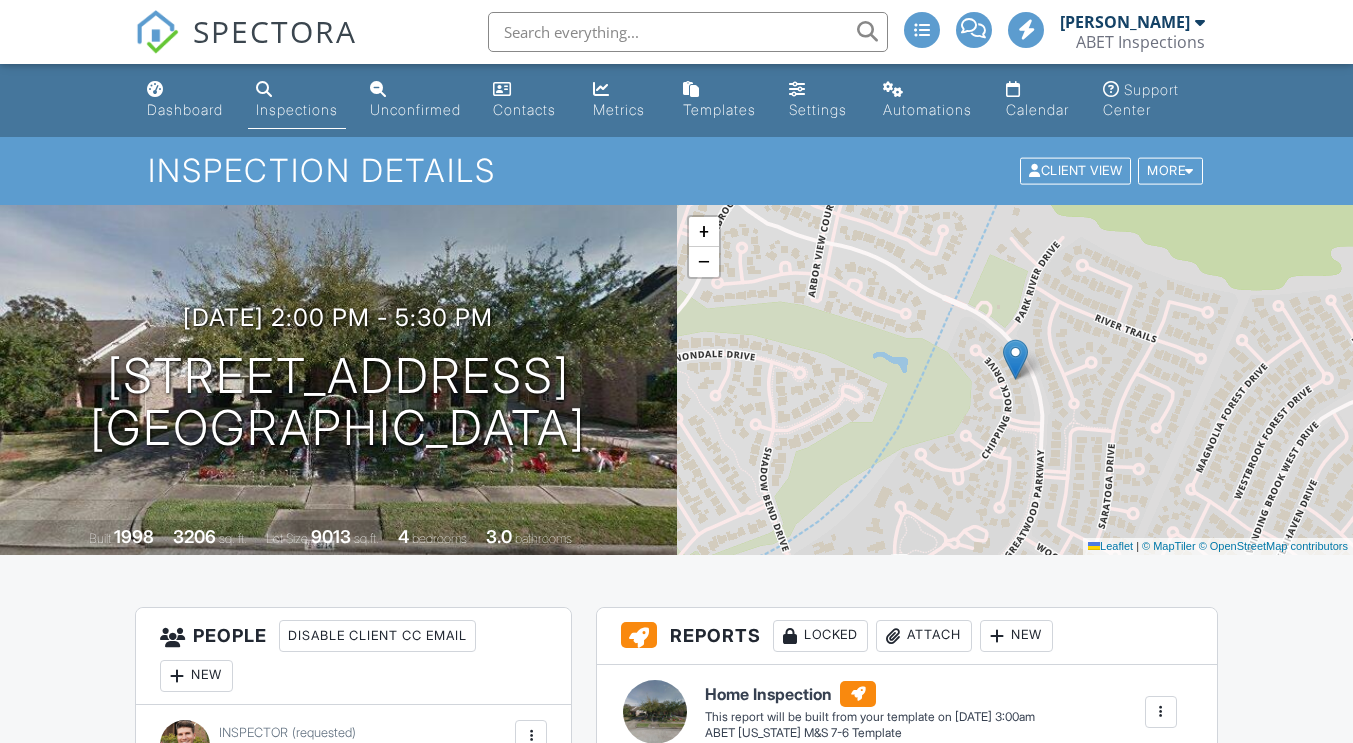scroll, scrollTop: 600, scrollLeft: 0, axis: vertical 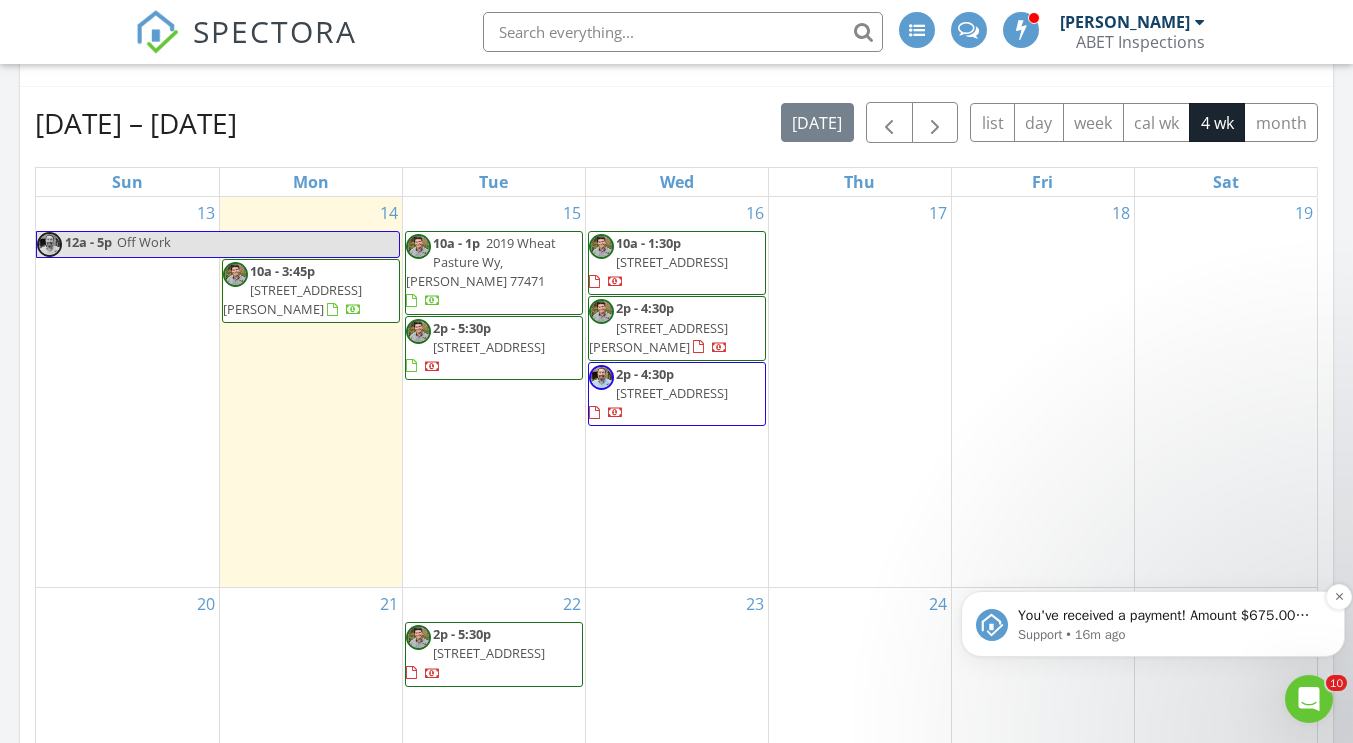 click on "You've received a payment!  Amount  $675.00  Fee  $0.00  Net  $675.00  Transaction #  pi_3RkmX7K7snlDGpRF1axkqc8Y  Inspection  2019 Wheat Pasture Wy, Rosenberg, TX 77471 Payouts to your bank or debit card occur on a daily basis. Each payment usually takes two business days to process. You can view your pending payout amount here. If you have any questions reach out on our chat bubble at app.spectora.com." at bounding box center [1169, 616] 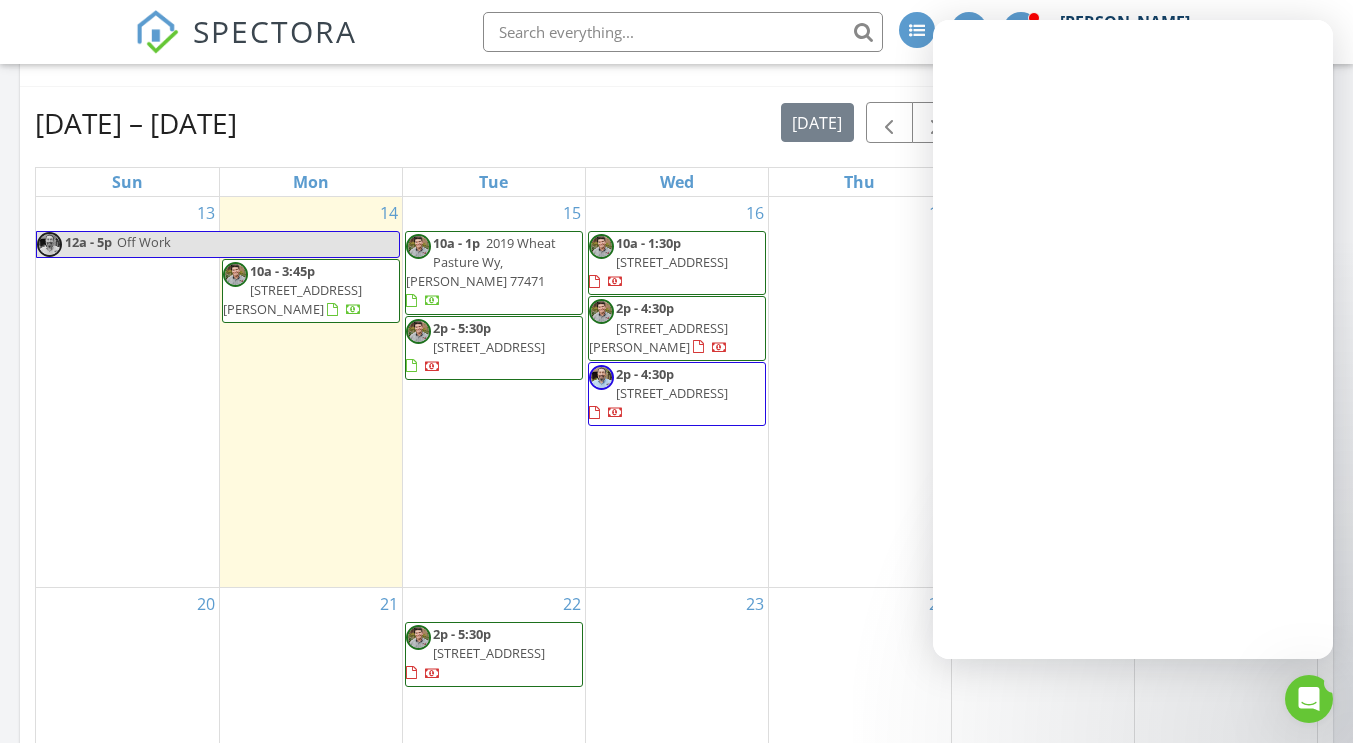 scroll, scrollTop: 0, scrollLeft: 0, axis: both 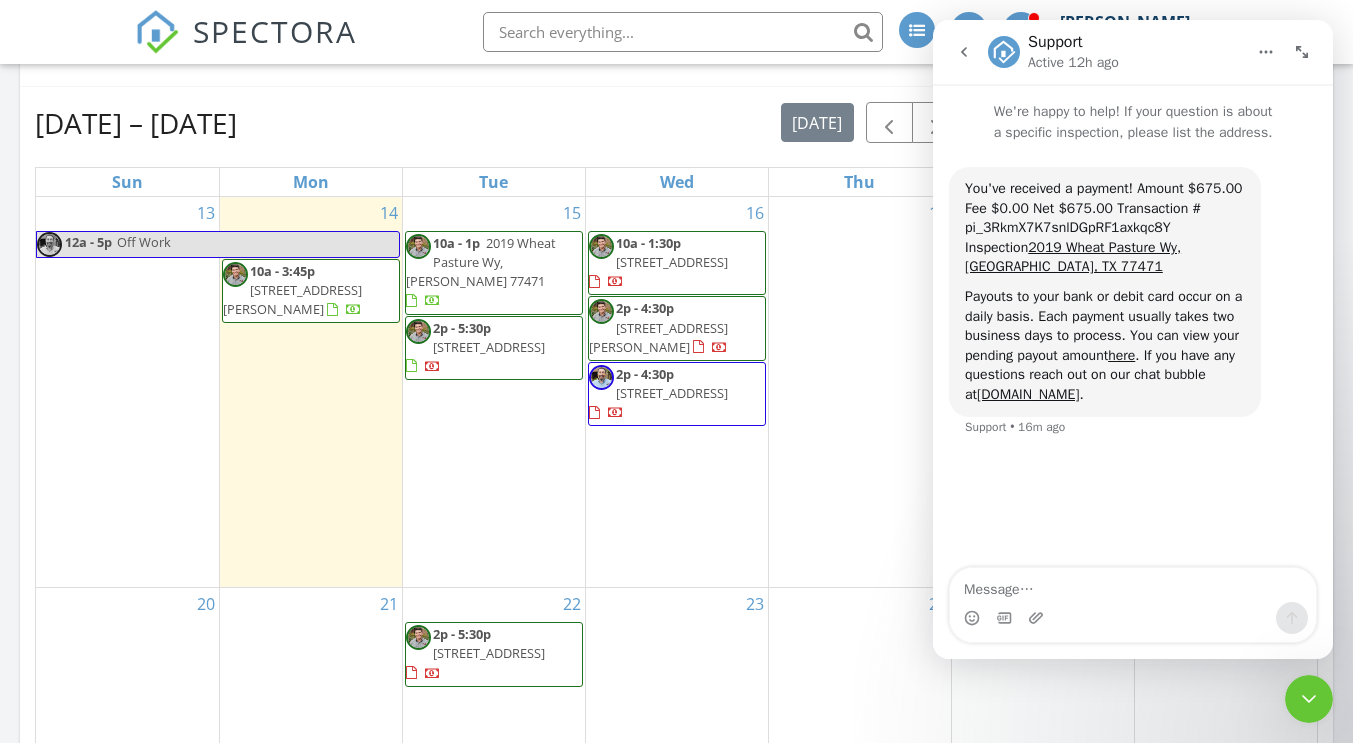click 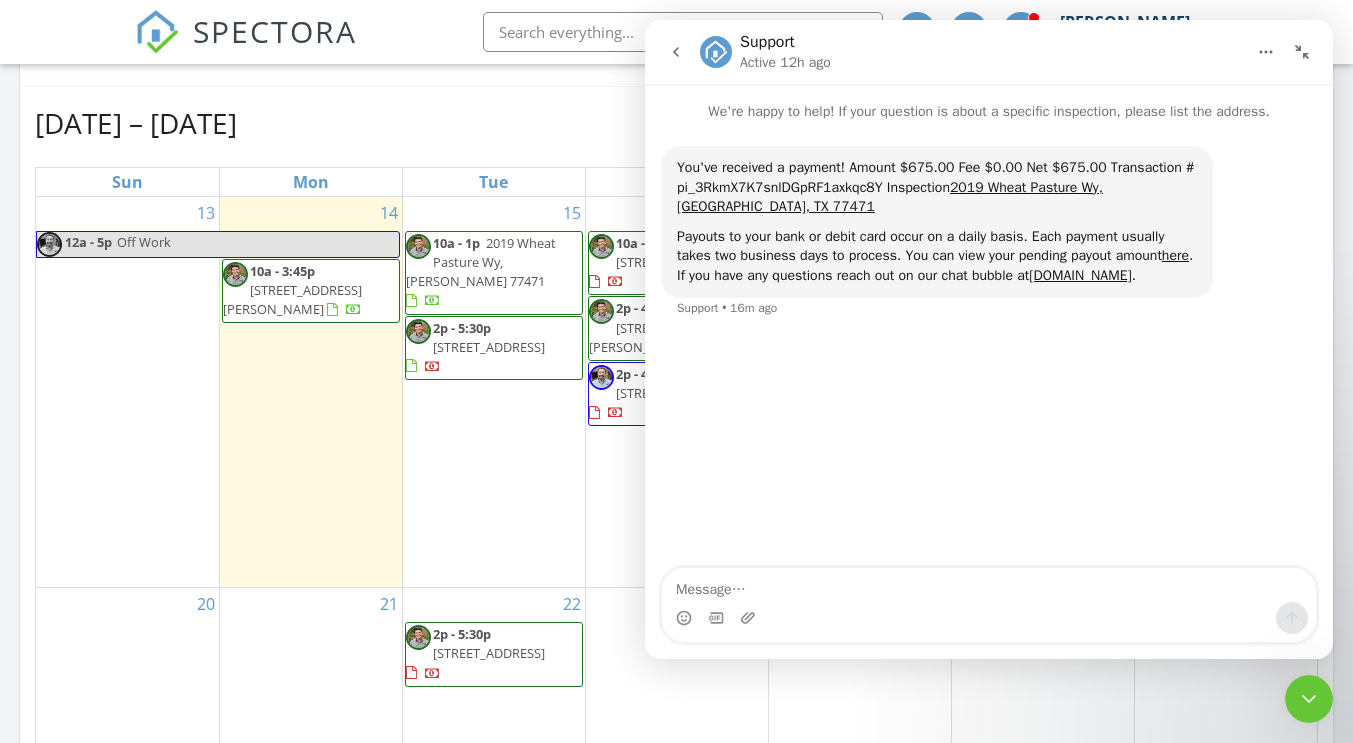click 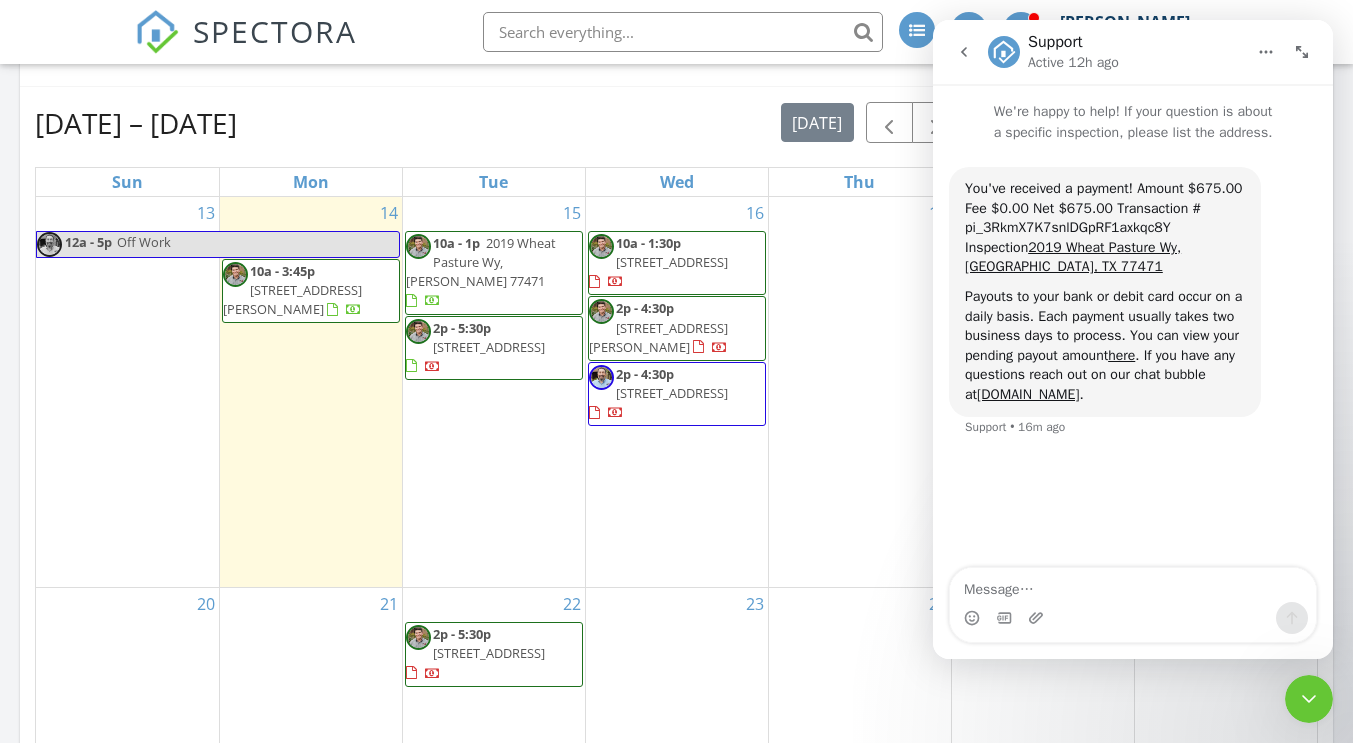 click 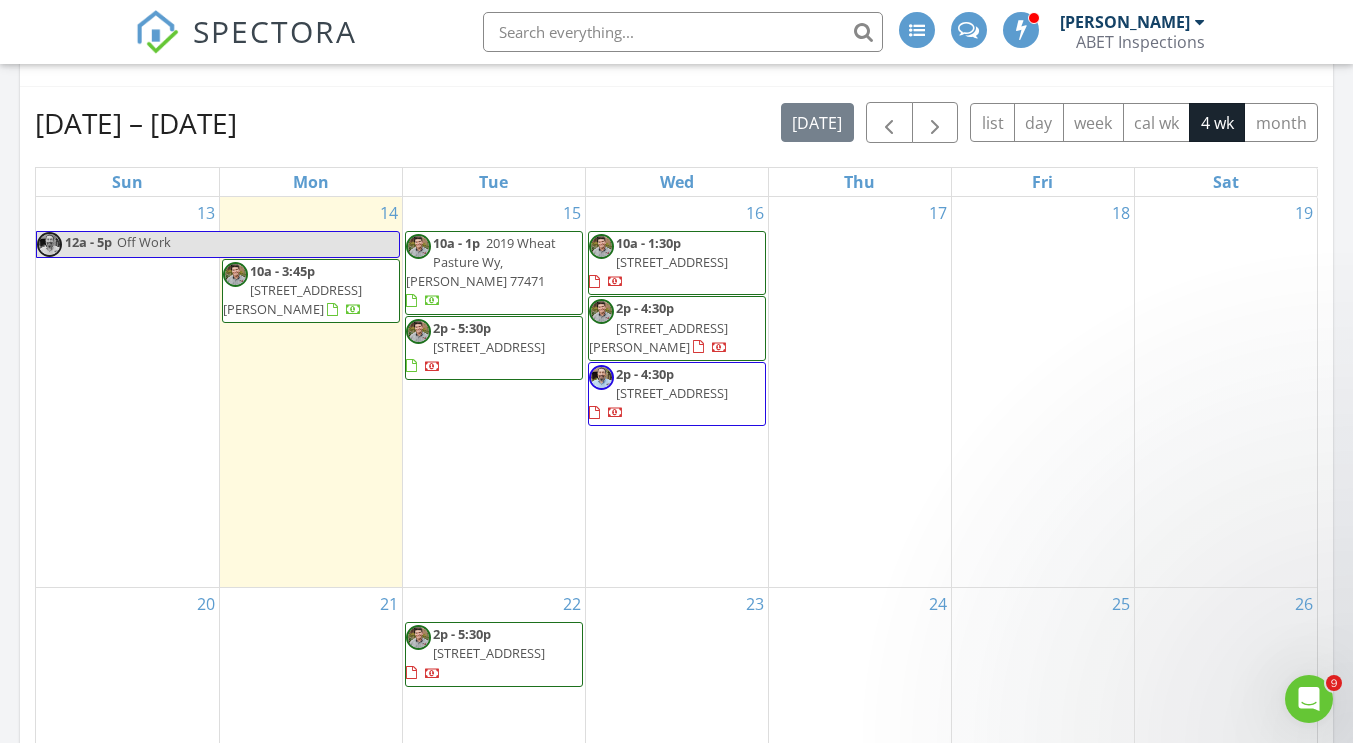 scroll, scrollTop: 0, scrollLeft: 0, axis: both 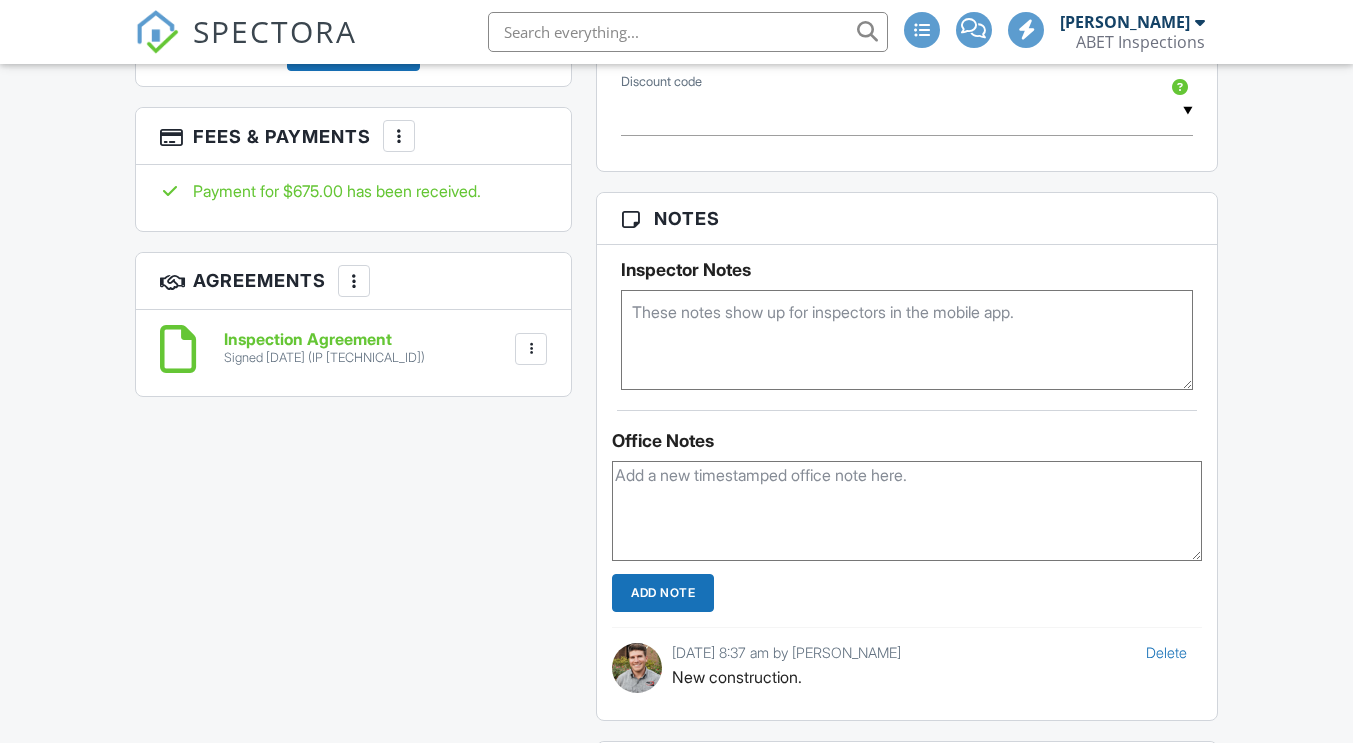 click at bounding box center (906, 340) 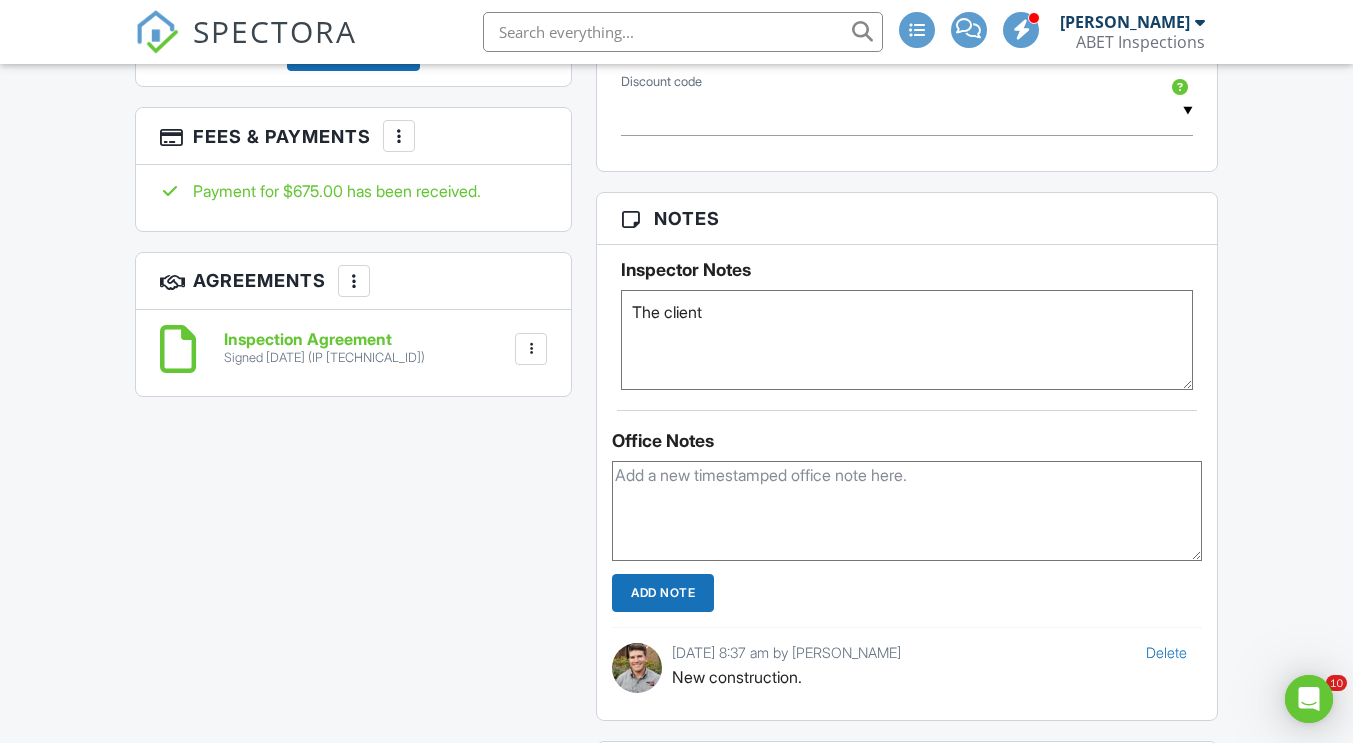 scroll, scrollTop: 0, scrollLeft: 0, axis: both 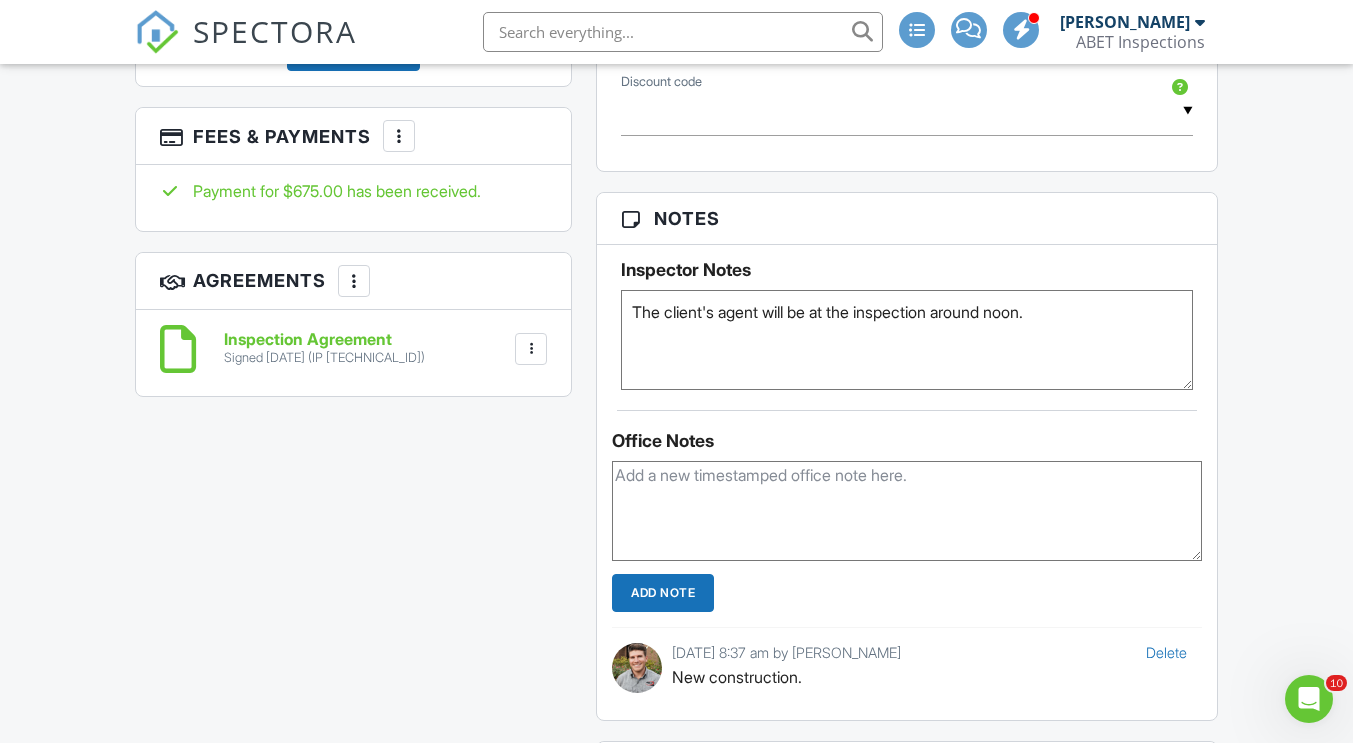 click on "The client's agent will be at the inspection around noon." at bounding box center (906, 340) 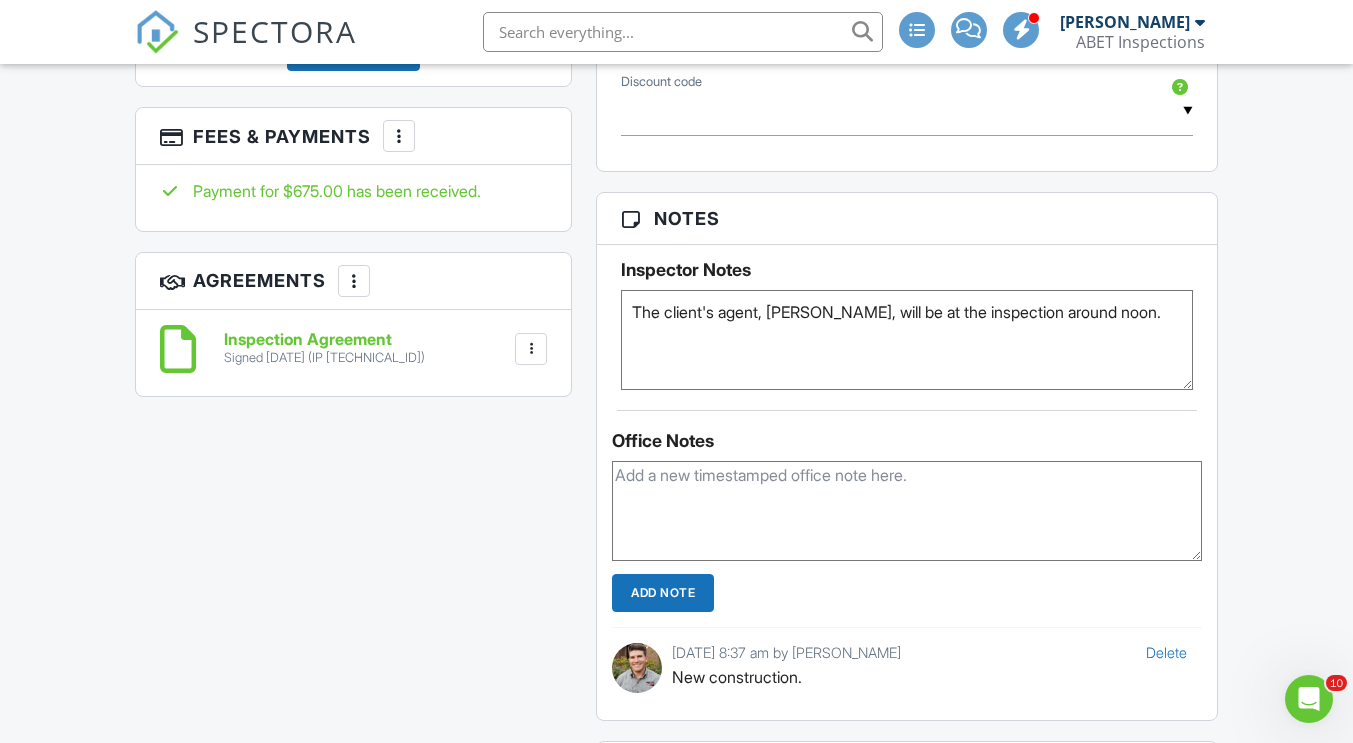 click on "The client's agent, Tiffany, will be at the inspection around noon." at bounding box center [906, 340] 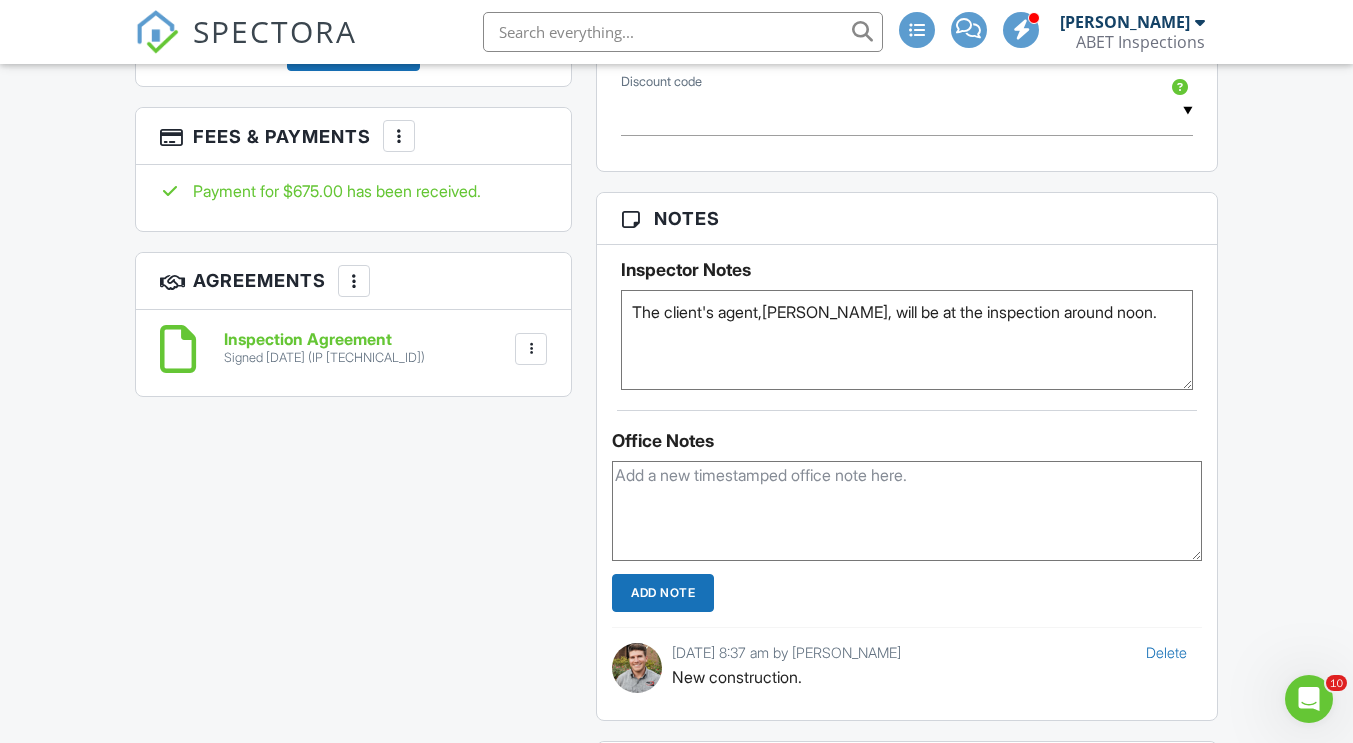 click on "The client's agent,Tiffany, will be at the inspection around noon." at bounding box center [906, 340] 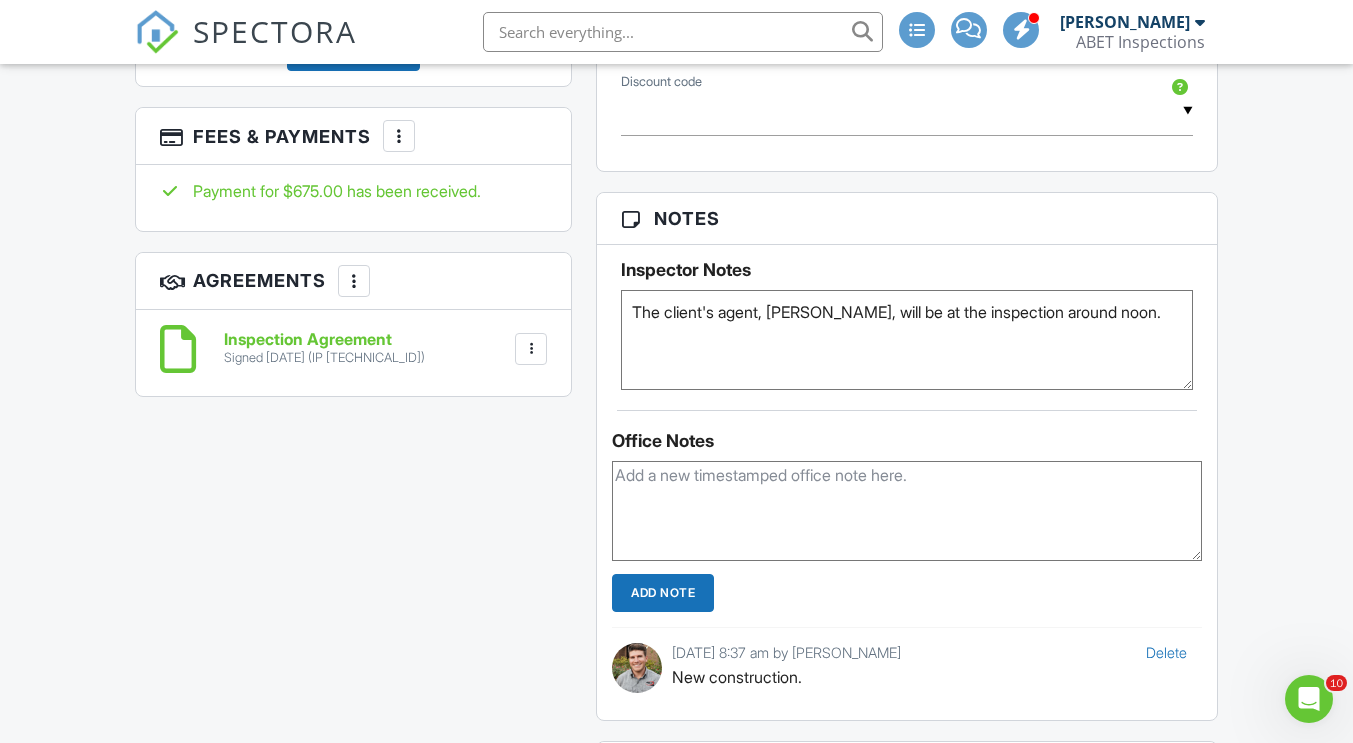 click on "The client's agent, Tiffany, will be at the inspection around noon." at bounding box center [906, 340] 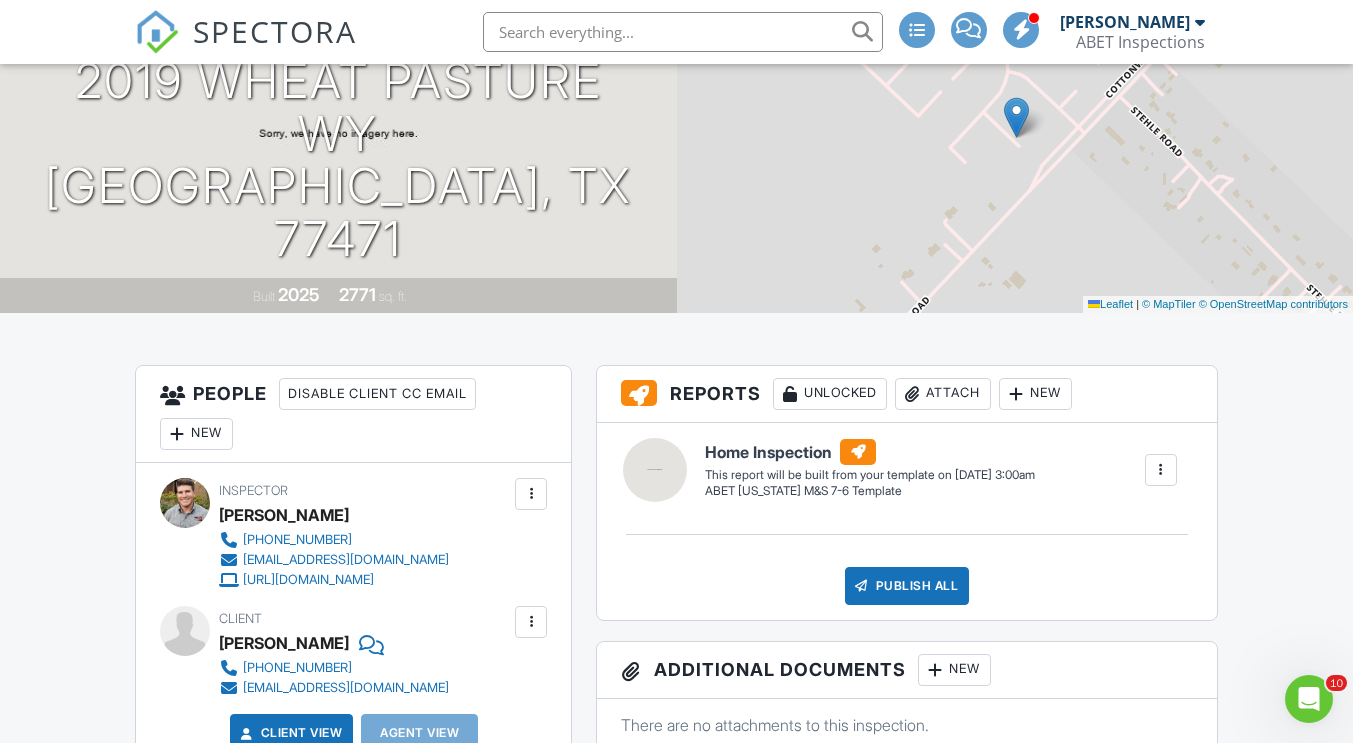 scroll, scrollTop: 0, scrollLeft: 0, axis: both 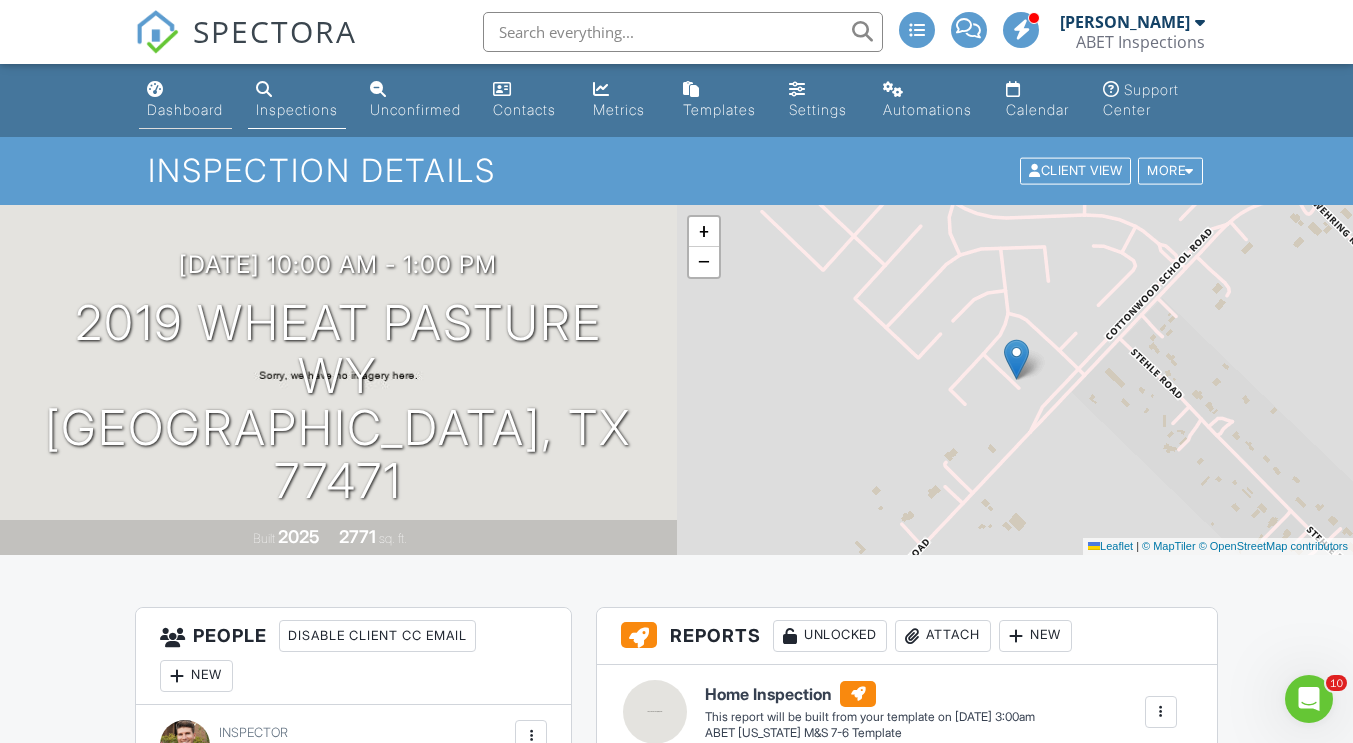 click on "Dashboard" at bounding box center (185, 109) 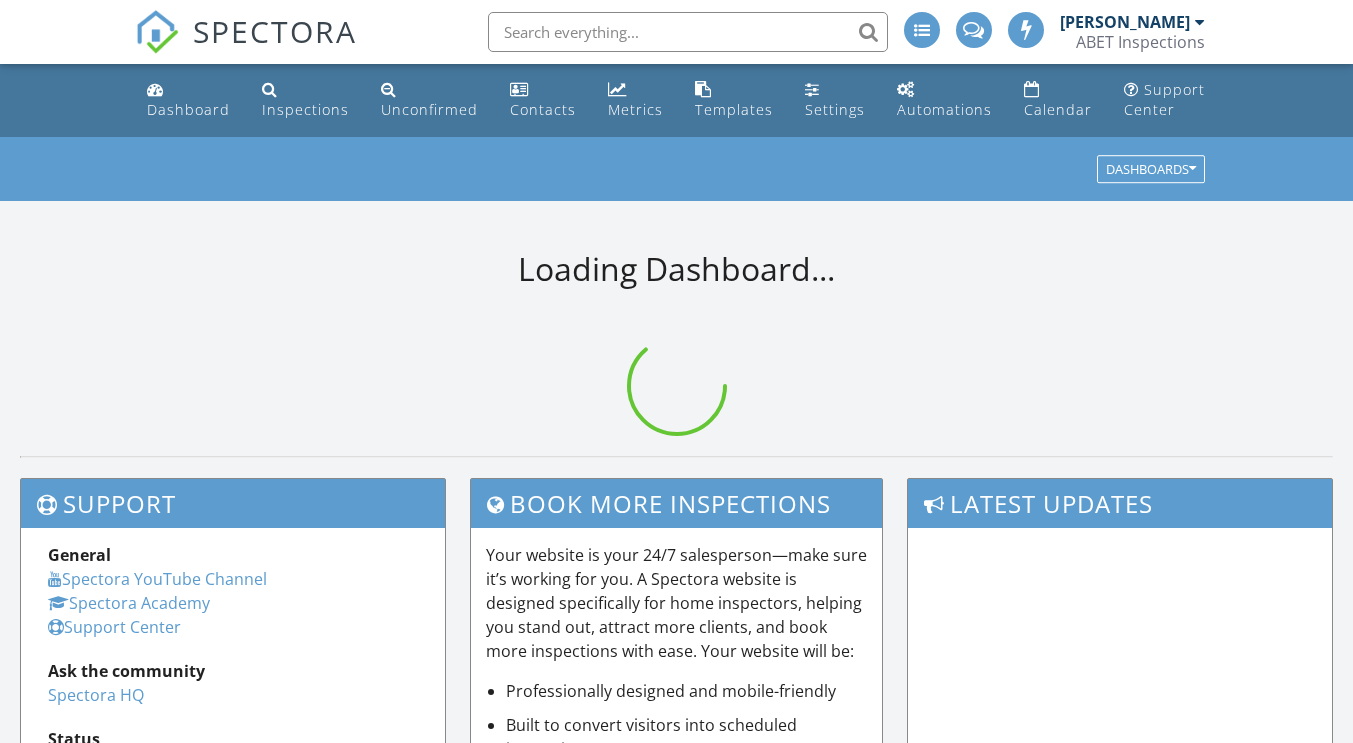 scroll, scrollTop: 0, scrollLeft: 0, axis: both 